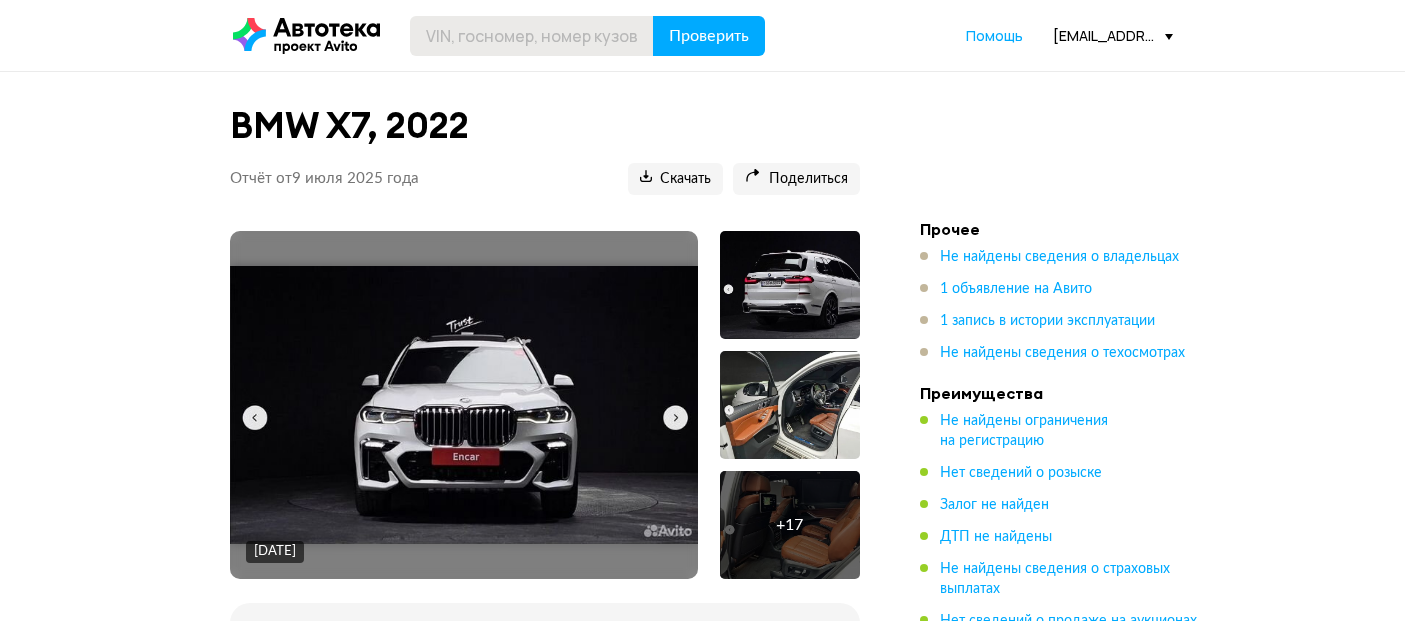 click at bounding box center [532, 36] 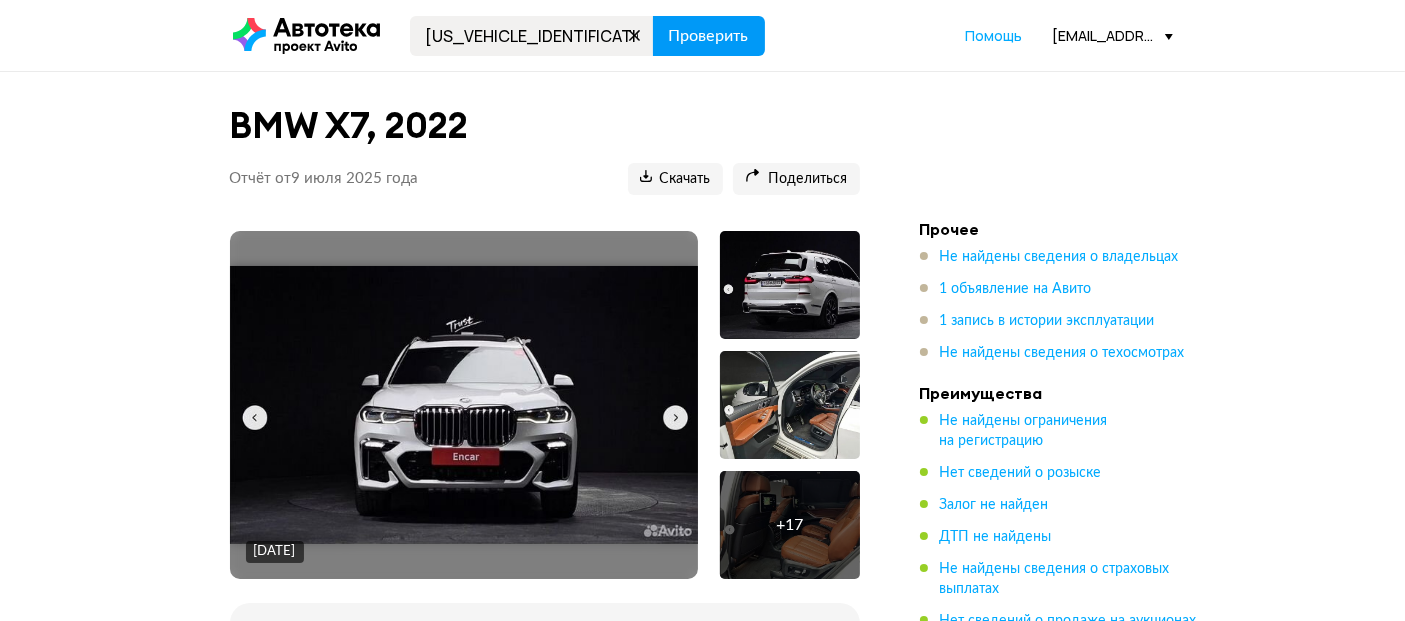 type on "LB3FX1S13RB054207" 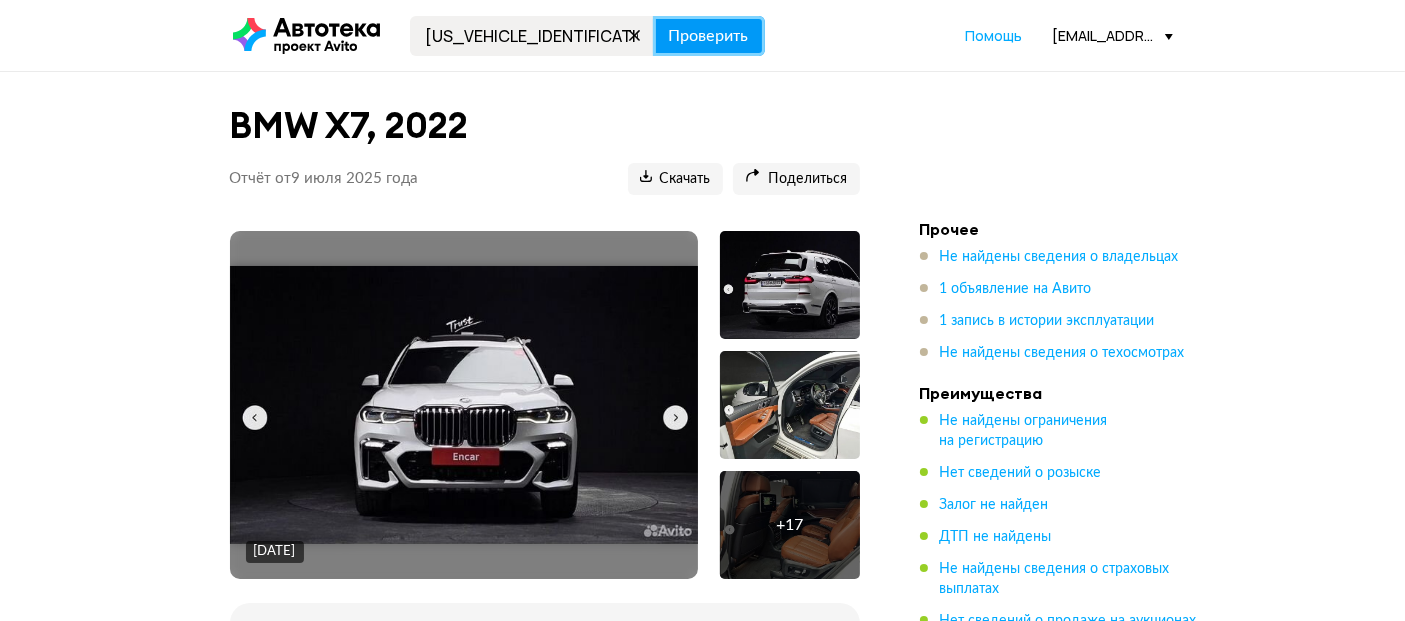 click on "Проверить" at bounding box center [709, 36] 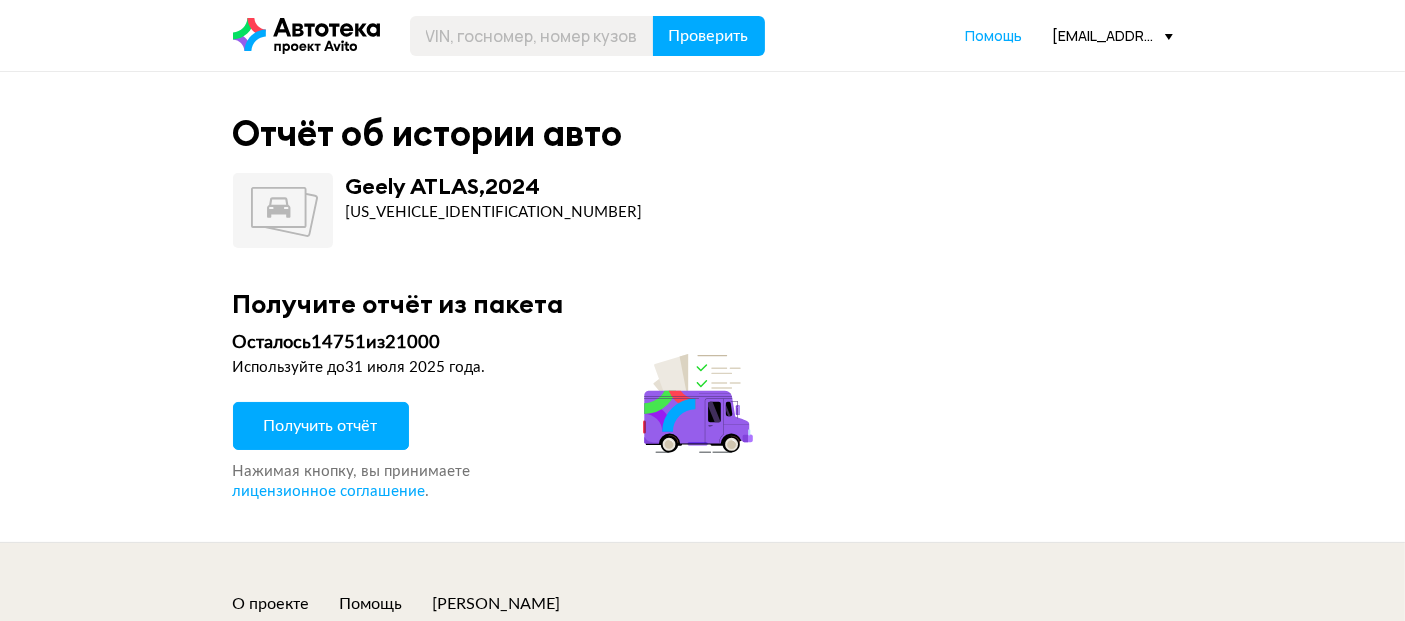 drag, startPoint x: 379, startPoint y: 421, endPoint x: 394, endPoint y: 404, distance: 22.671568 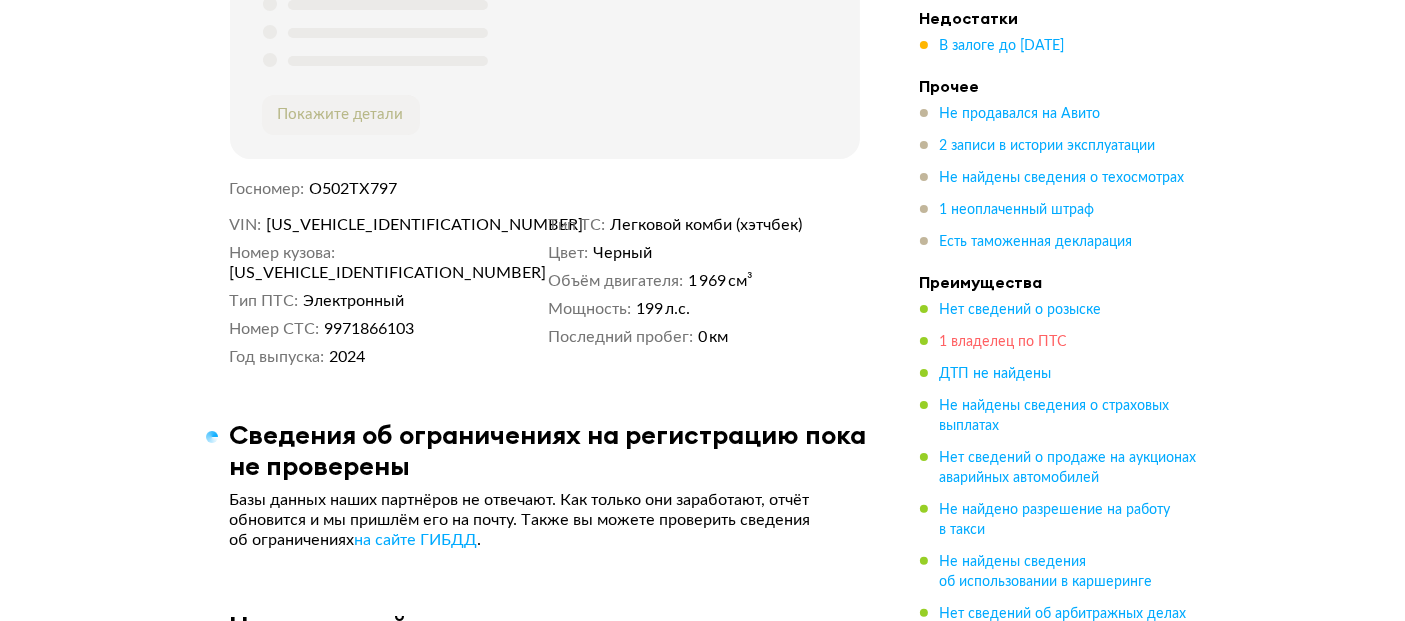 click on "1 владелец по ПТС" at bounding box center (1004, 342) 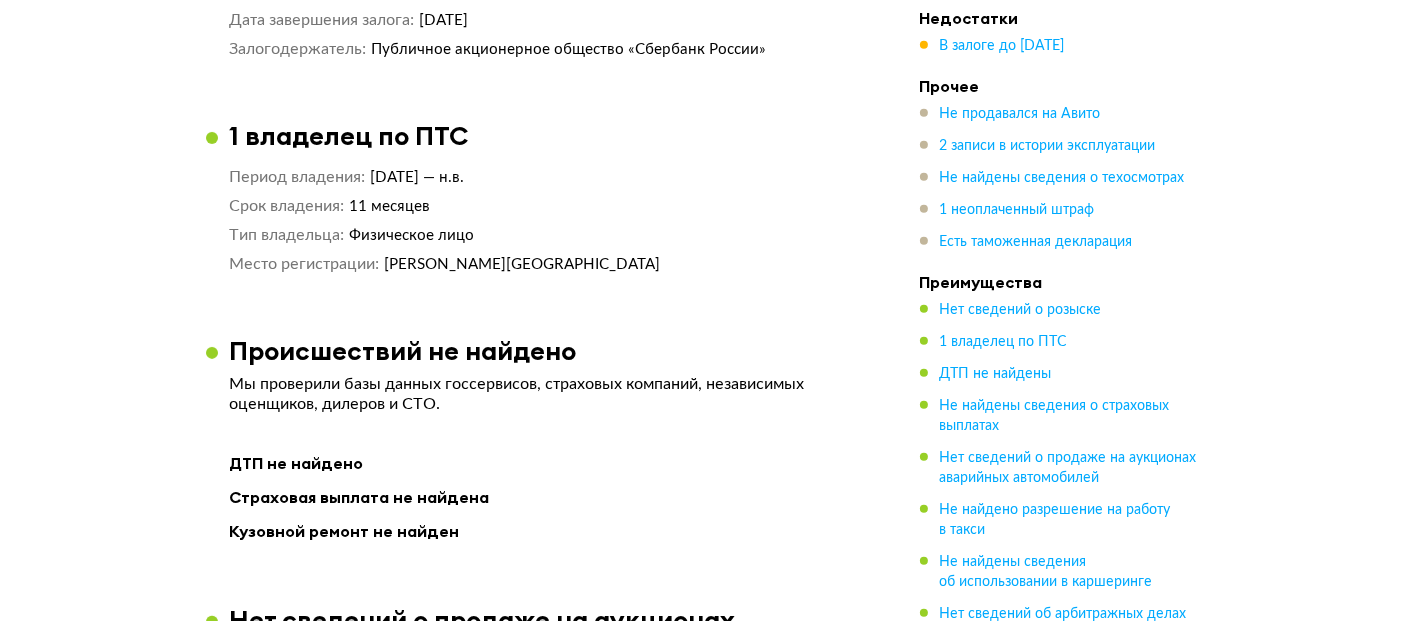 scroll, scrollTop: 1462, scrollLeft: 0, axis: vertical 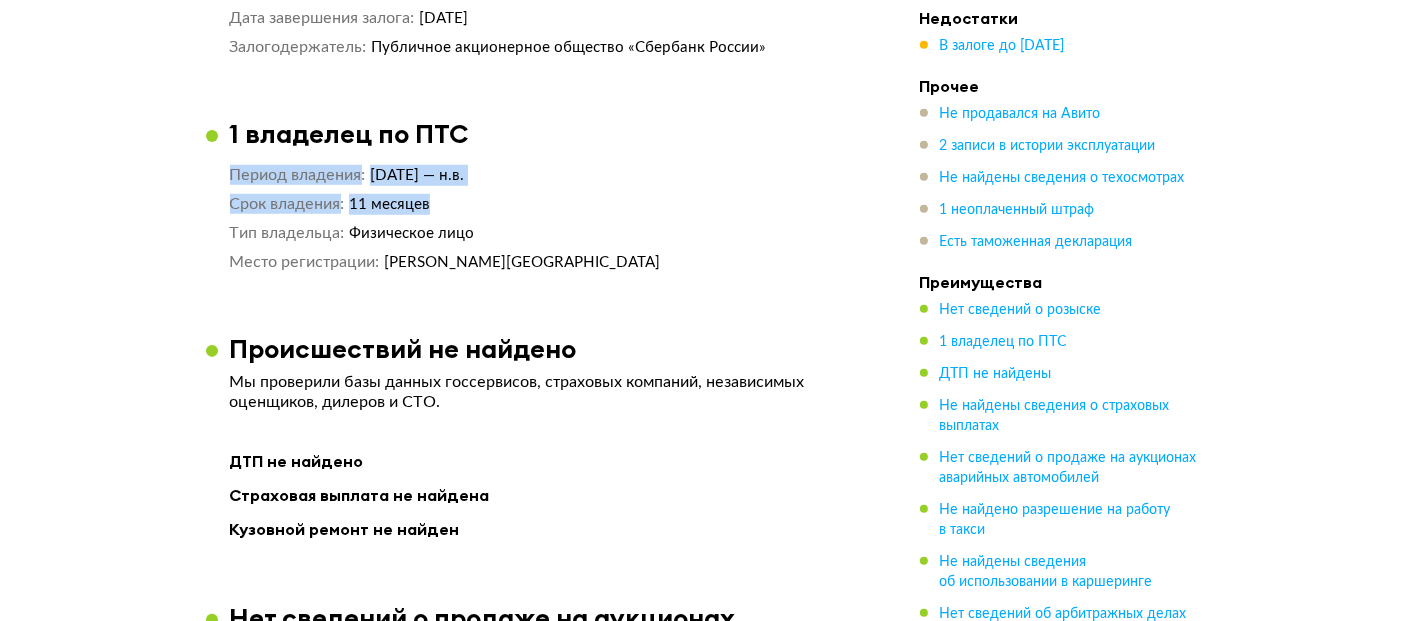 drag, startPoint x: 440, startPoint y: 180, endPoint x: 216, endPoint y: 116, distance: 232.96352 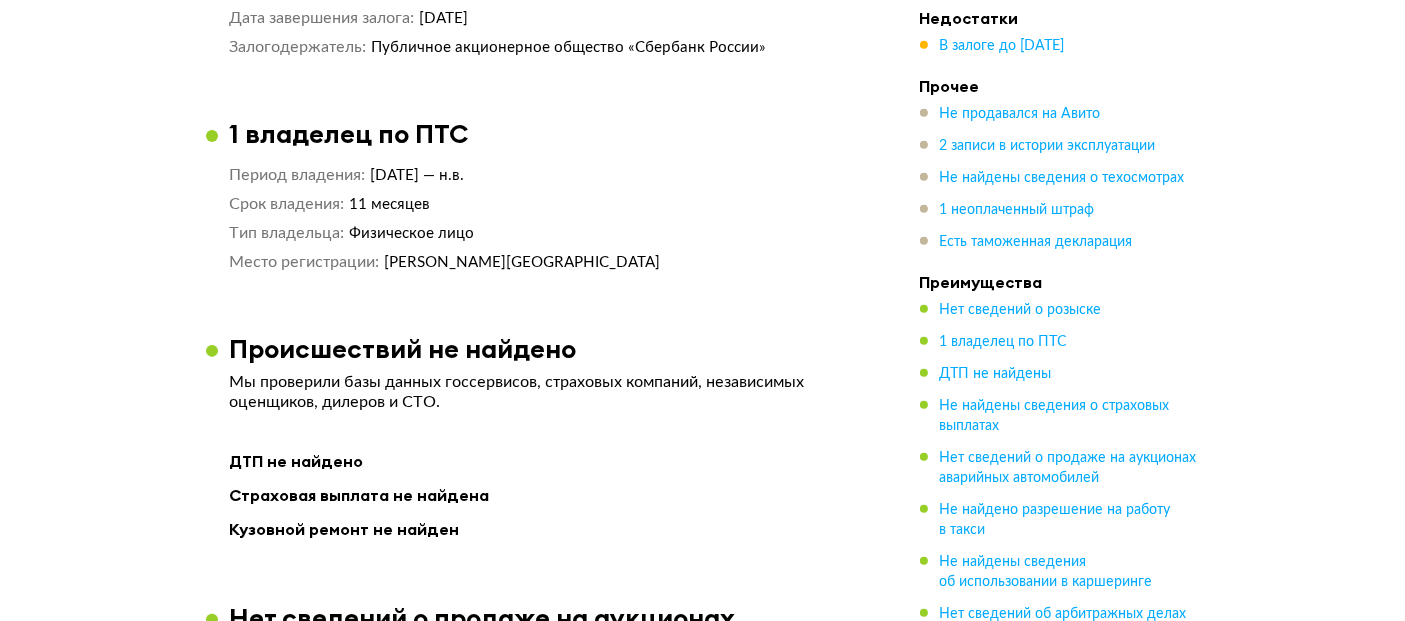 click on "Сведения об ограничениях на регистрацию пока не проверены Базы данных наших партнёров не отвечают. Как только они заработают, отчёт обновится и мы пришлём его на почту. Также вы можете проверить сведения об ограничениях  на сайте ГИБДД . Нет сведений о розыске Мы проверили официальные базы данных. В залоге до 17 июля 2029 года Если заложенное авто продадут без согласия банка, сделку могут признать недействительной, а машину — забрать. Перед покупкой убедитесь, что продавец погасил долг. Источник Федеральная нотариальная палата (ФНП) 19 июля 2024 года :" at bounding box center [545, 1892] 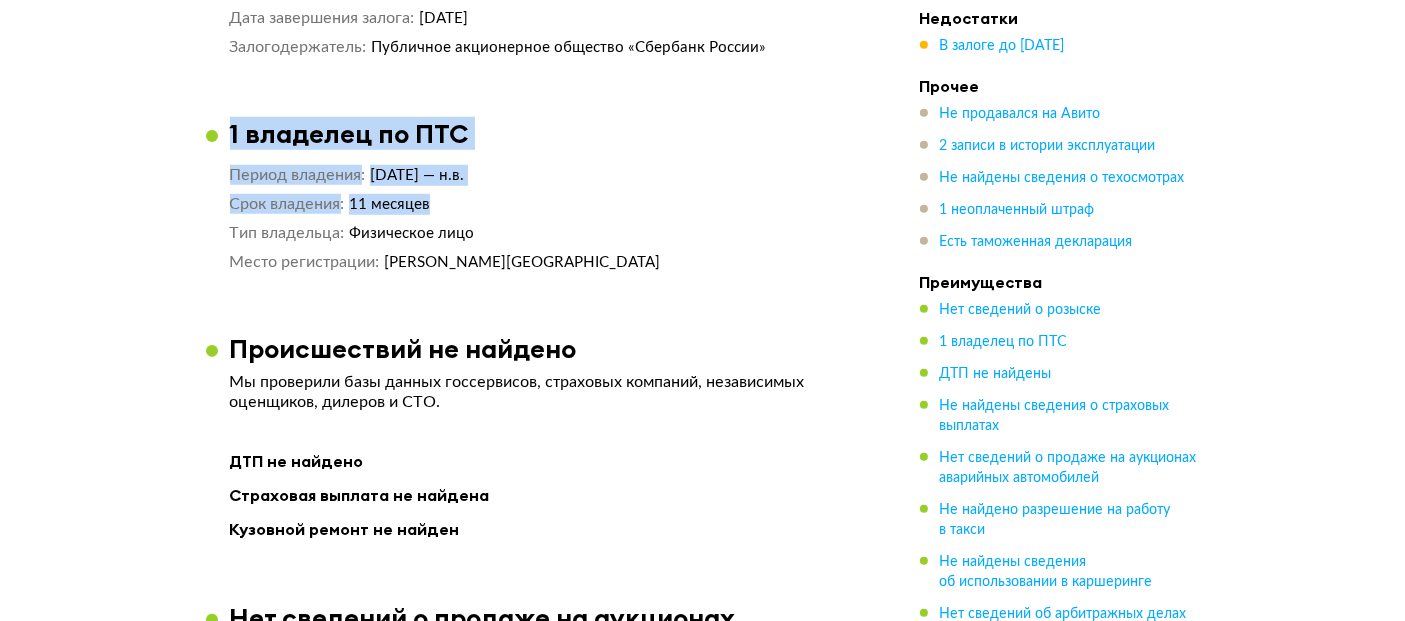 drag, startPoint x: 220, startPoint y: 101, endPoint x: 436, endPoint y: 181, distance: 230.33888 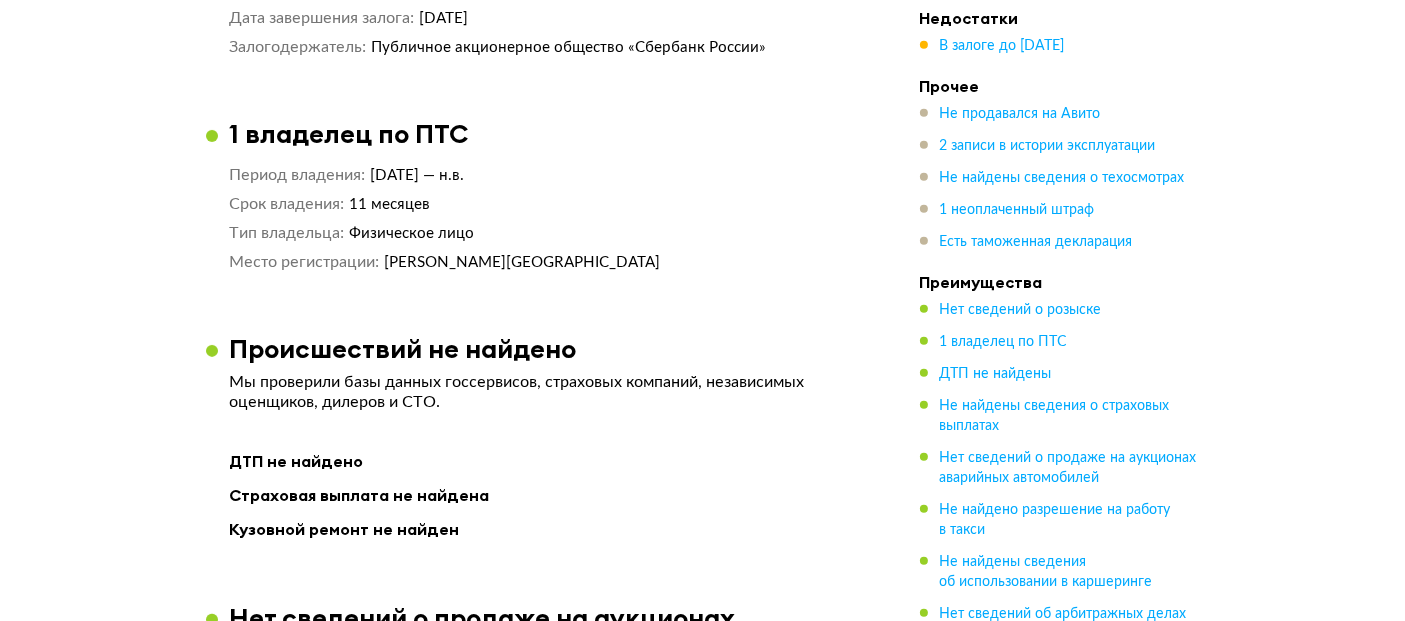 click on "Период владения 1 августа 2024 — н.в. Срок владения 11 месяцев Тип владельца Физическое лицо Место регистрации Московская область" at bounding box center (545, 219) 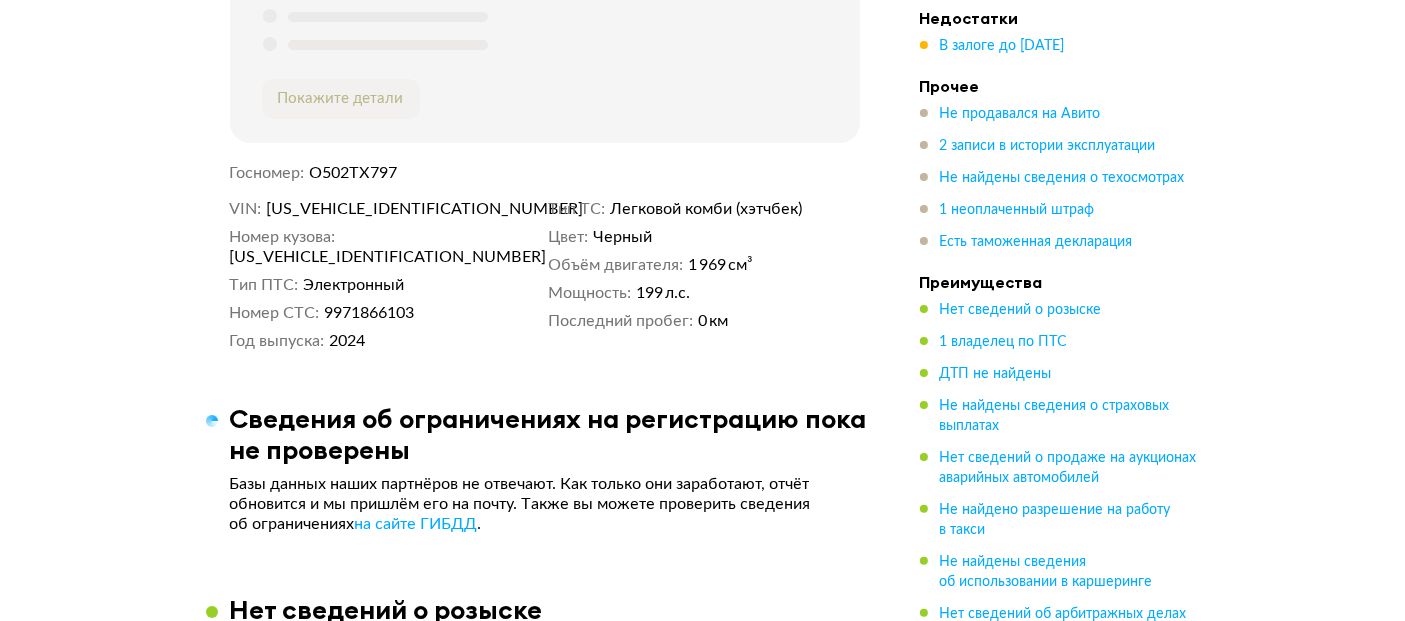 scroll, scrollTop: 462, scrollLeft: 0, axis: vertical 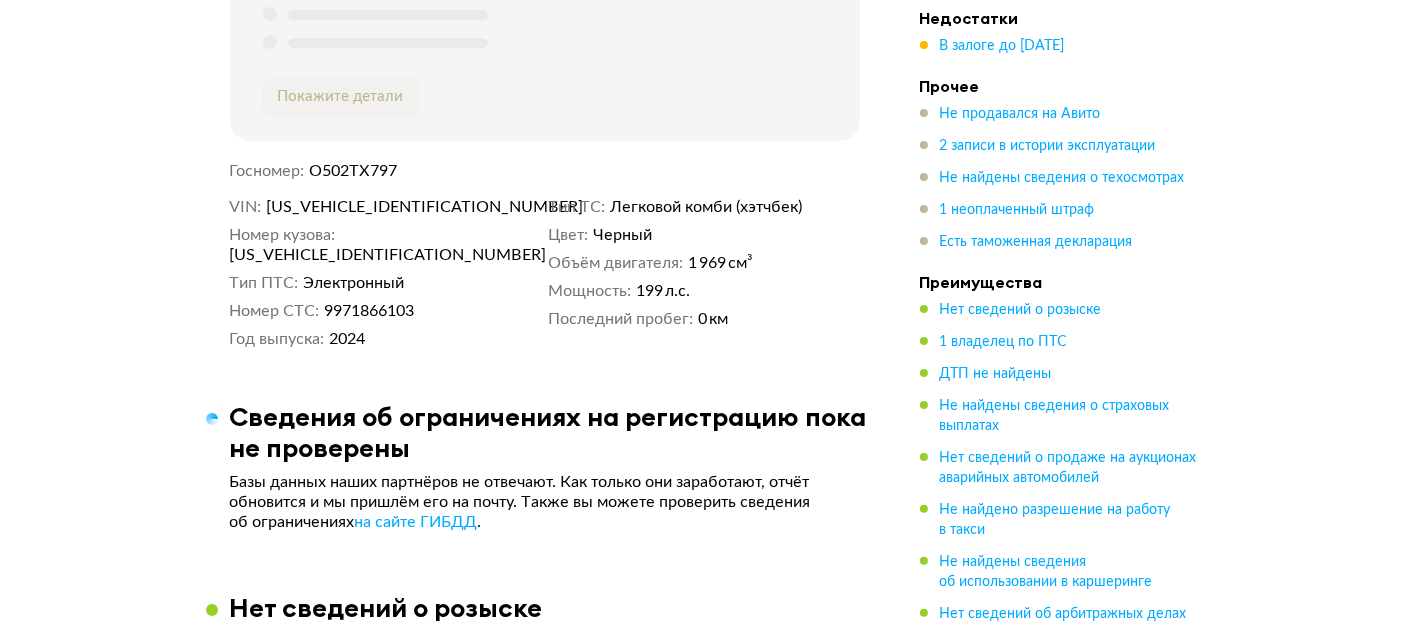 click on "LB3FX1S13RB054207" at bounding box center [381, 207] 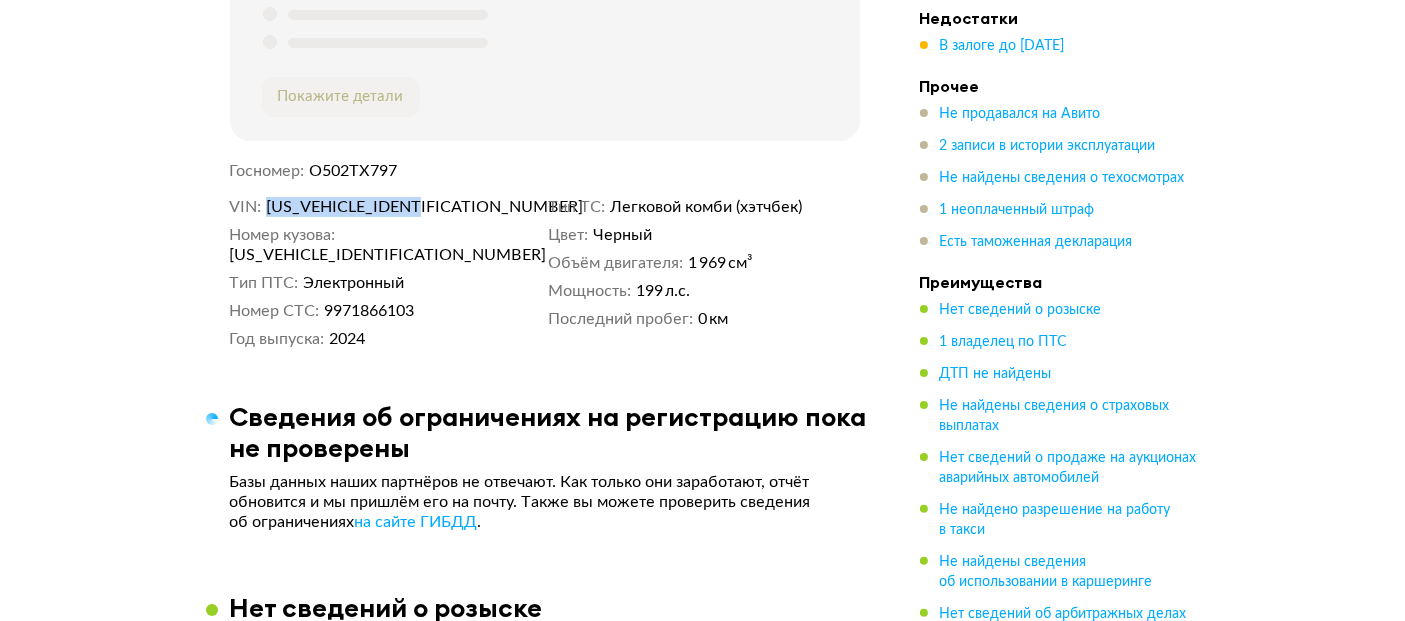 click on "LB3FX1S13RB054207" at bounding box center (381, 207) 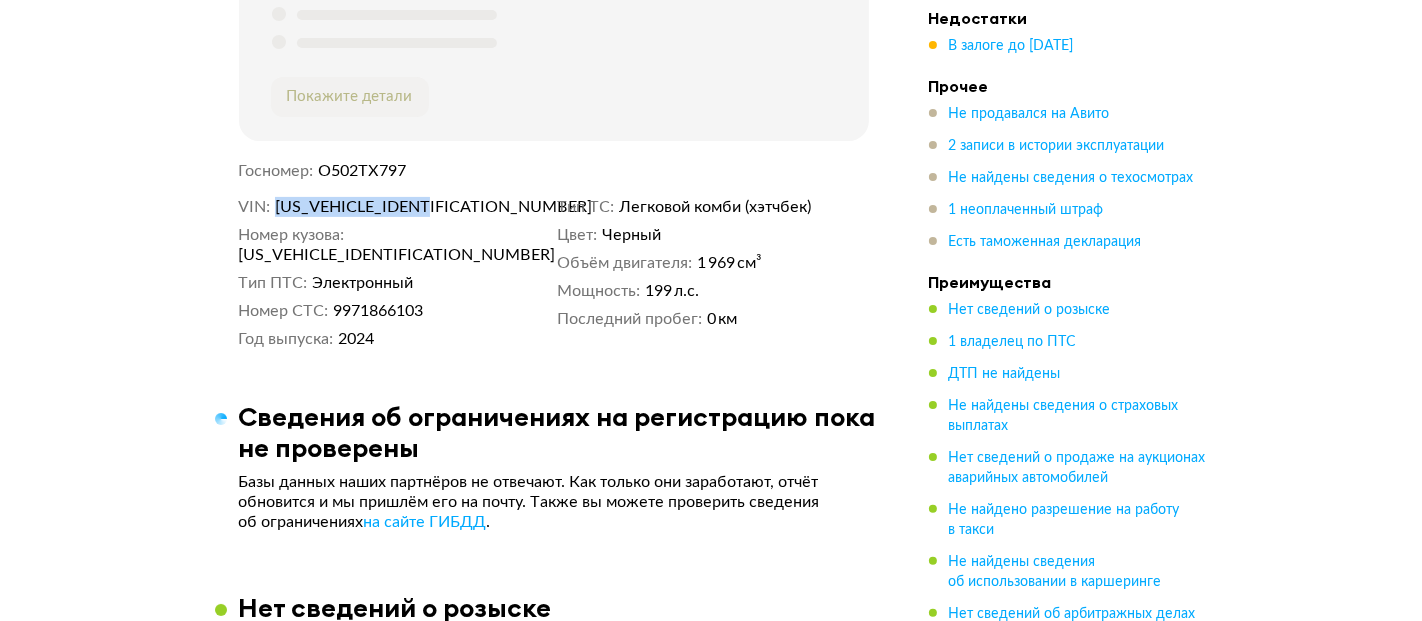 scroll, scrollTop: 0, scrollLeft: 0, axis: both 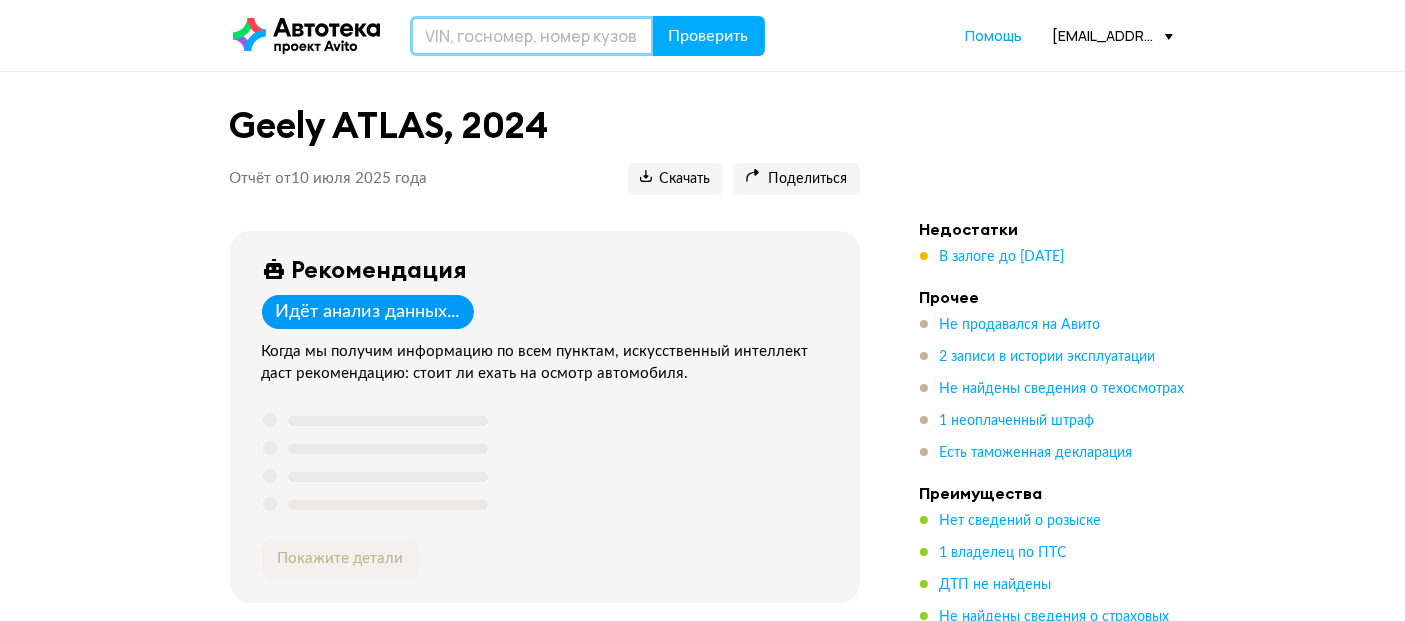 drag, startPoint x: 547, startPoint y: 37, endPoint x: 557, endPoint y: 41, distance: 10.770329 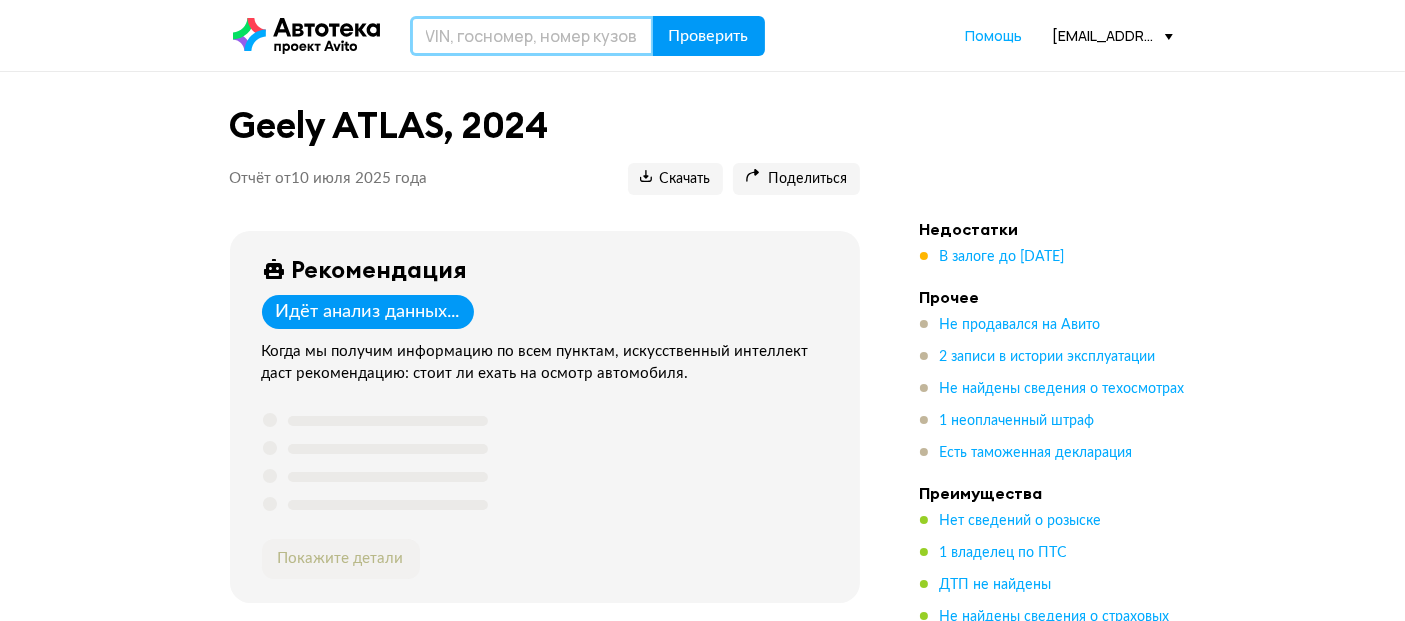 paste on "WP1ZZZ9YZMDA42116" 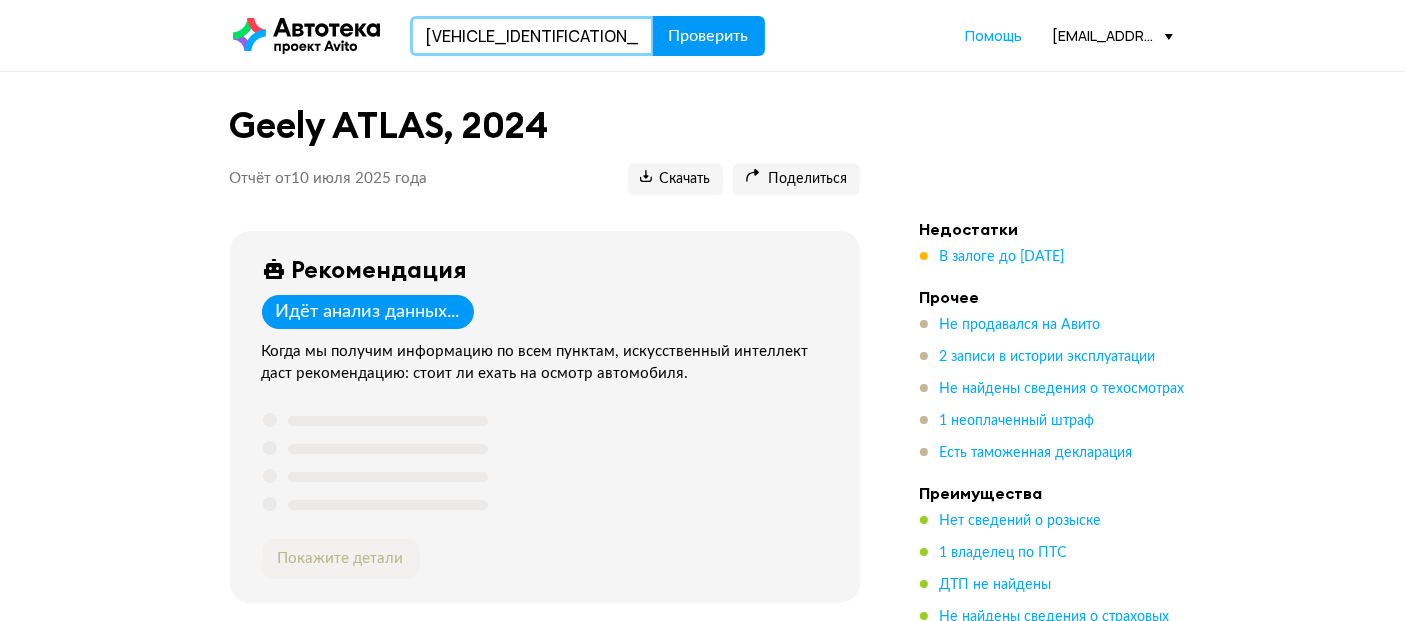type on "WP1ZZZ9YZMDA42116" 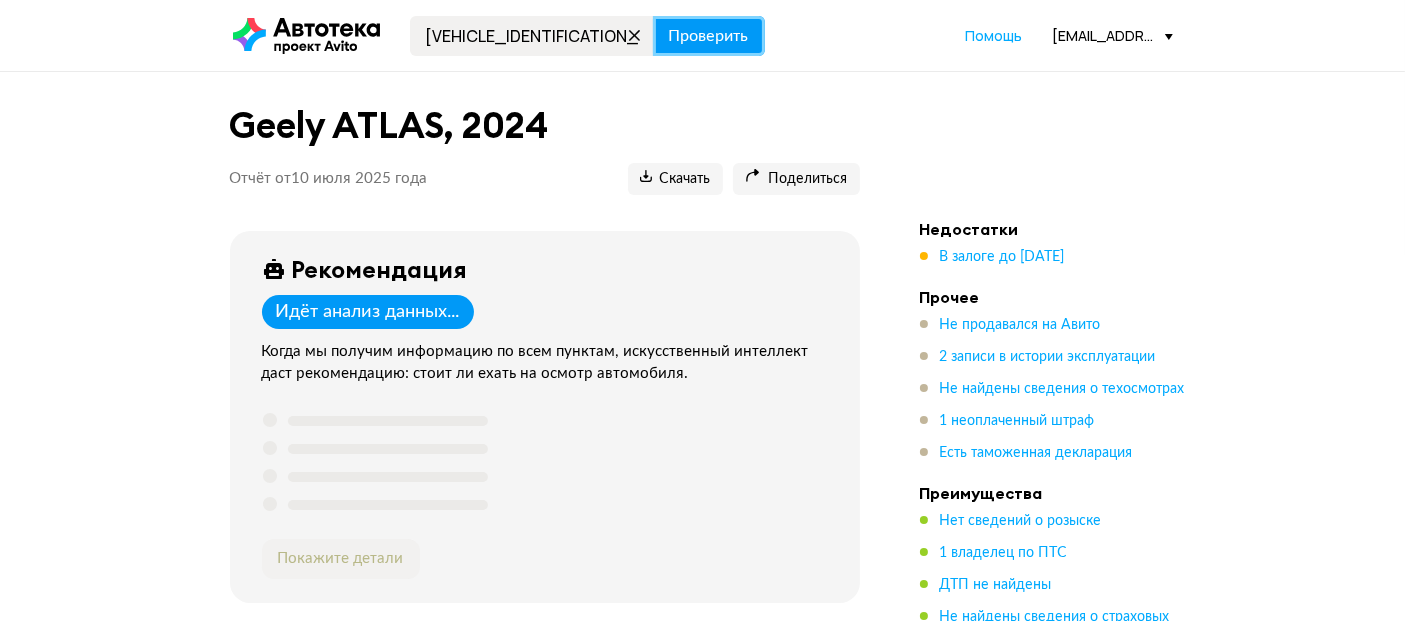 click on "Проверить" at bounding box center (709, 36) 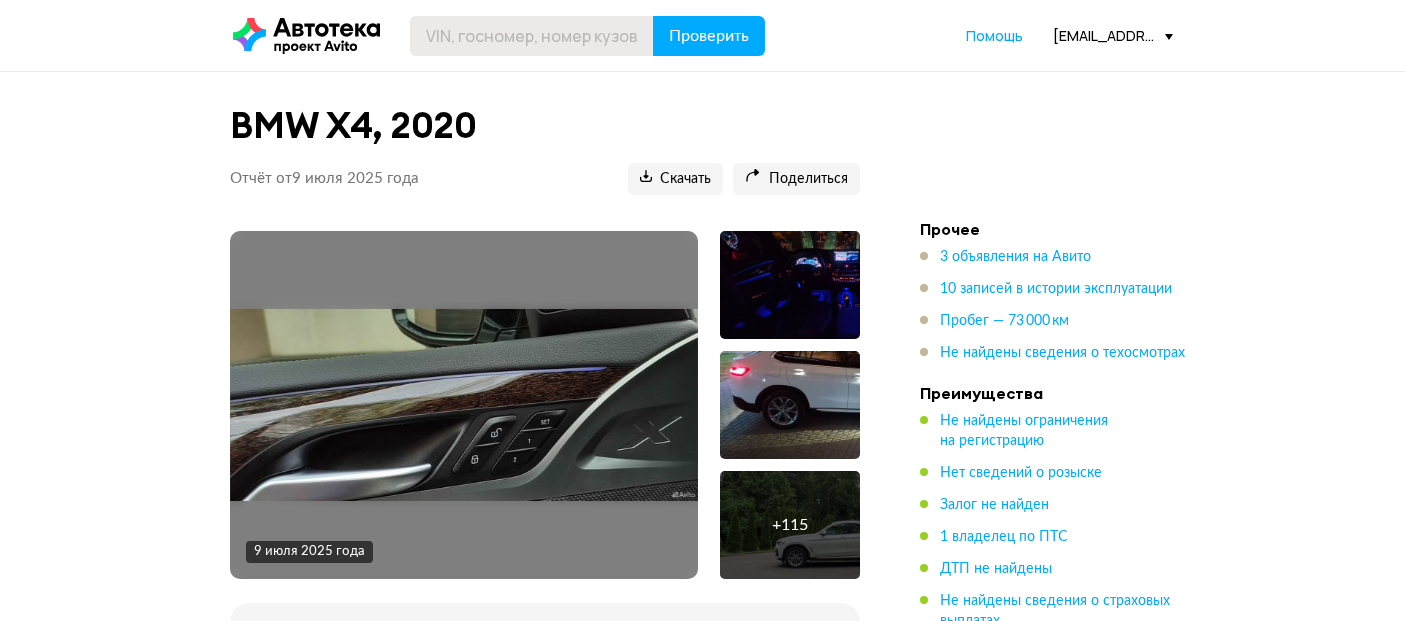scroll, scrollTop: 0, scrollLeft: 0, axis: both 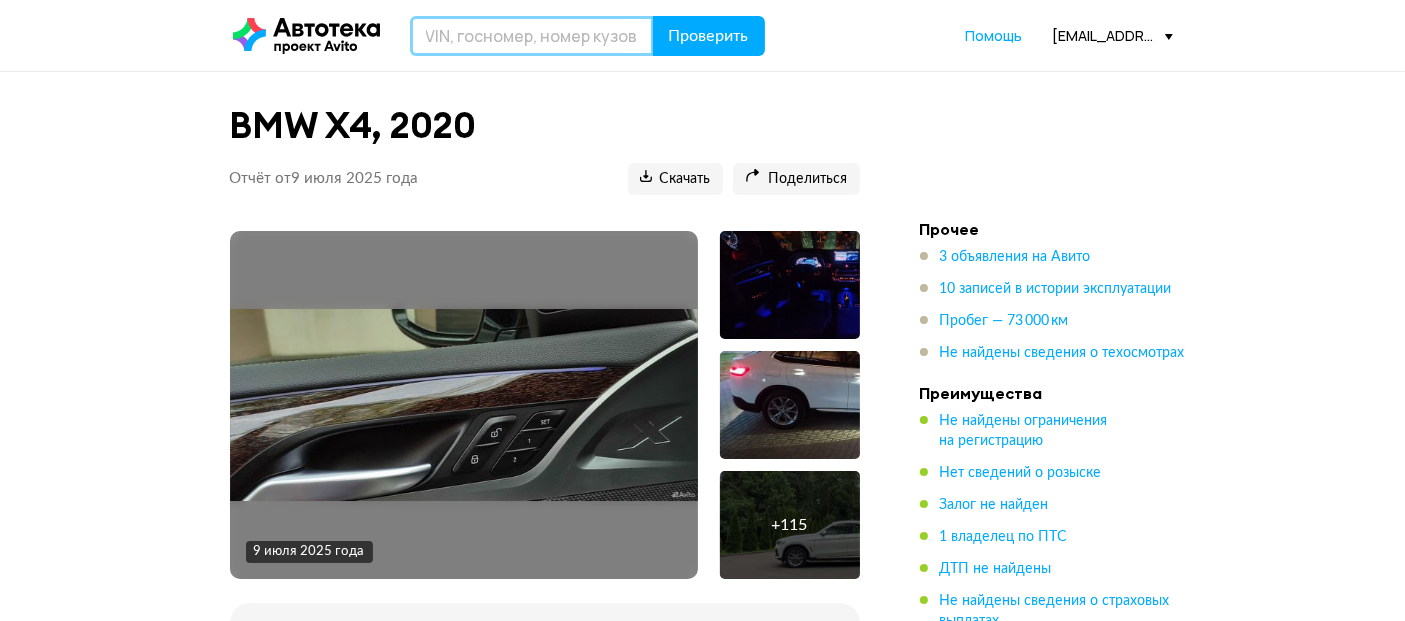 click at bounding box center (532, 36) 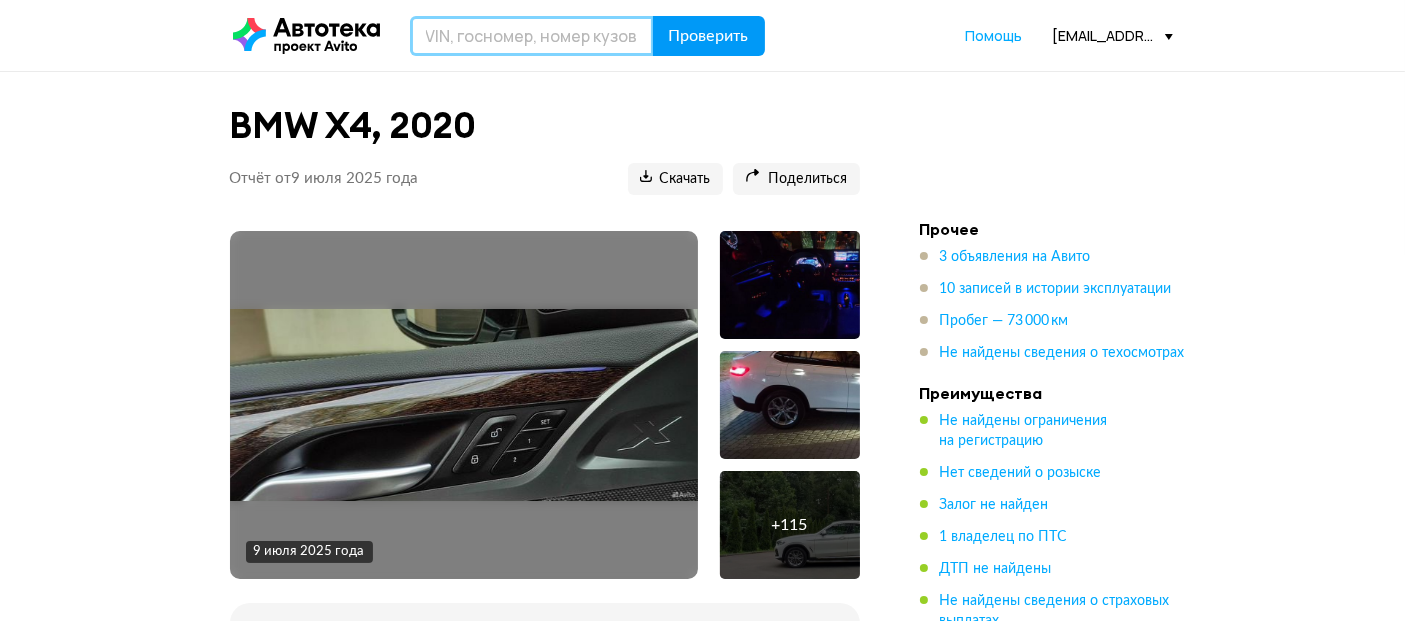 paste on "WAUZZZF4XHA119575" 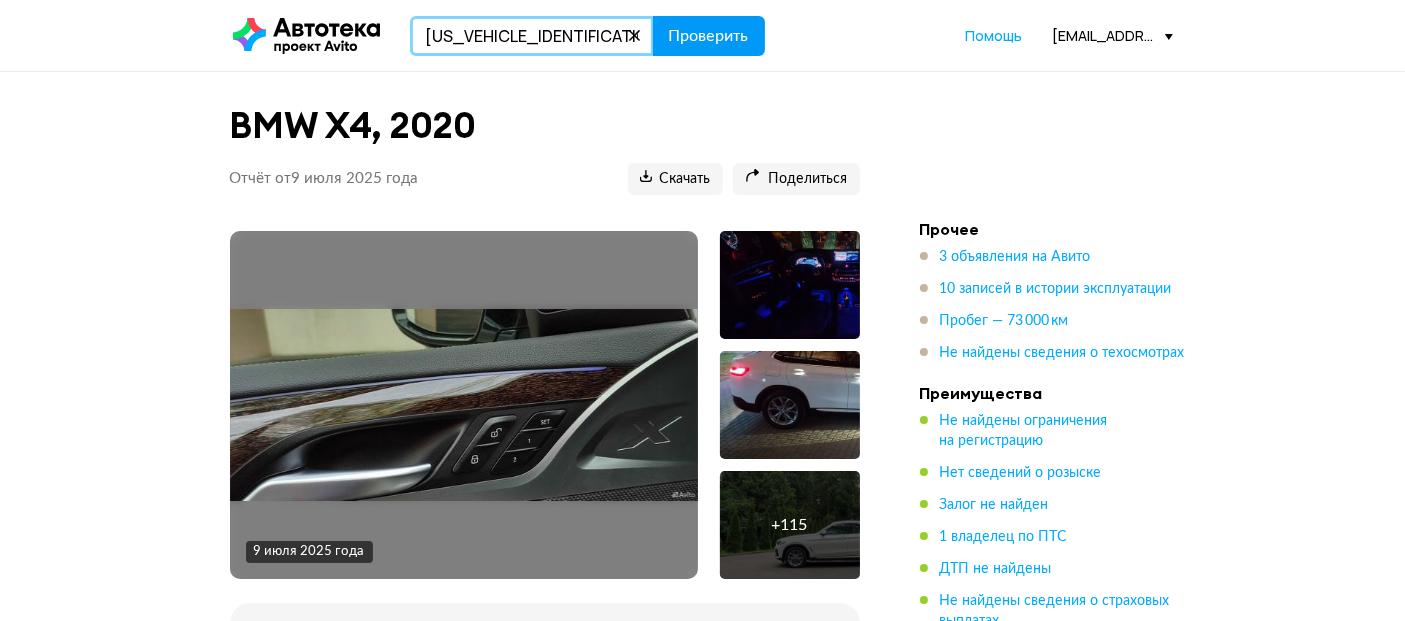 type on "WAUZZZF4XHA119575" 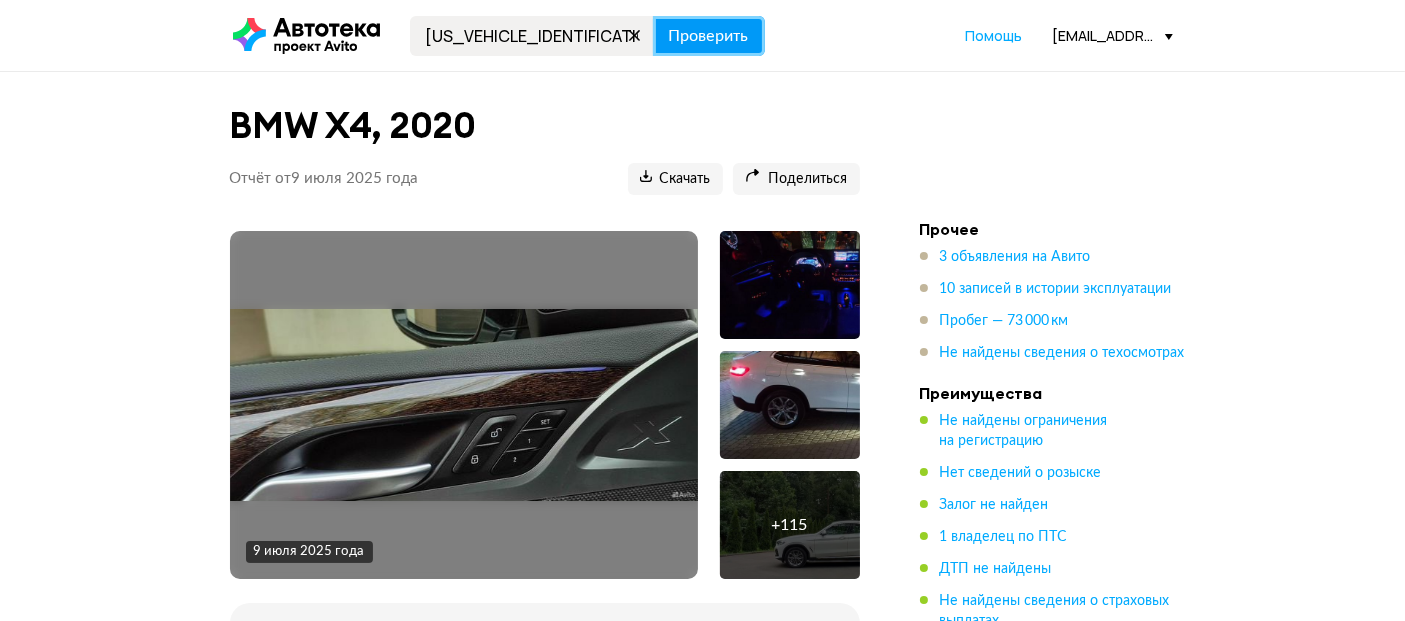 click on "Проверить" at bounding box center [709, 36] 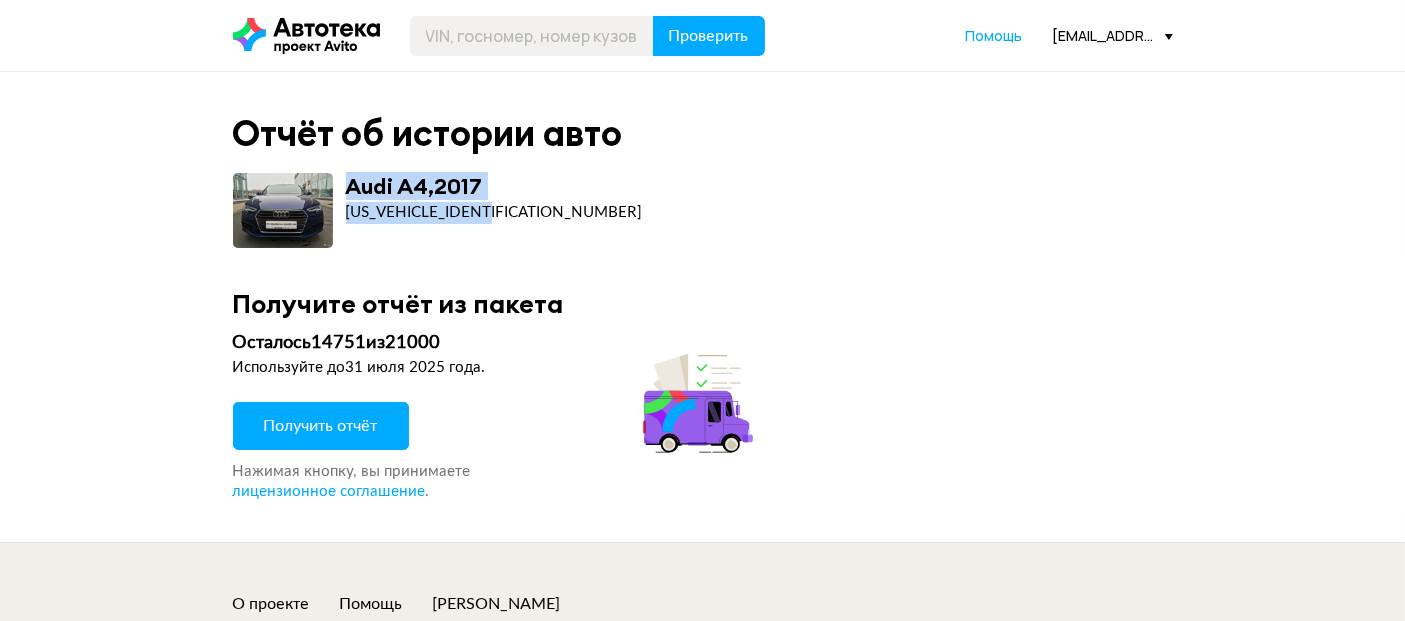 drag, startPoint x: 398, startPoint y: 180, endPoint x: 325, endPoint y: 181, distance: 73.00685 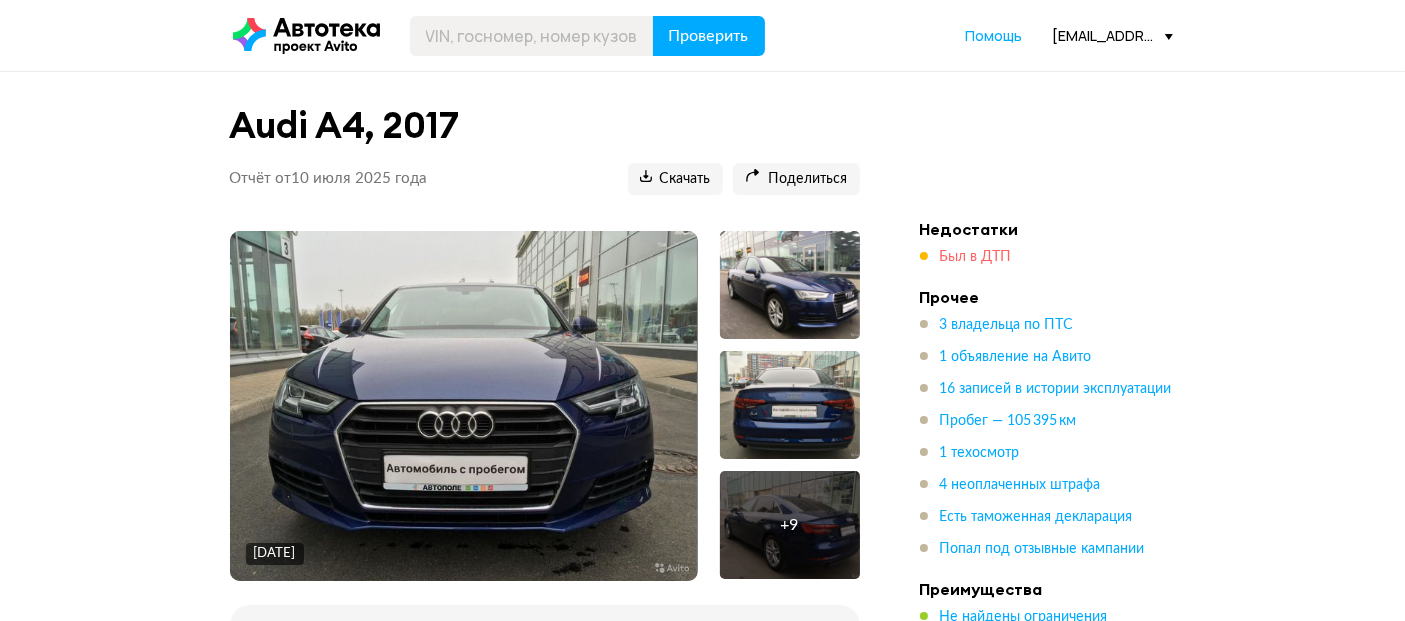 click on "Был в ДТП" at bounding box center [976, 257] 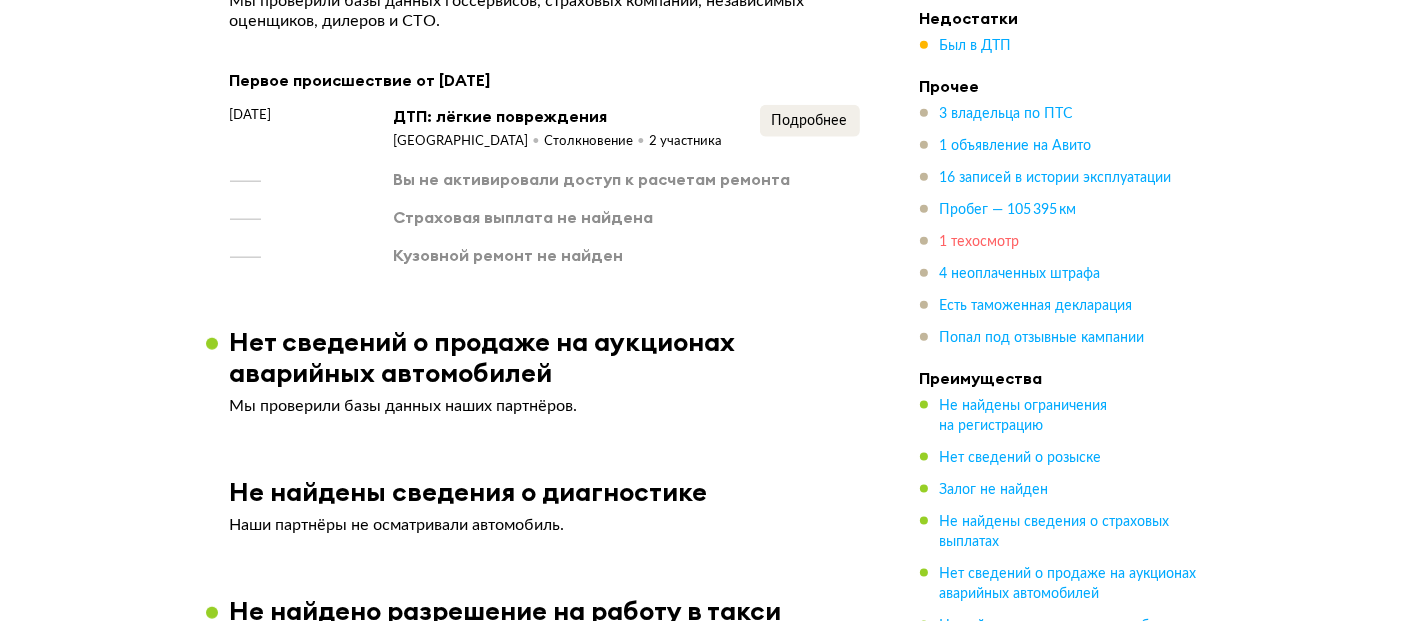 scroll, scrollTop: 2462, scrollLeft: 0, axis: vertical 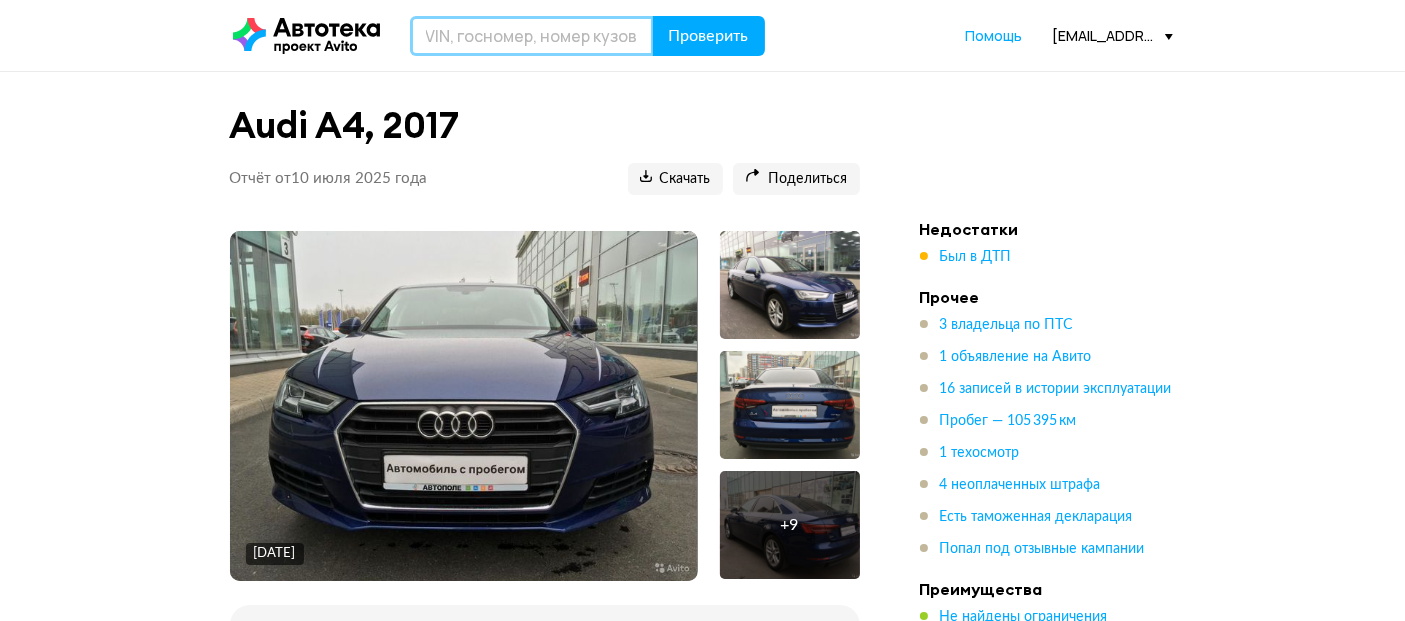 click at bounding box center (532, 36) 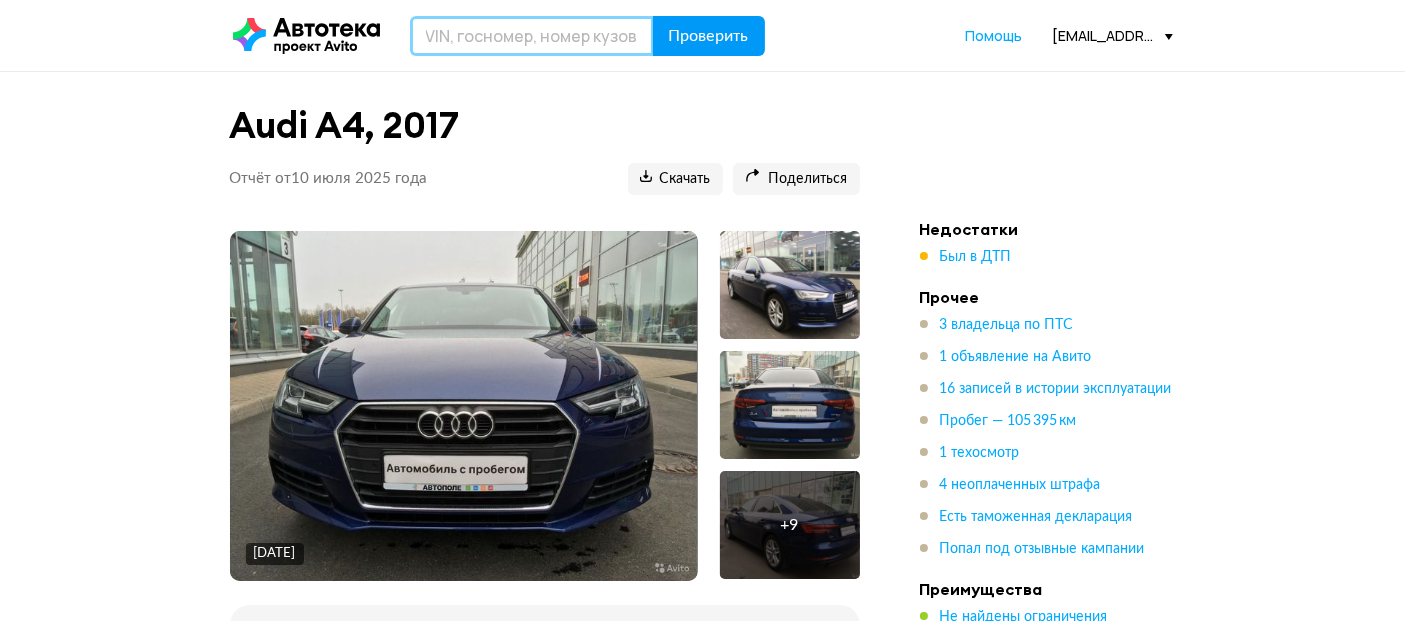 paste on "HLX32B146R1413823" 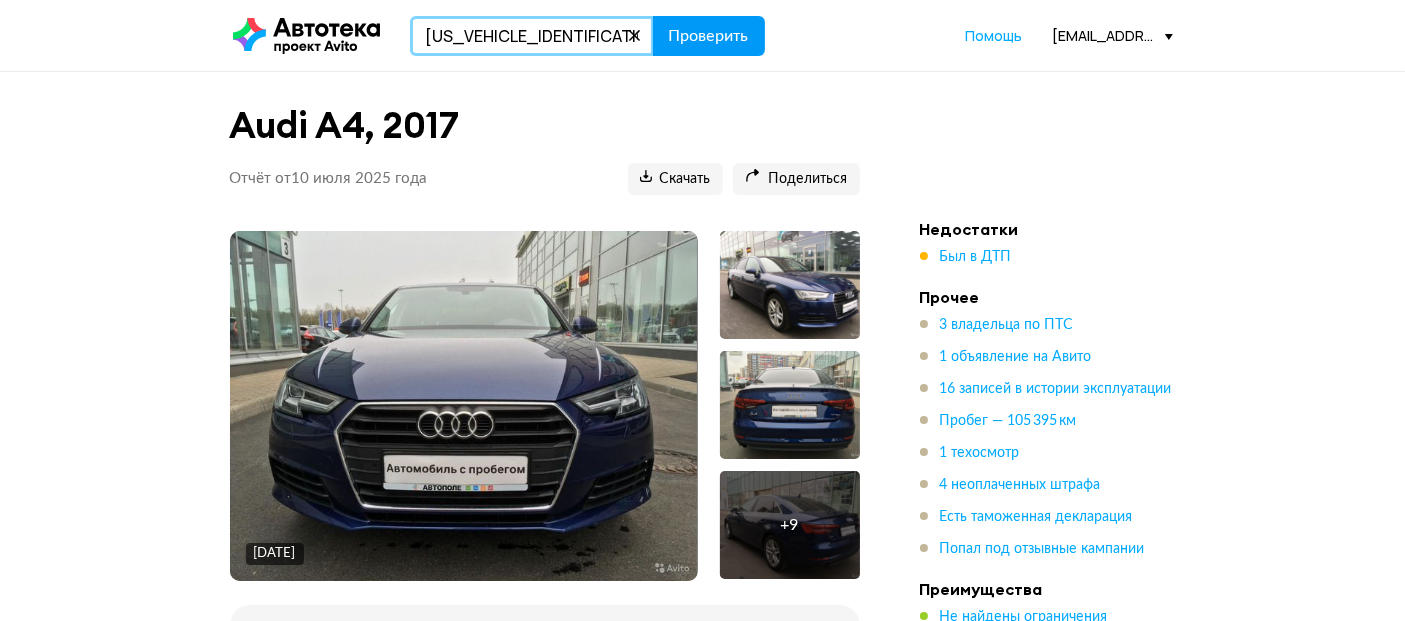 type on "HLX32B146R1413823" 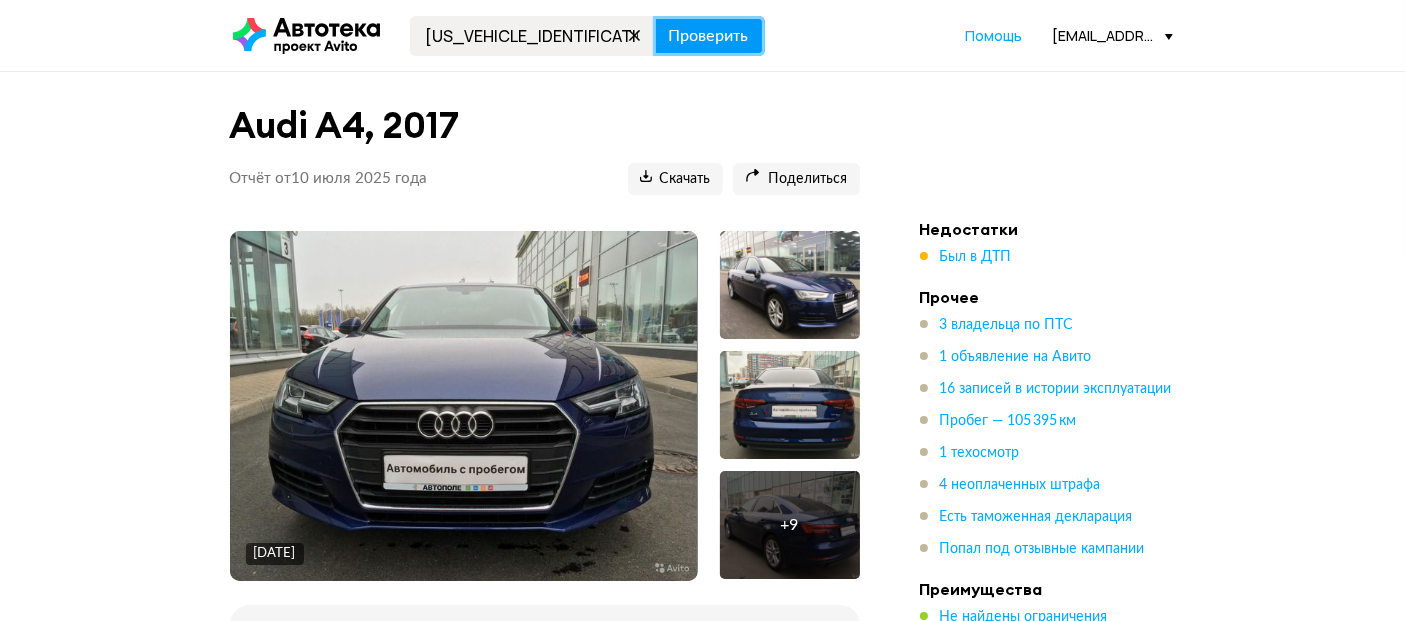 drag, startPoint x: 735, startPoint y: 43, endPoint x: 716, endPoint y: 23, distance: 27.58623 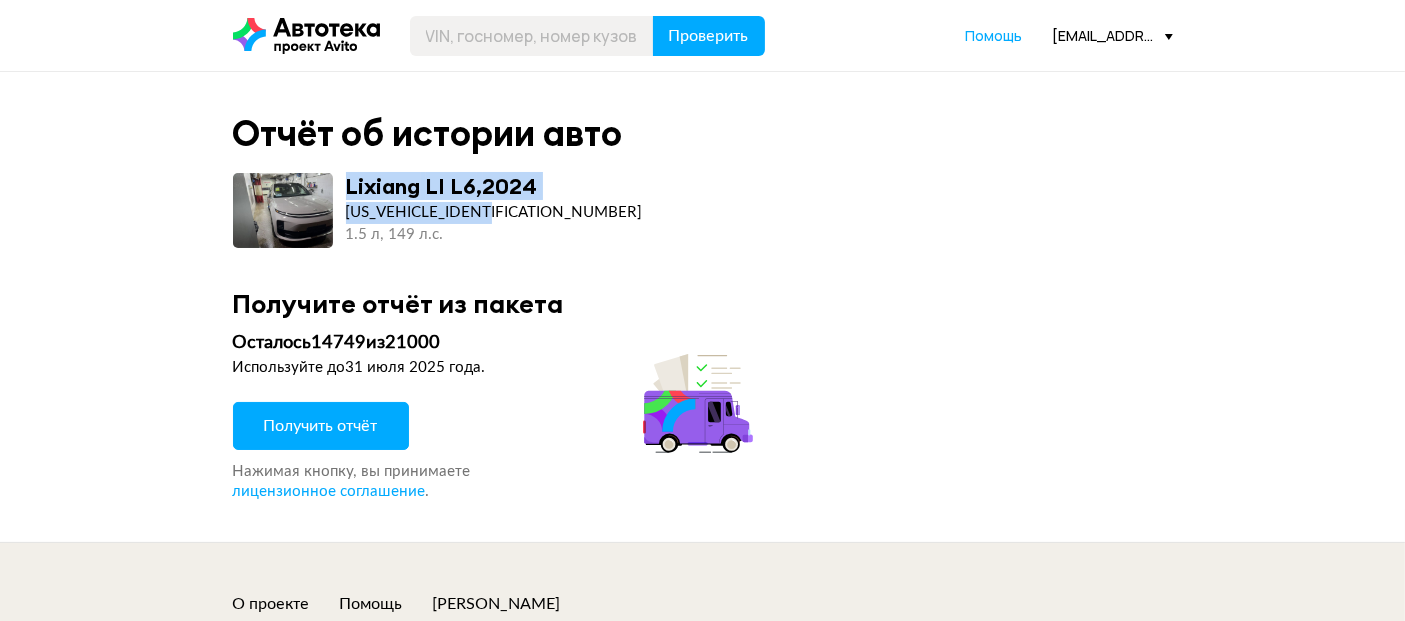 drag, startPoint x: 476, startPoint y: 209, endPoint x: 335, endPoint y: 189, distance: 142.41138 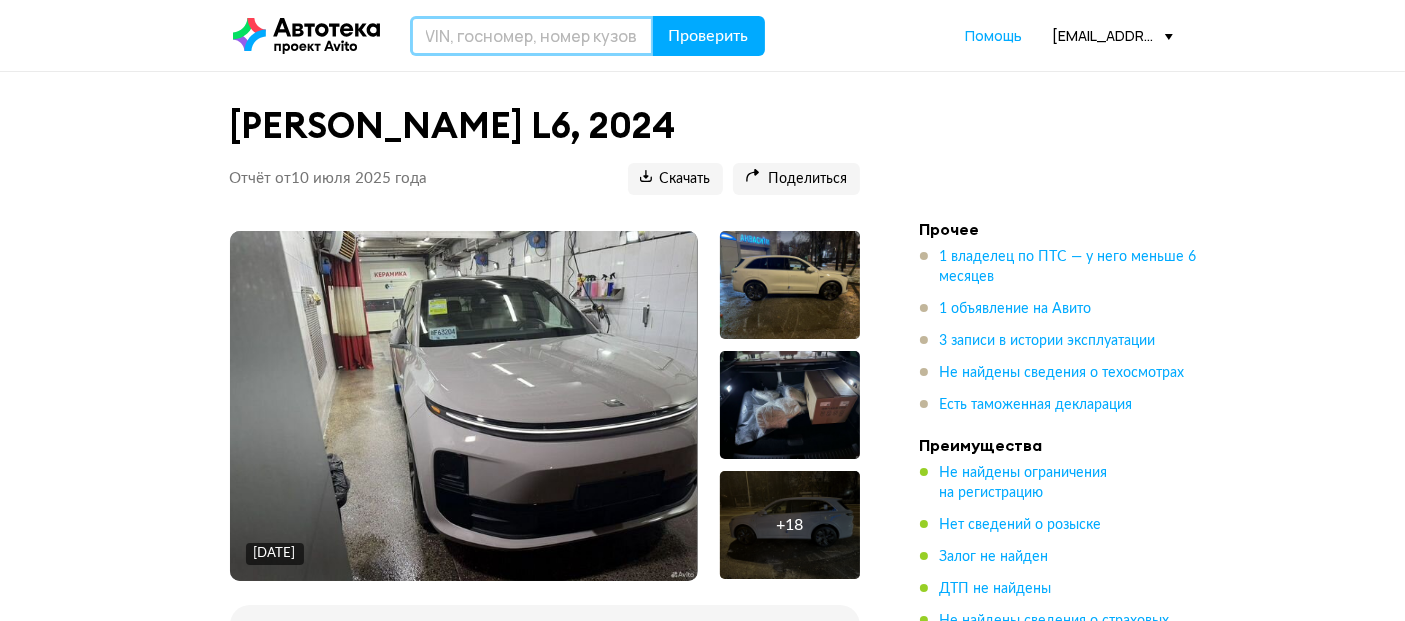 click at bounding box center (532, 36) 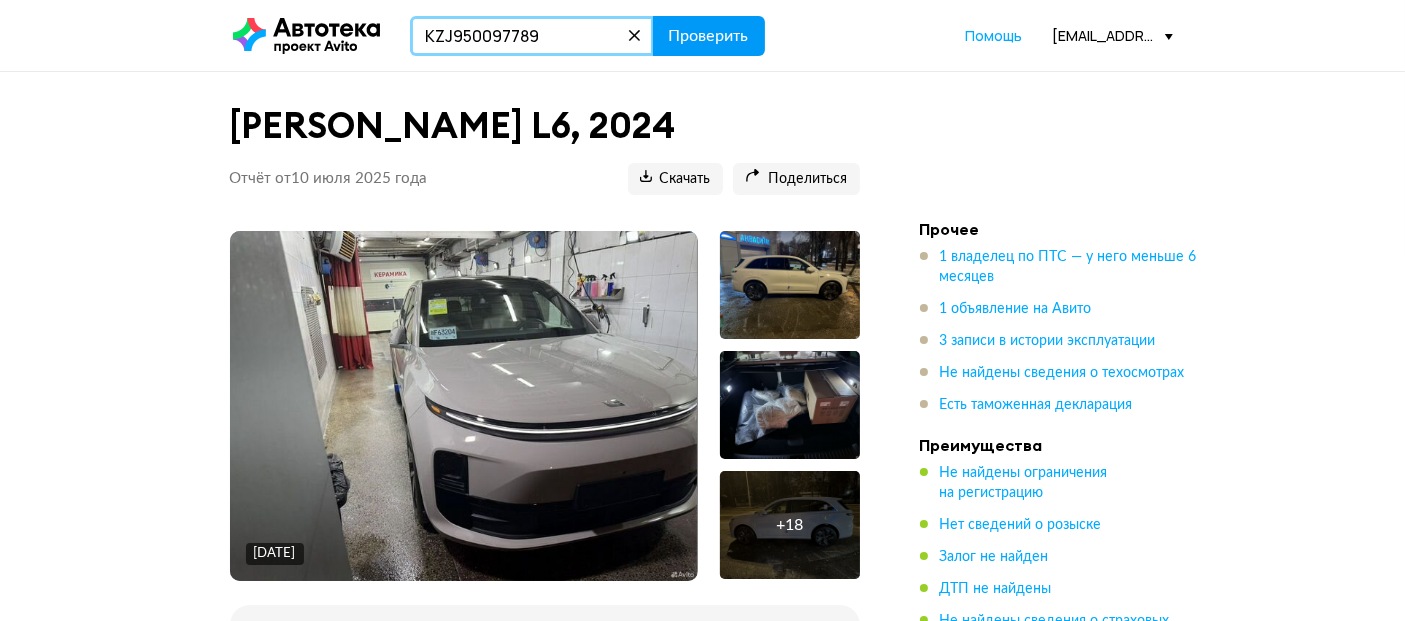 type on "KZJ950097789" 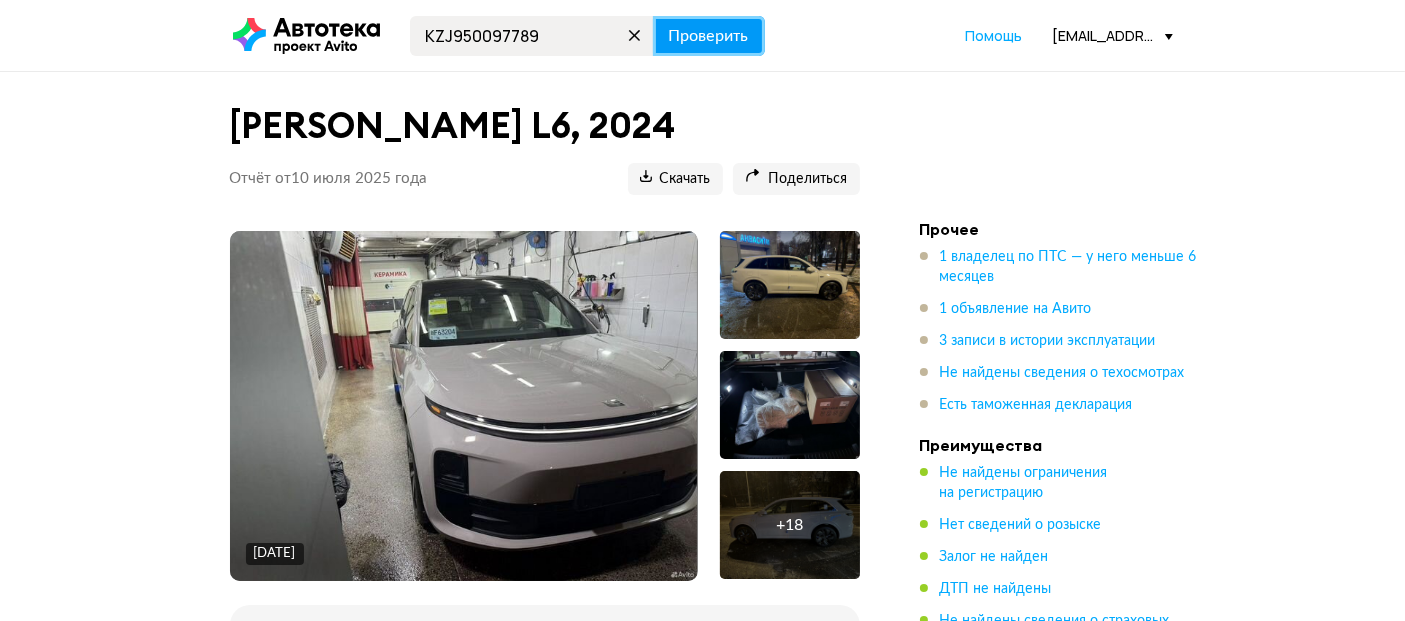 click on "Проверить" at bounding box center (709, 36) 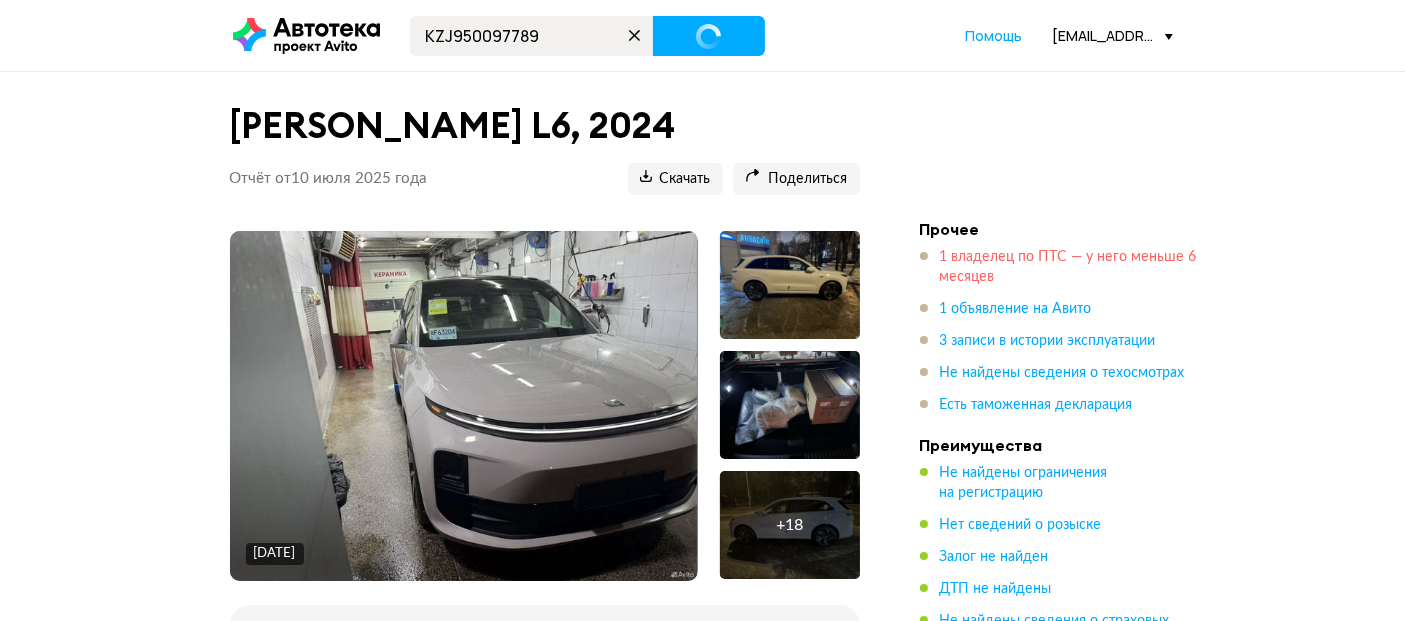 click on "1 владелец по ПТС — у него меньше 6 месяцев" at bounding box center (1068, 267) 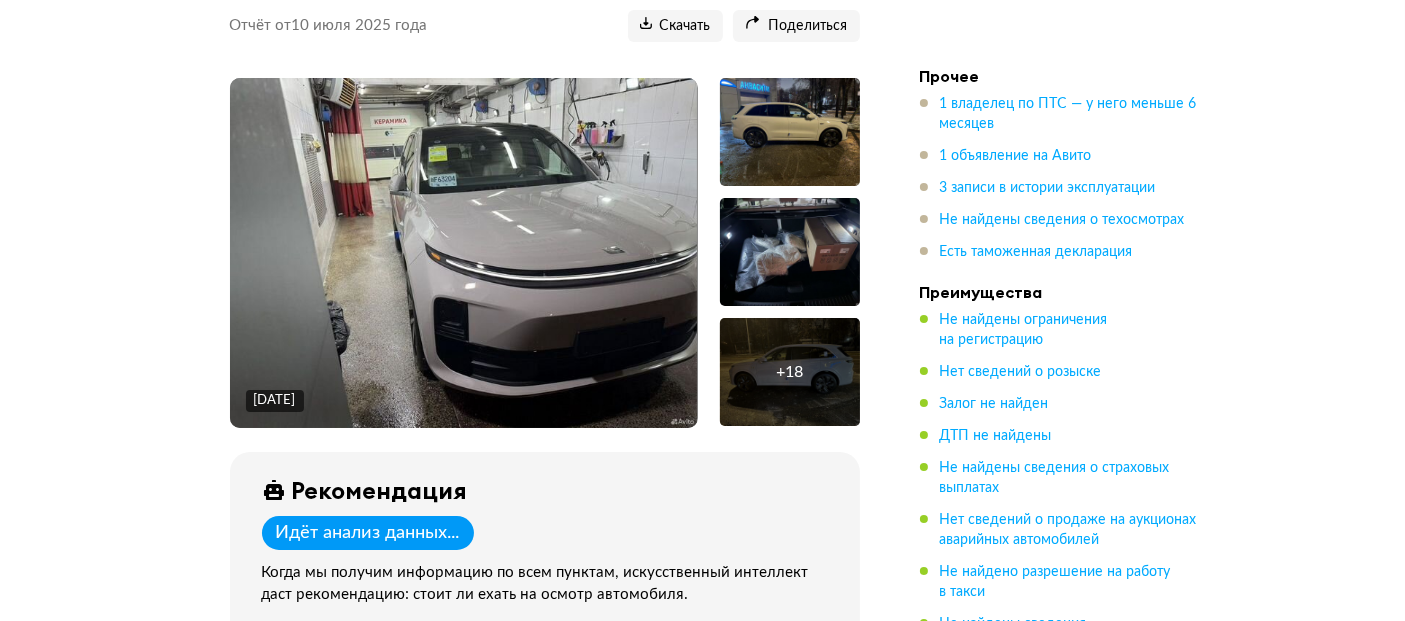 scroll, scrollTop: 0, scrollLeft: 0, axis: both 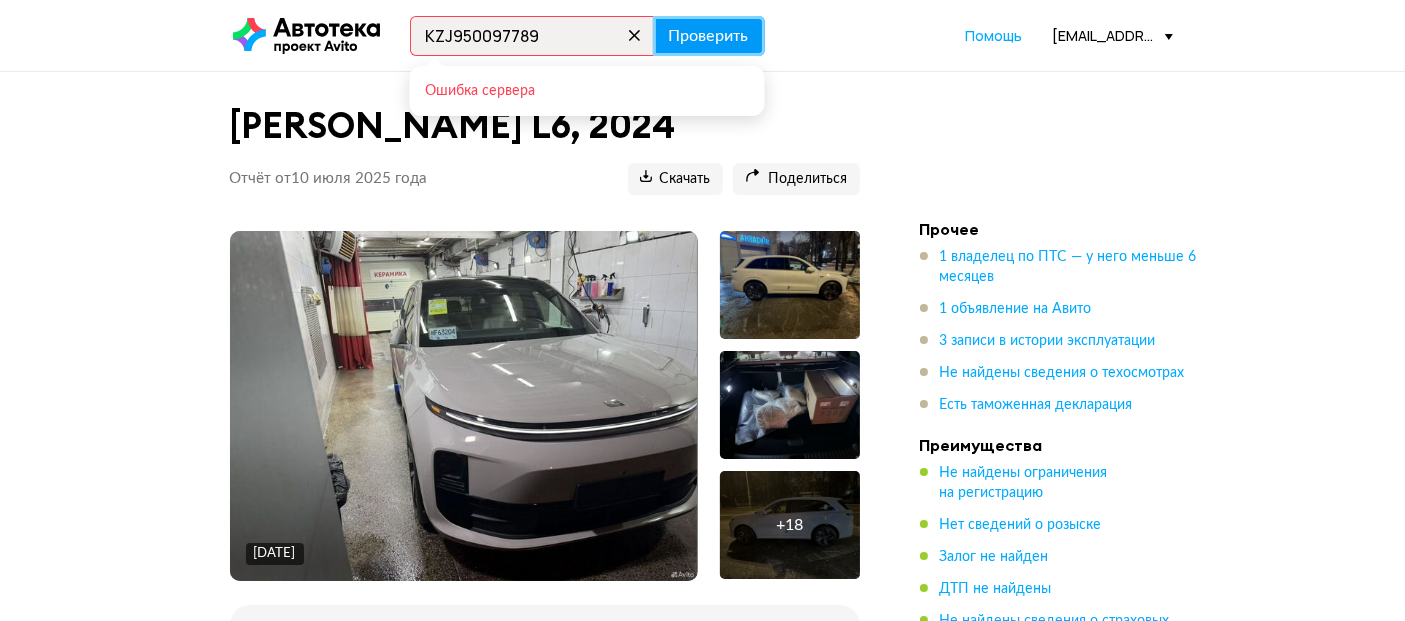 click on "Проверить" at bounding box center (709, 36) 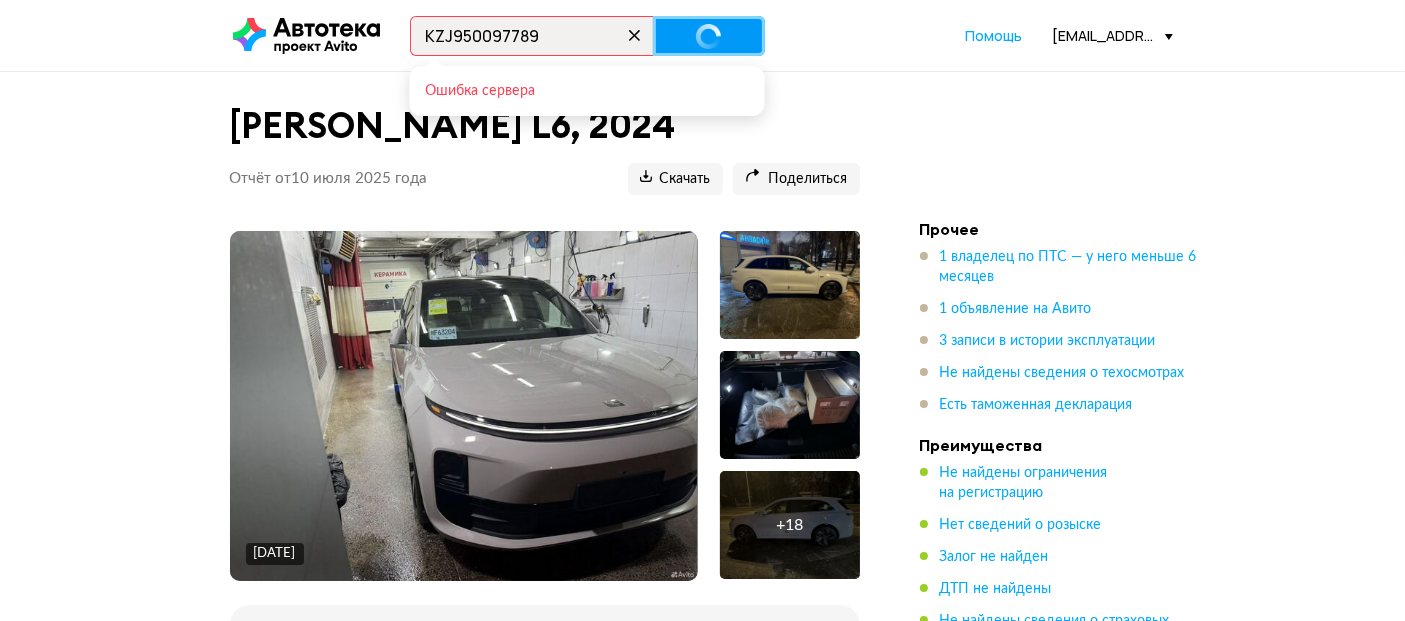 click on "Проверить" at bounding box center [709, 36] 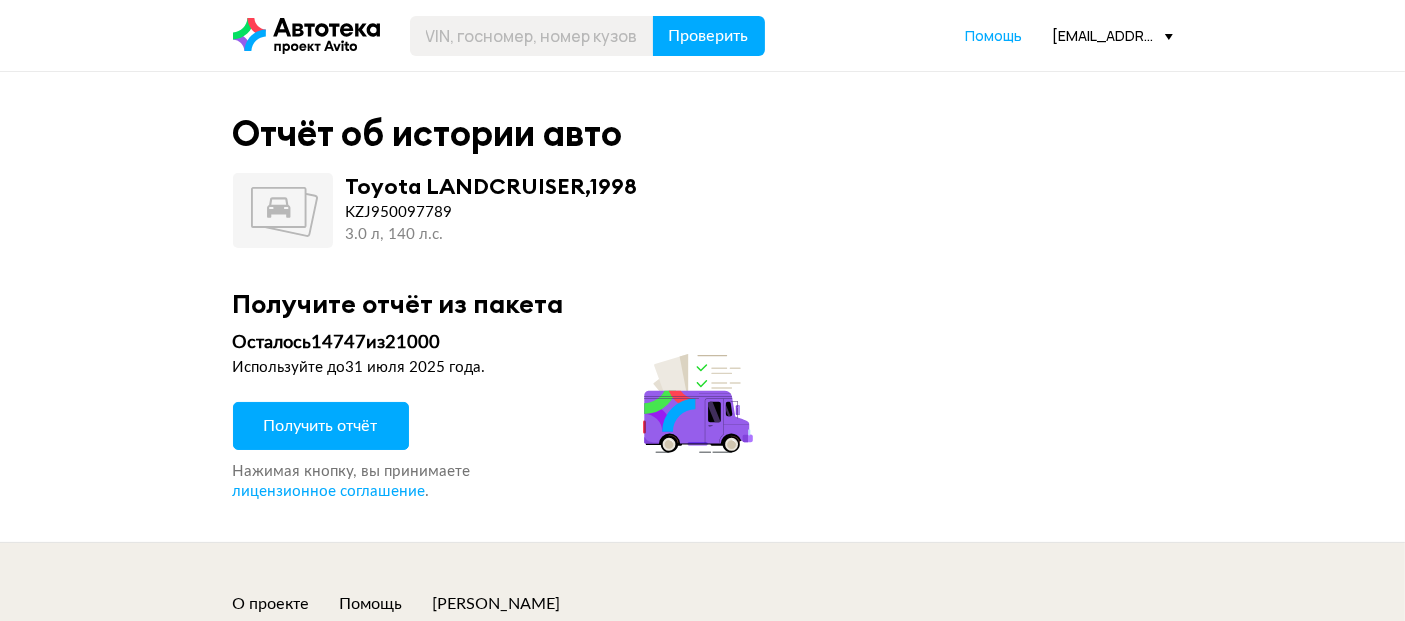 click on "Получить отчёт" at bounding box center (321, 426) 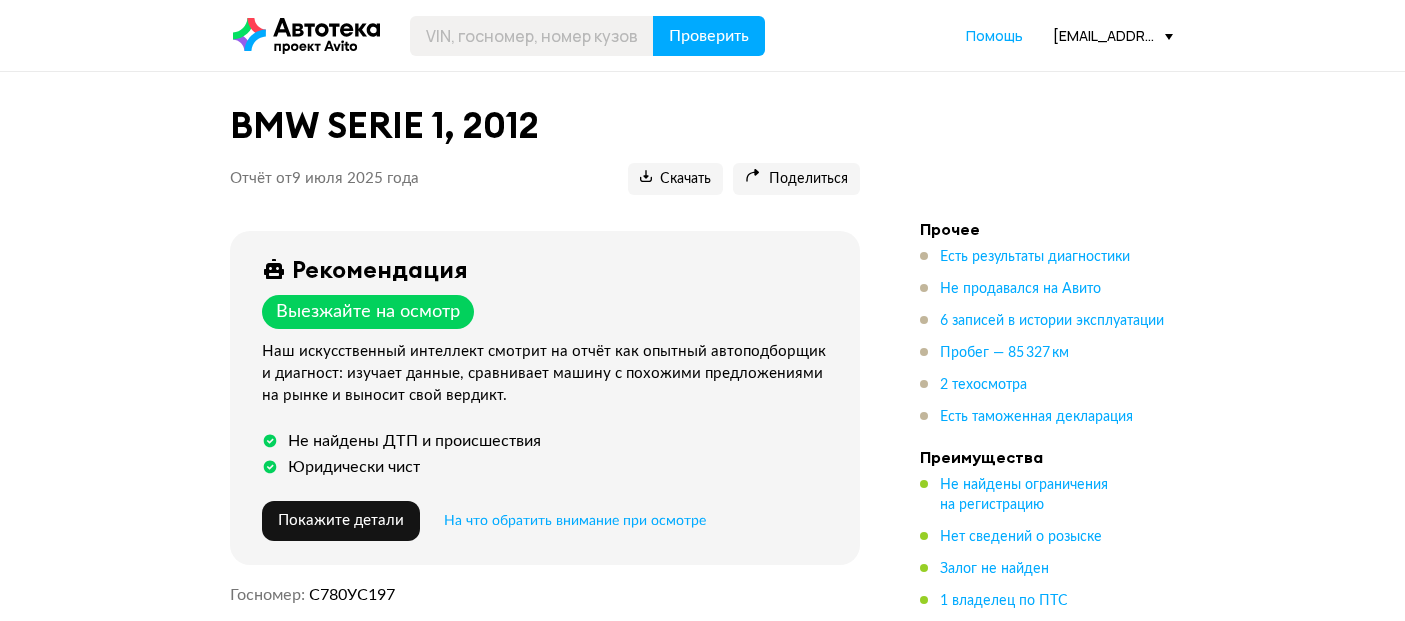 scroll, scrollTop: 0, scrollLeft: 0, axis: both 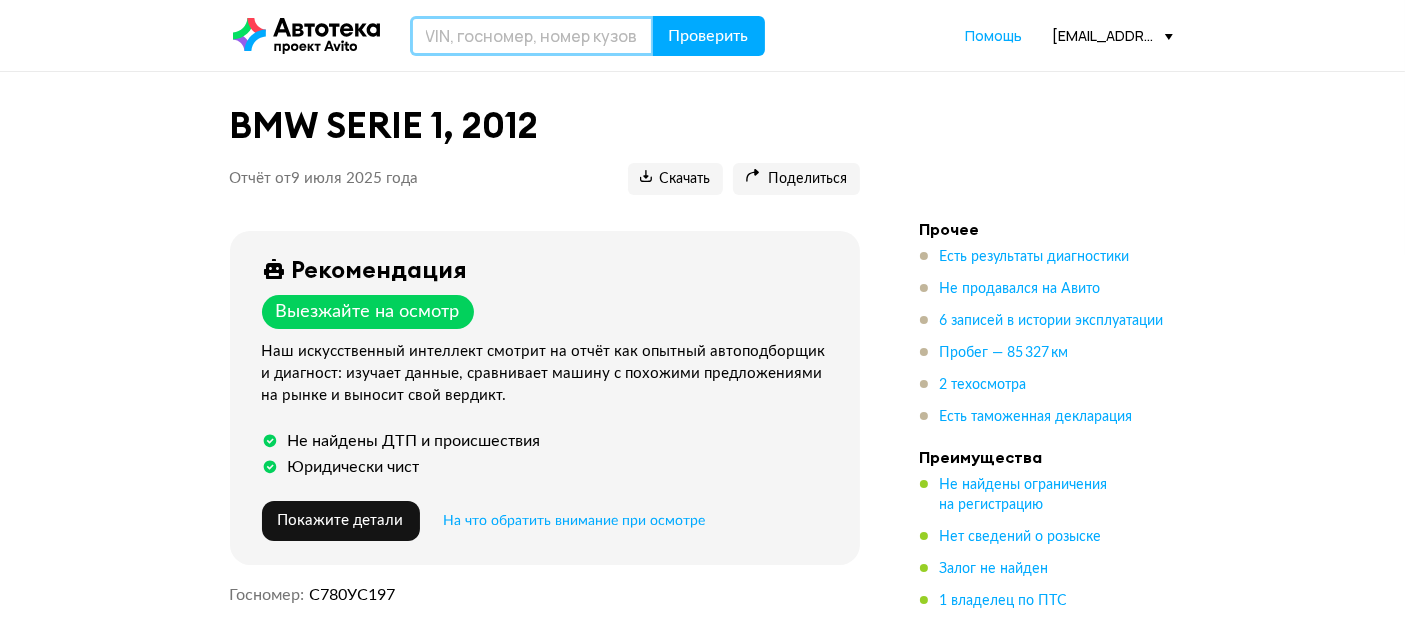 click at bounding box center [532, 36] 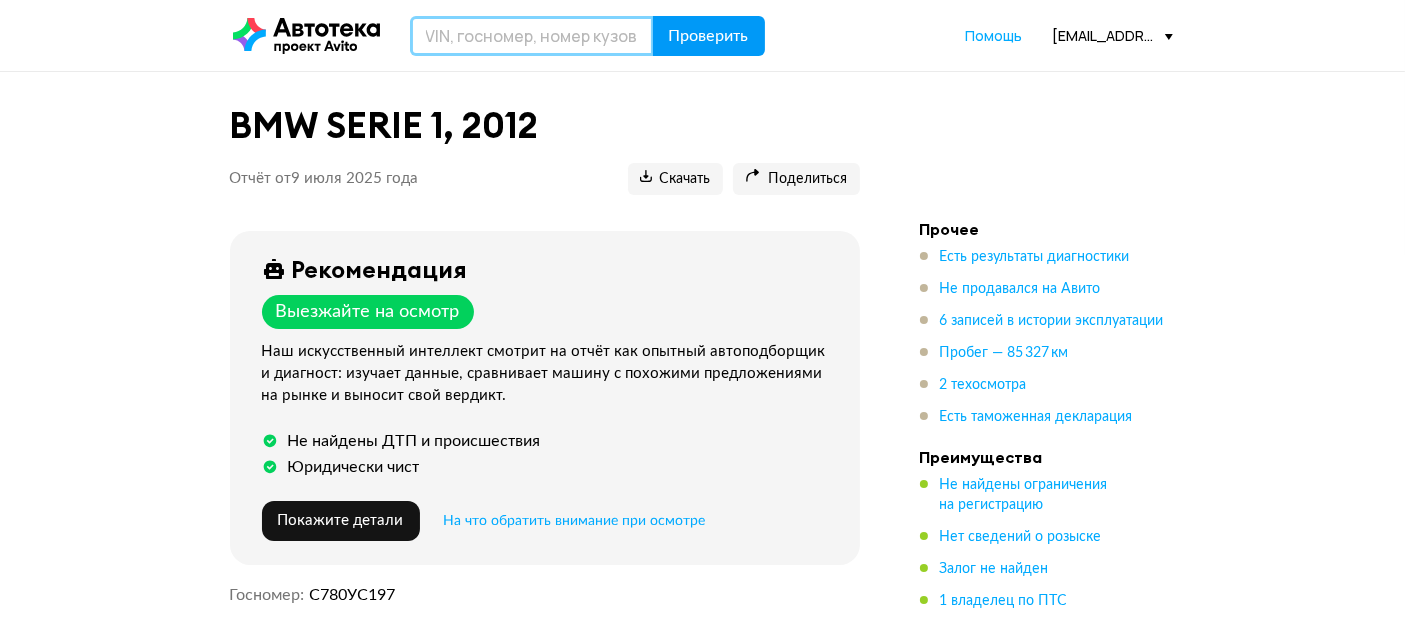 paste on "JTEHT05J402090197" 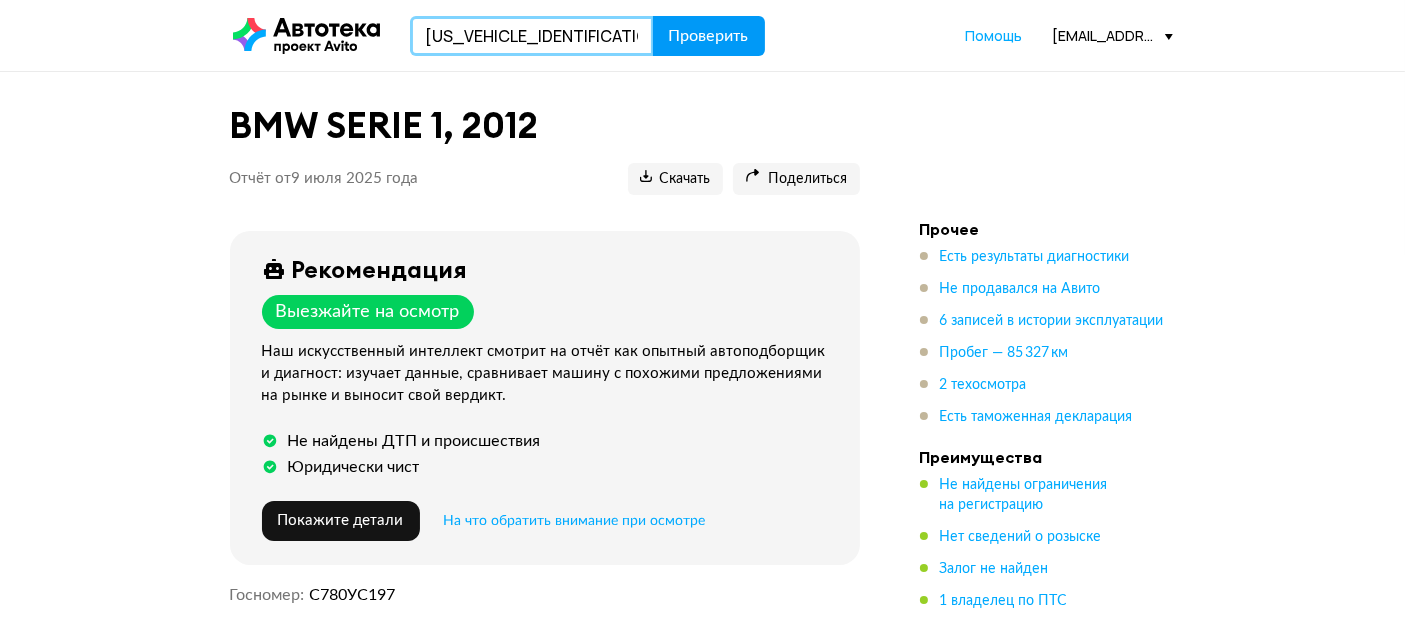 type on "JTEHT05J402090197" 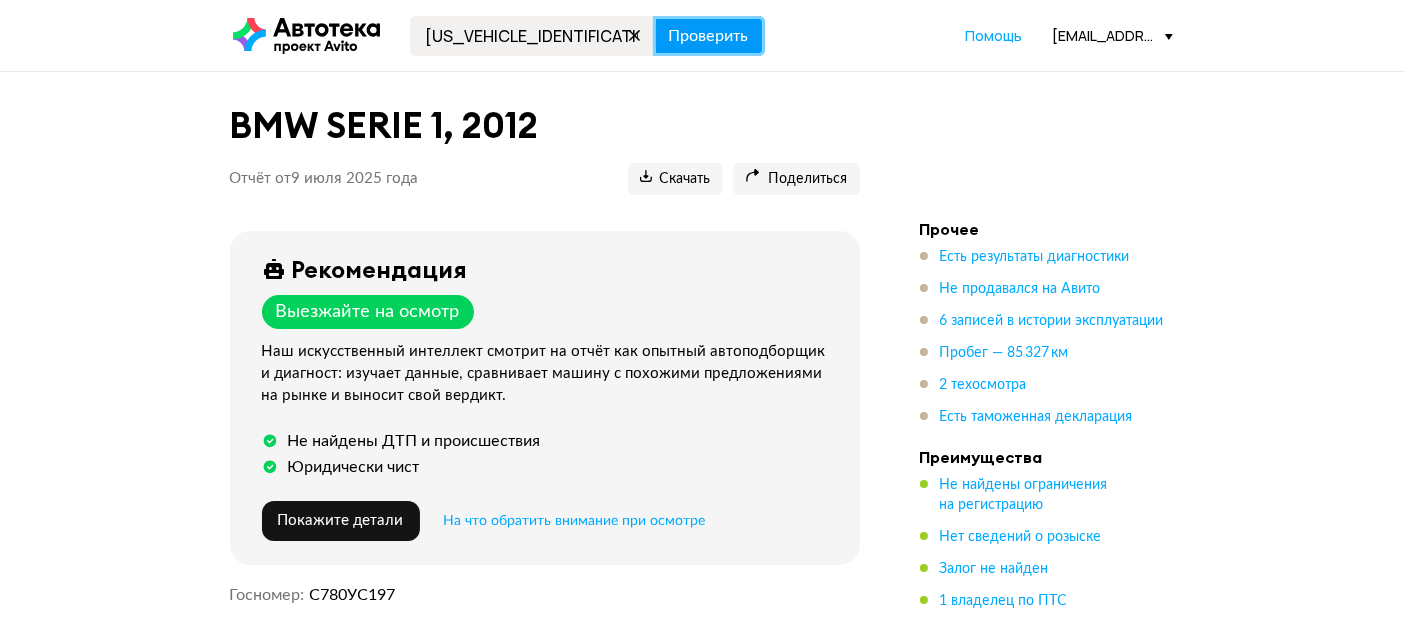 click on "Проверить" at bounding box center [709, 36] 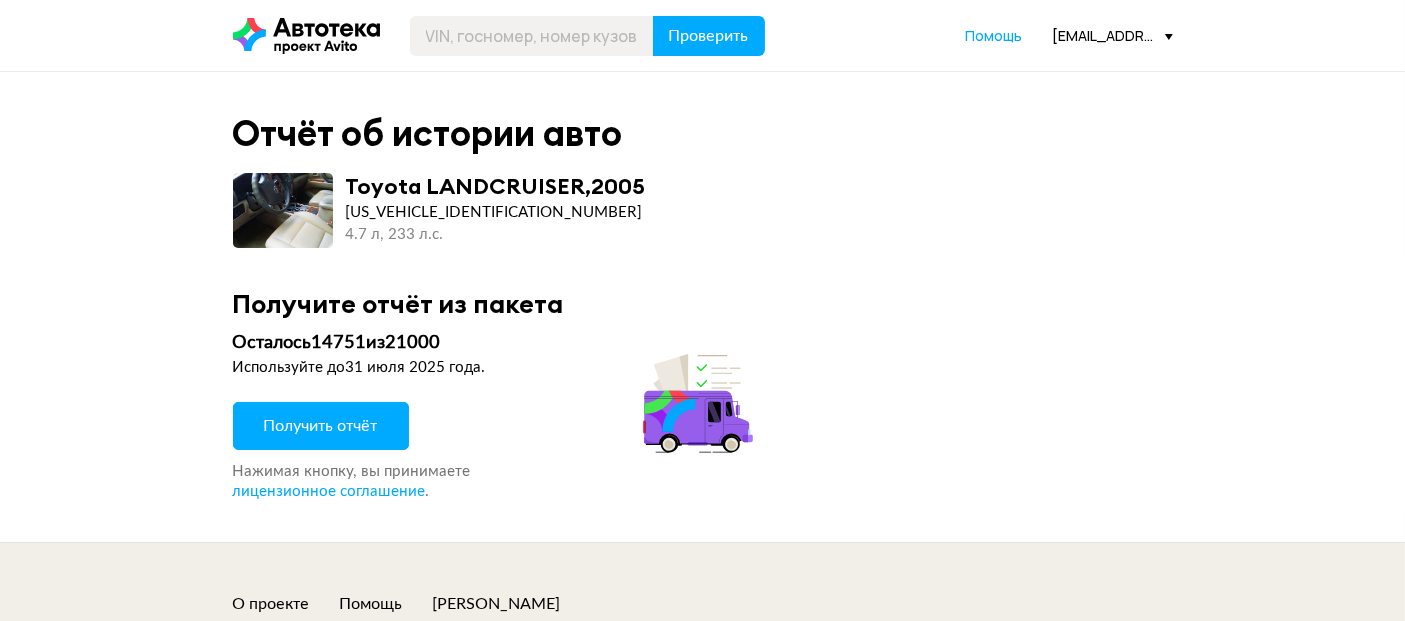 click on "Получить отчёт" at bounding box center (321, 426) 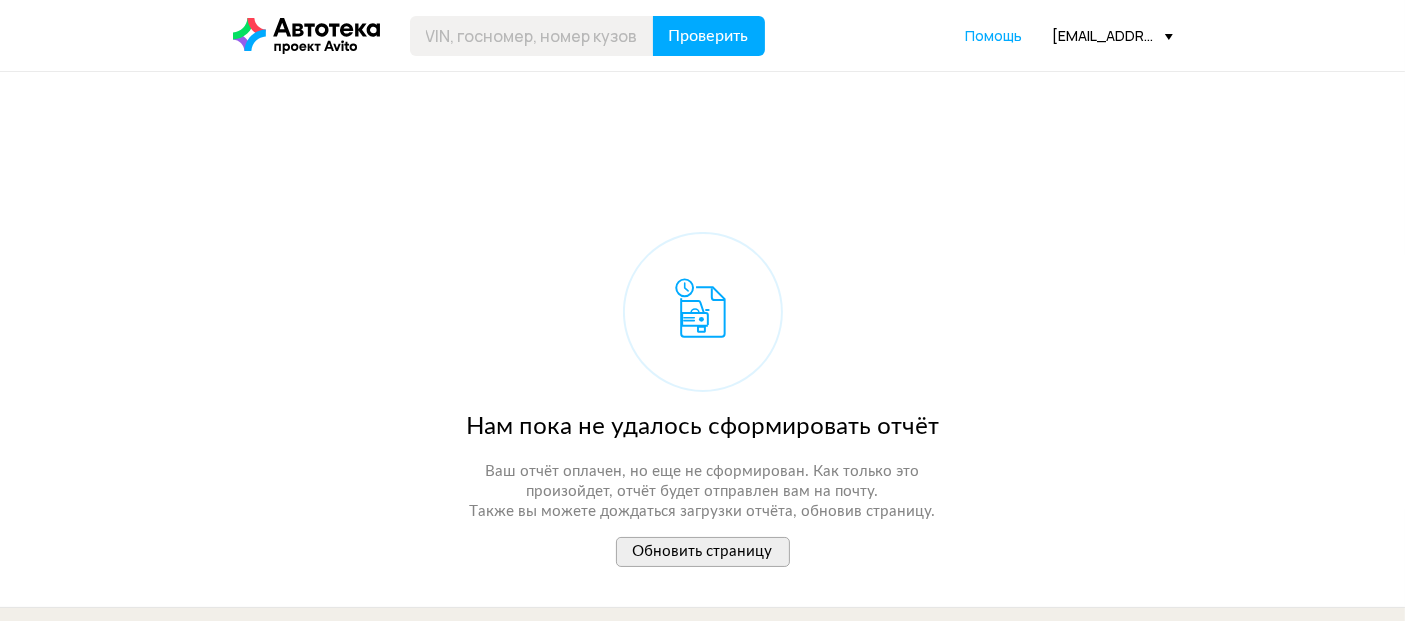 click on "Обновить страницу" at bounding box center (703, 551) 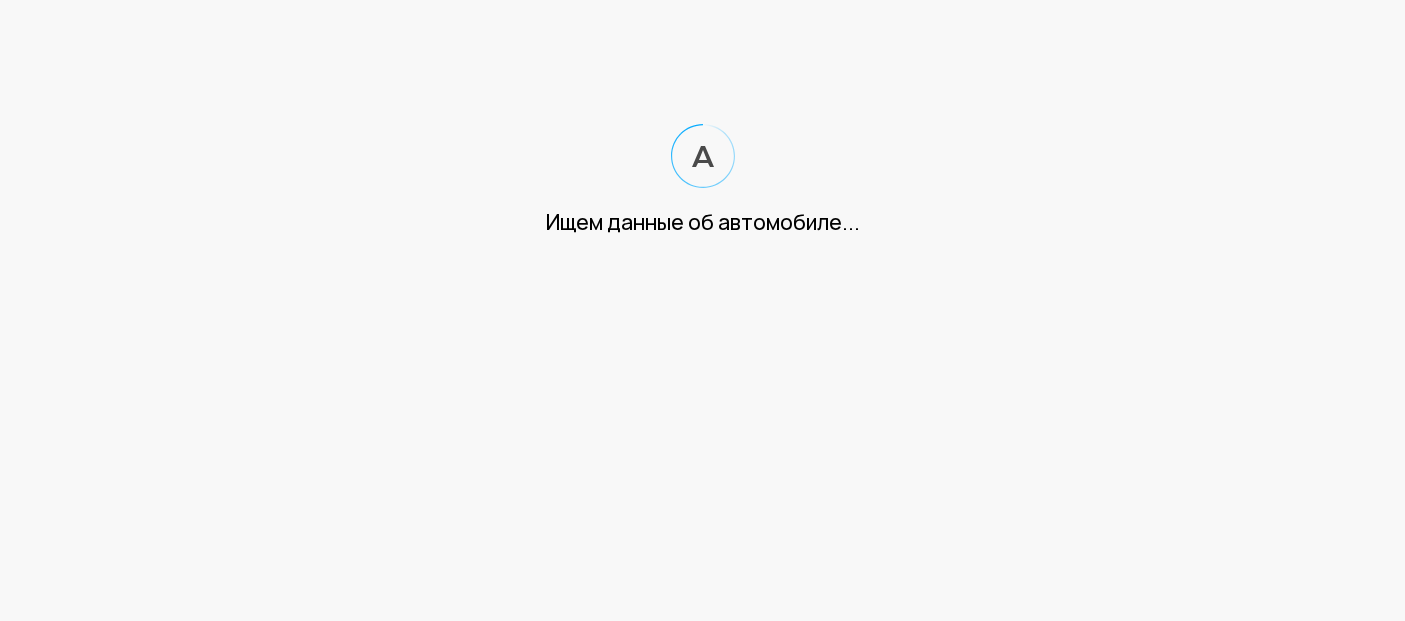 scroll, scrollTop: 0, scrollLeft: 0, axis: both 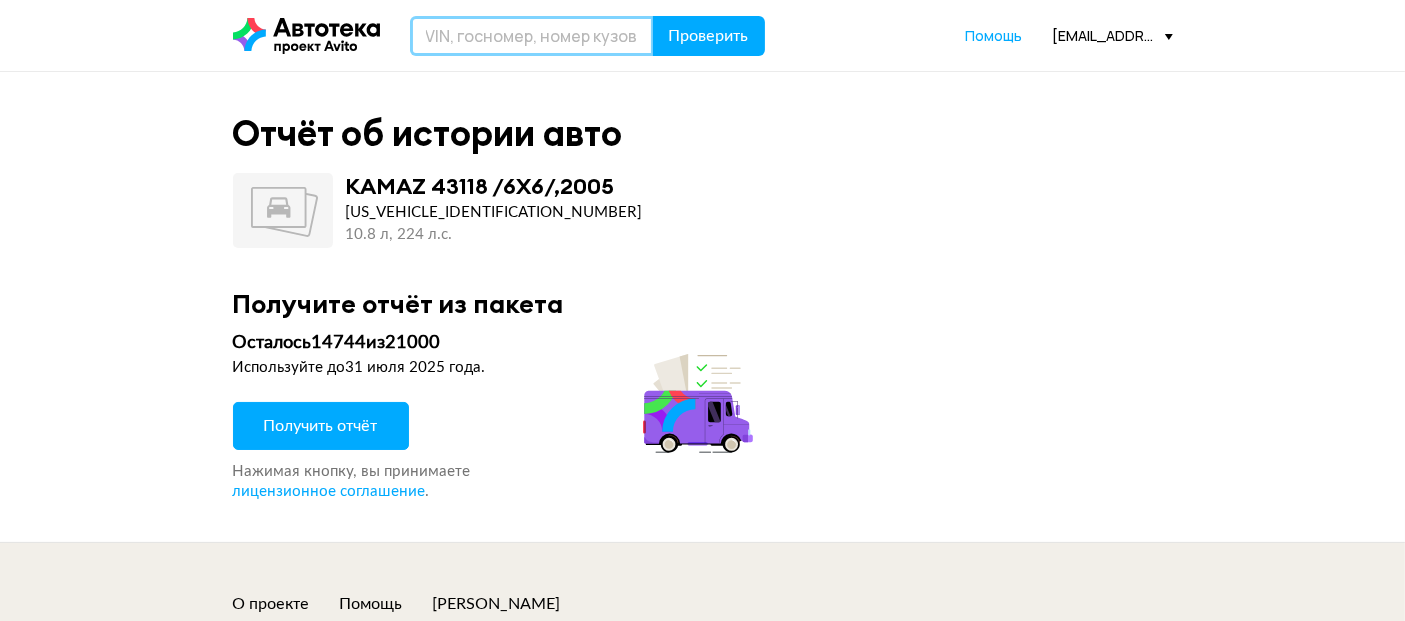 click at bounding box center [532, 36] 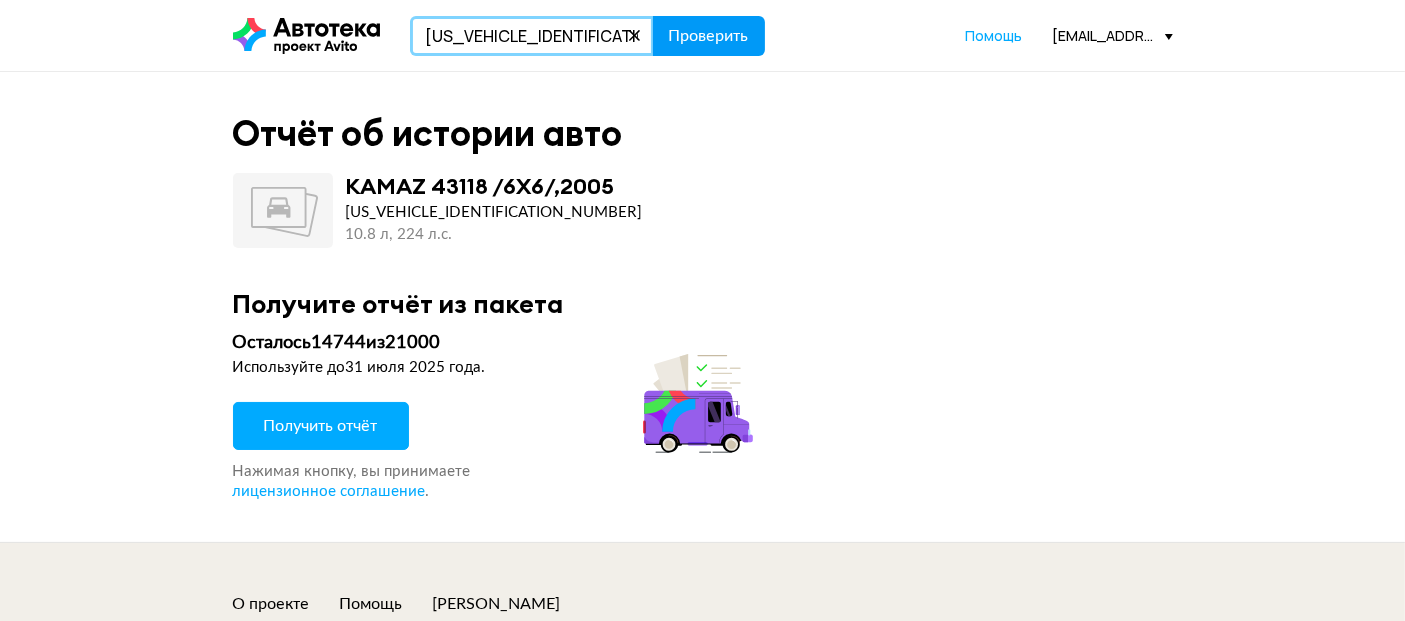 type on "[US_VEHICLE_IDENTIFICATION_NUMBER]" 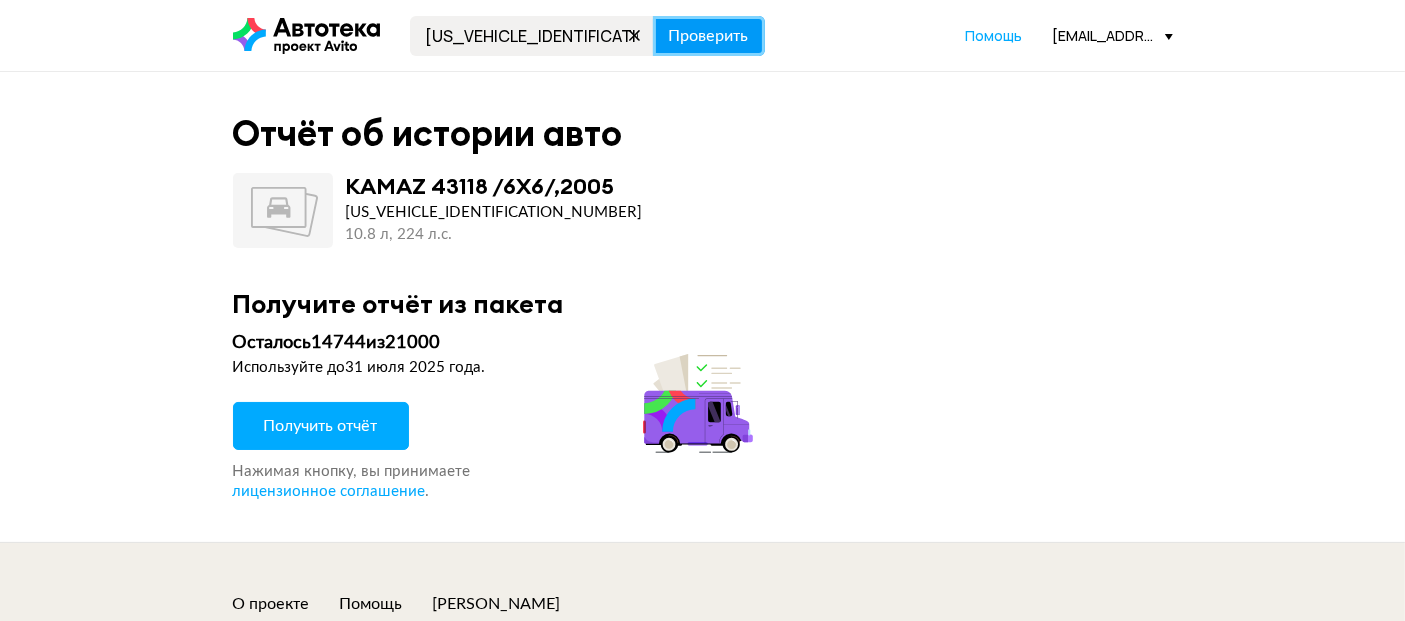 click on "Проверить" at bounding box center [709, 36] 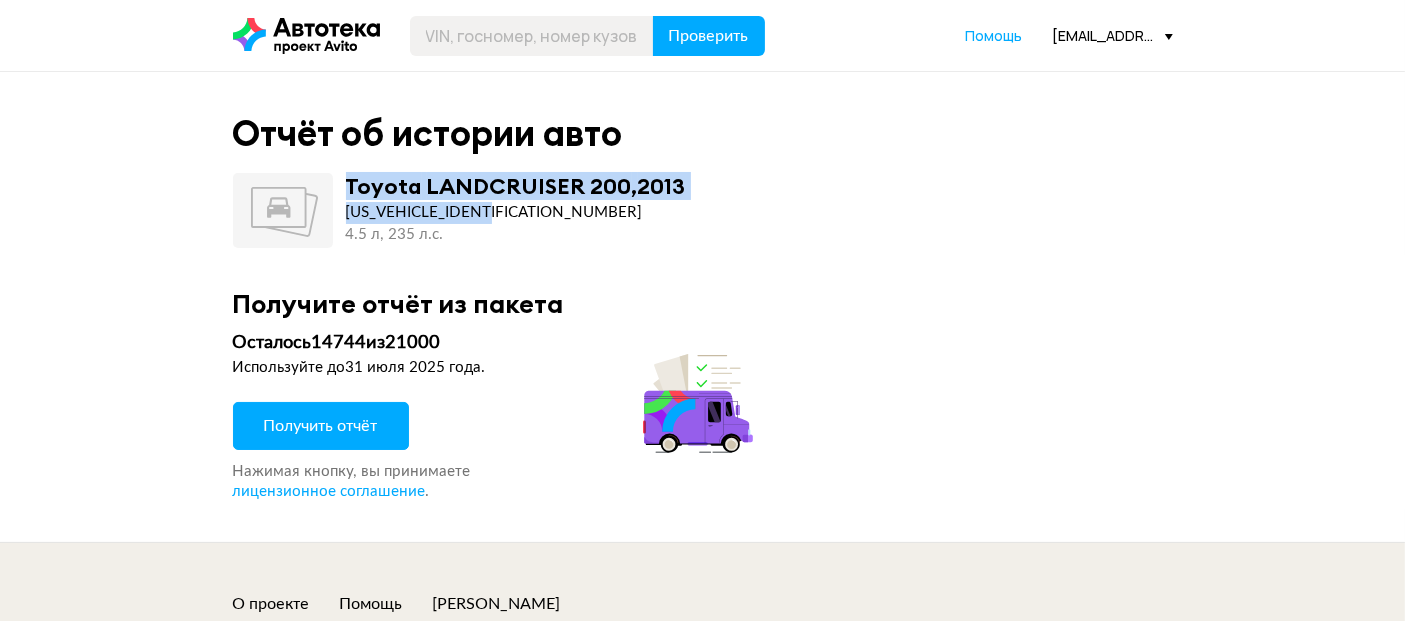 drag, startPoint x: 525, startPoint y: 212, endPoint x: 328, endPoint y: 172, distance: 201.0199 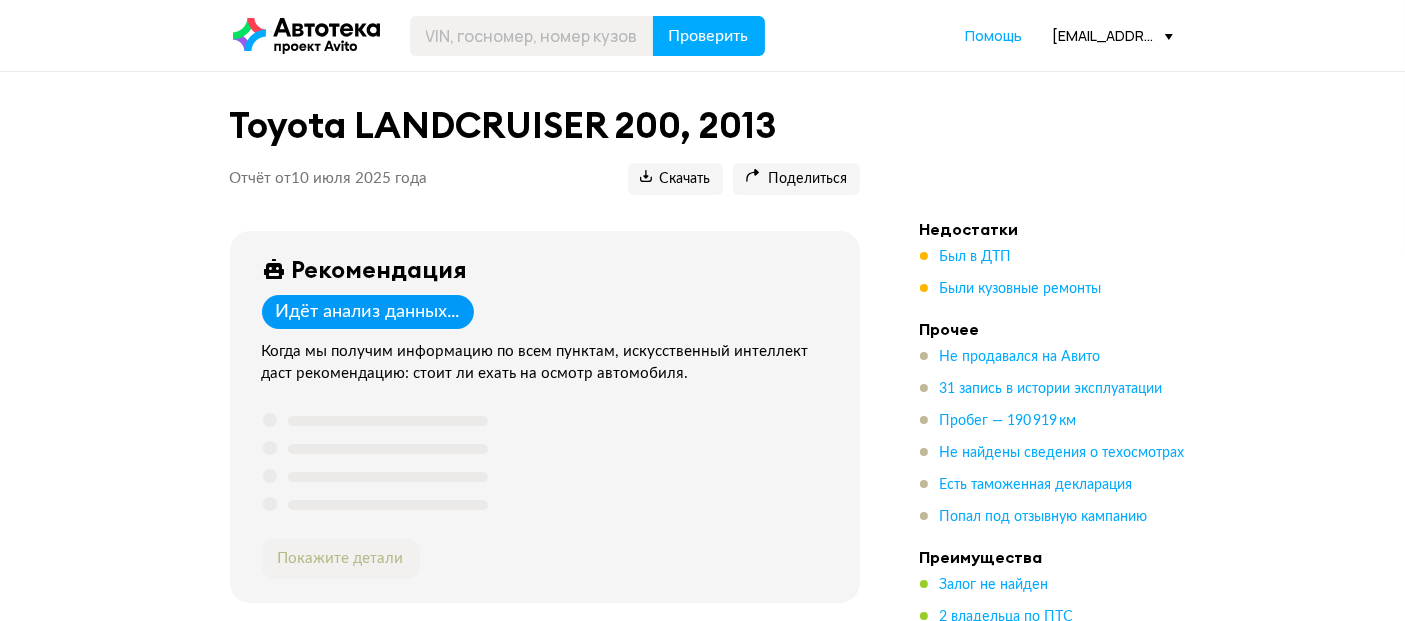 click on "Был в ДТП Были кузовные ремонты" at bounding box center [1060, 273] 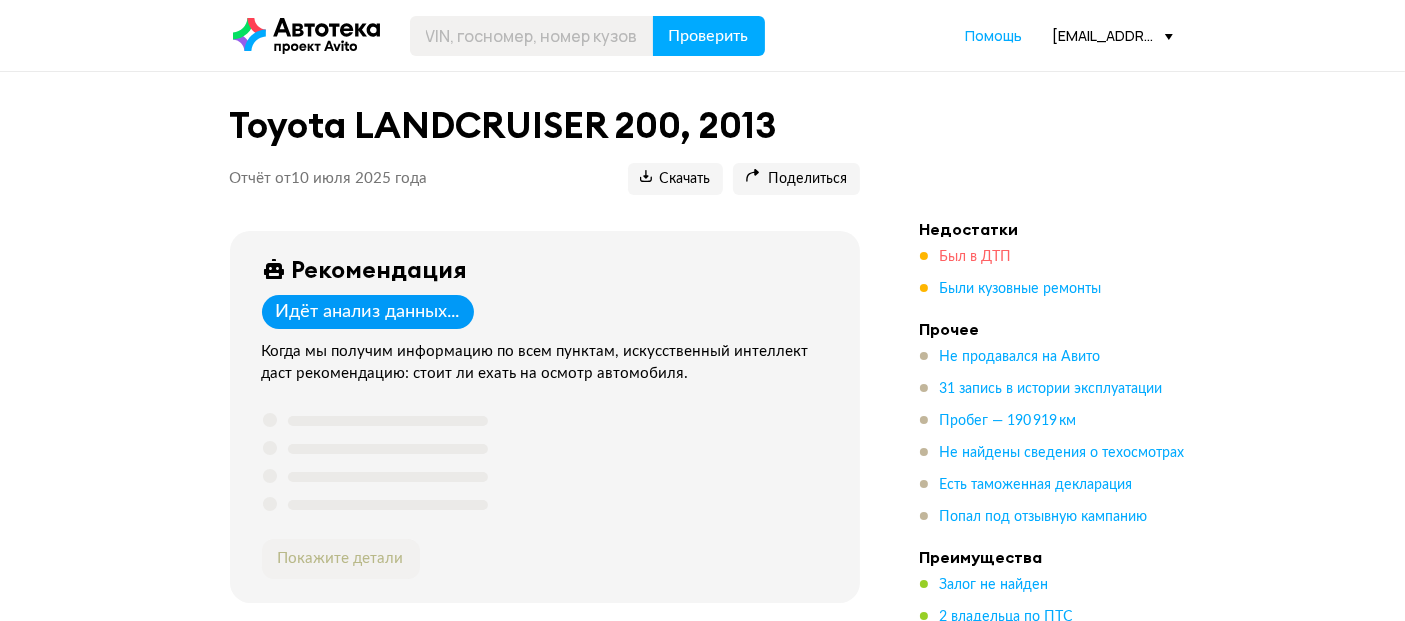 click on "Был в ДТП" at bounding box center [976, 257] 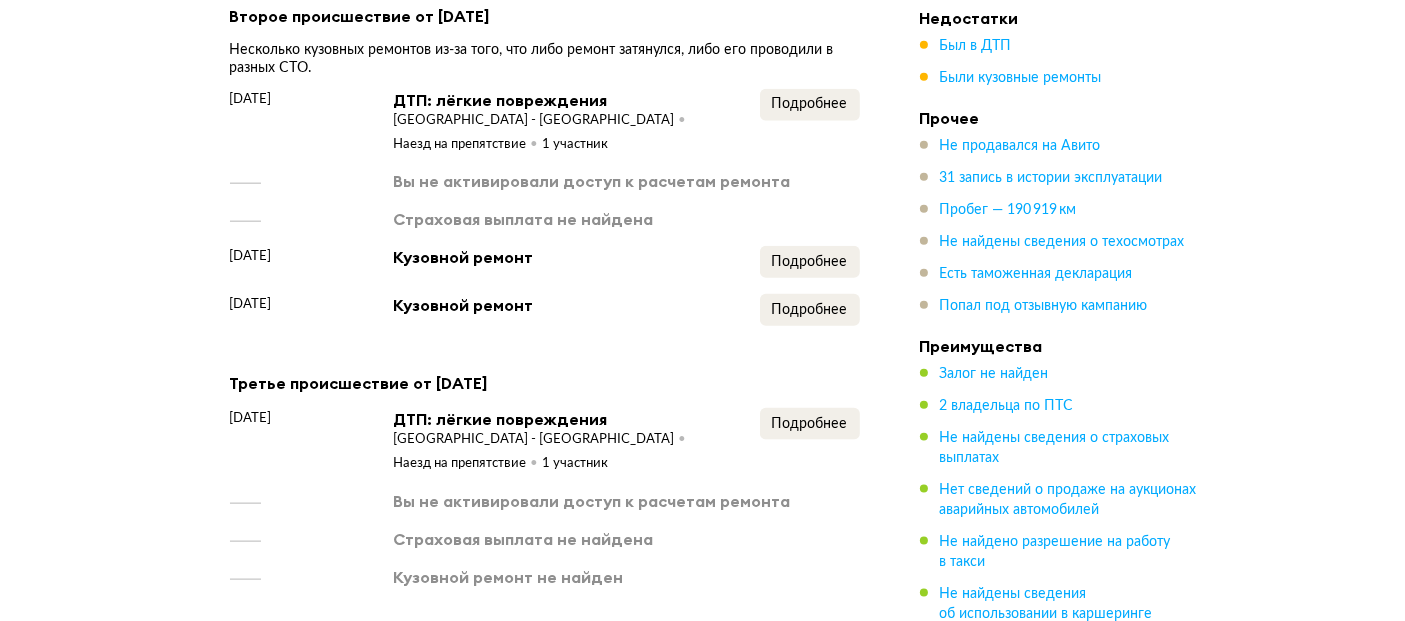 scroll, scrollTop: 2416, scrollLeft: 0, axis: vertical 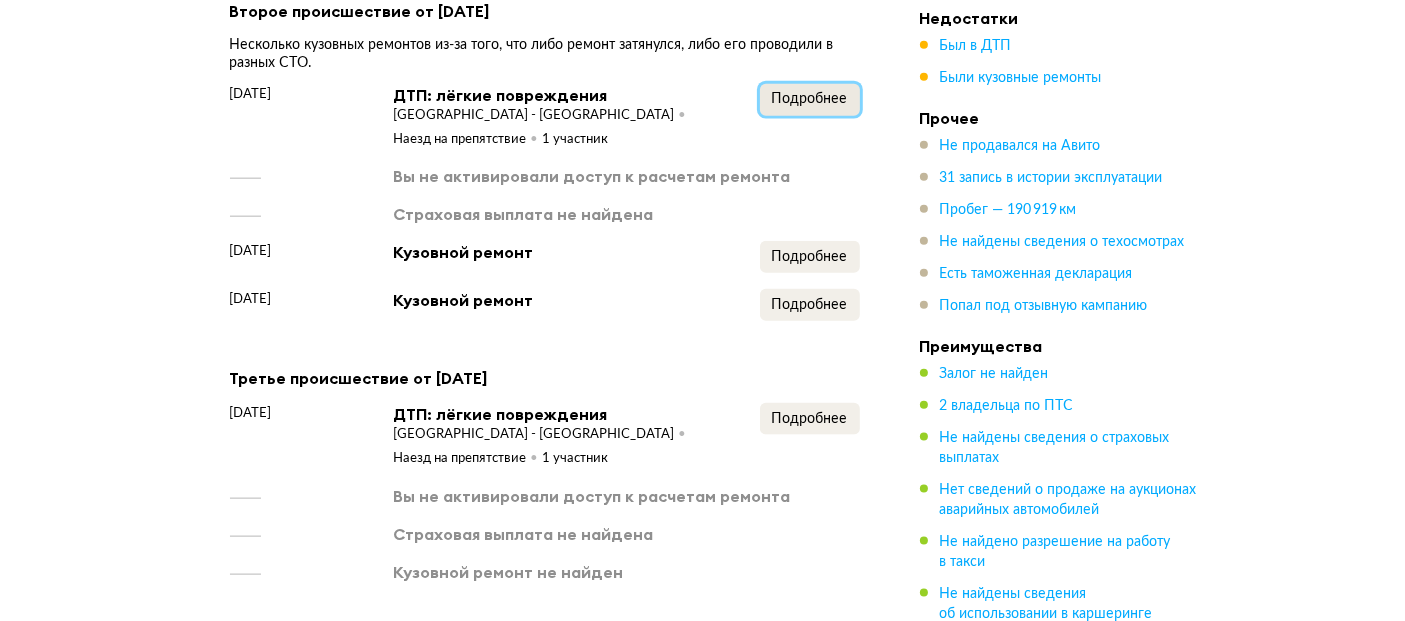 click on "Подробнее" at bounding box center (810, 100) 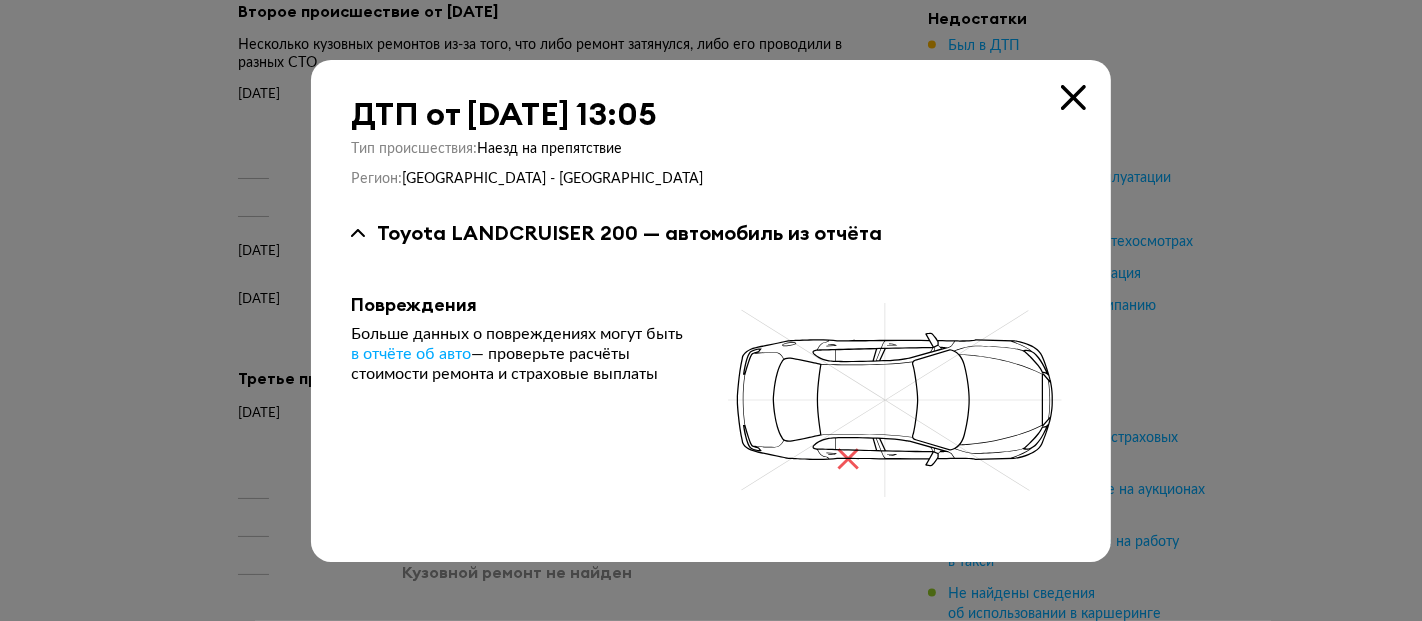 click at bounding box center (711, 310) 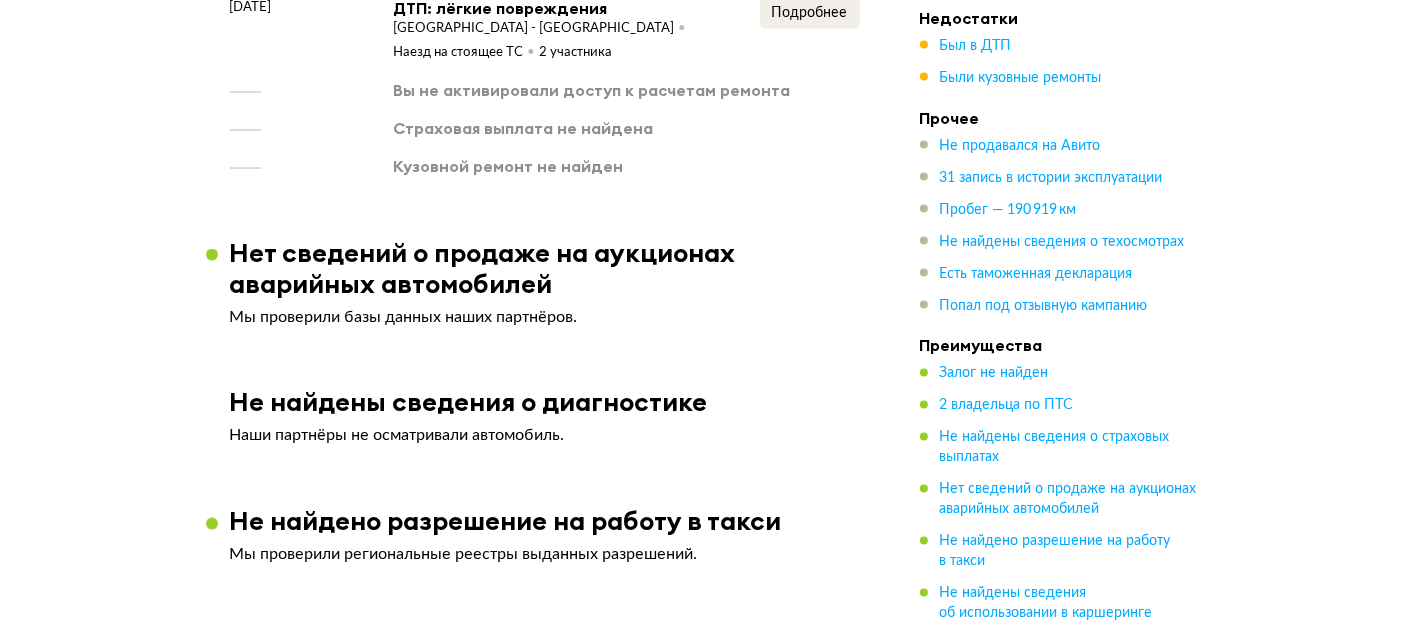 scroll, scrollTop: 3416, scrollLeft: 0, axis: vertical 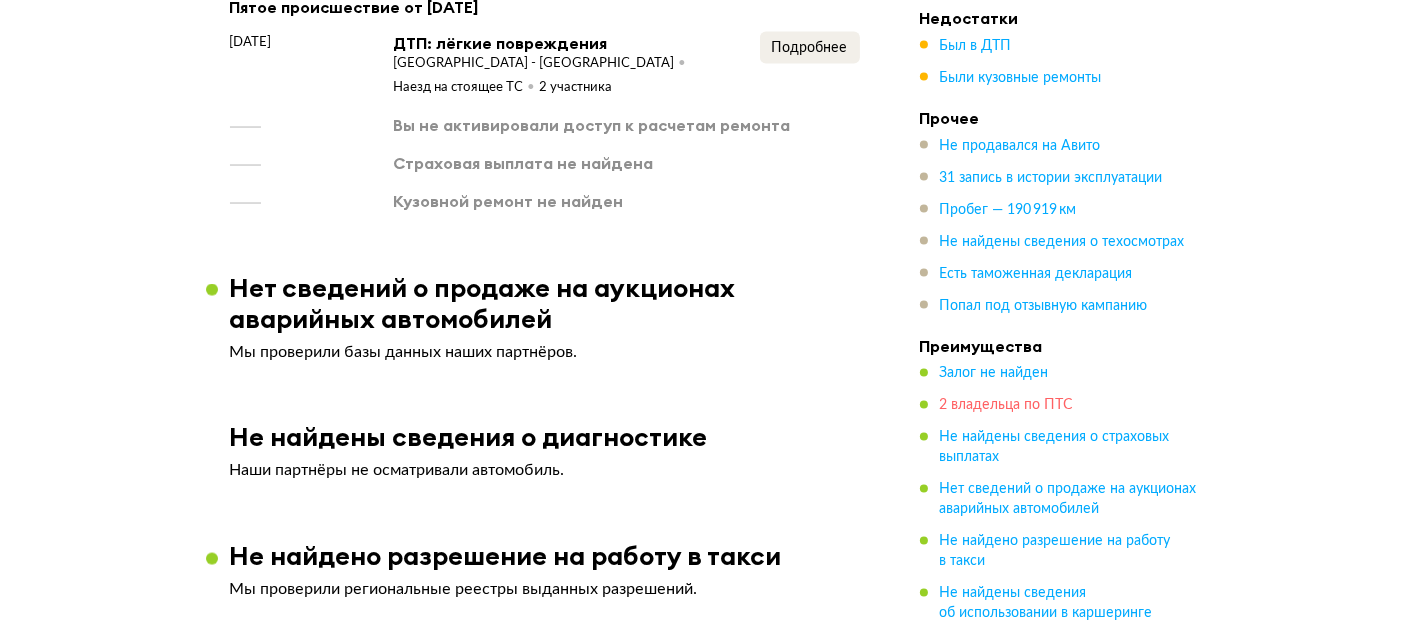 click on "2 владельца по ПТС" at bounding box center [1007, 406] 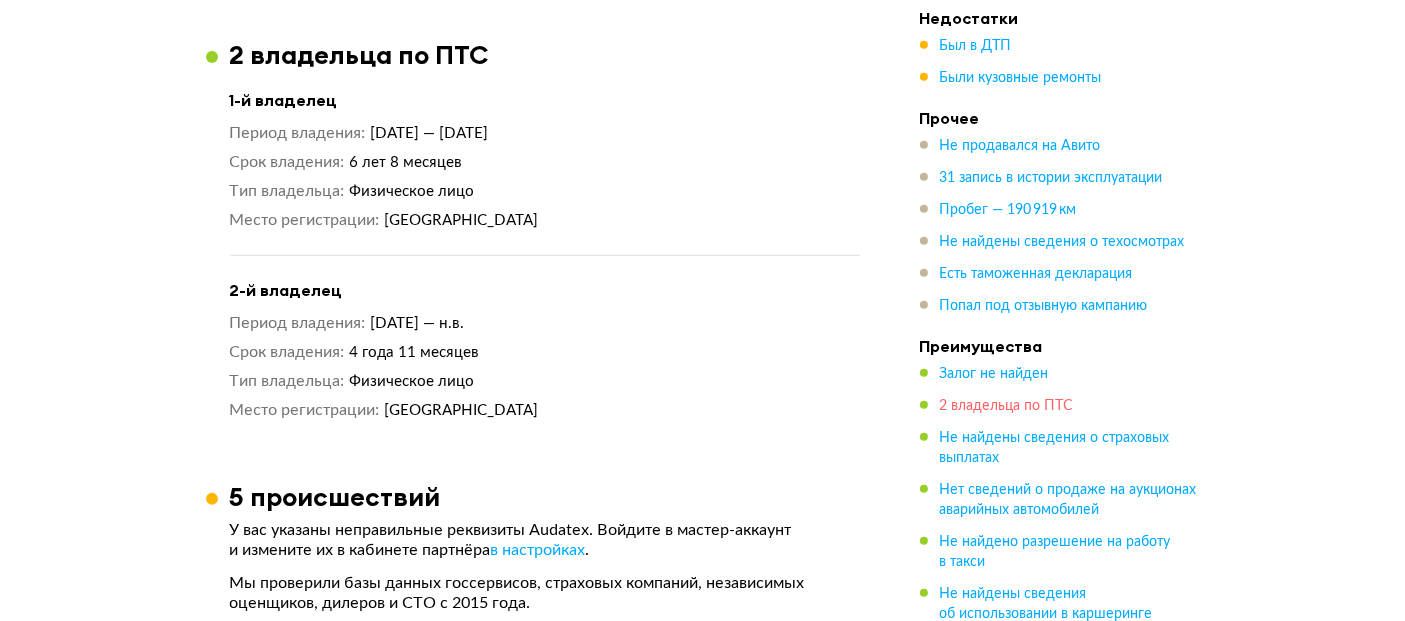 scroll, scrollTop: 1351, scrollLeft: 0, axis: vertical 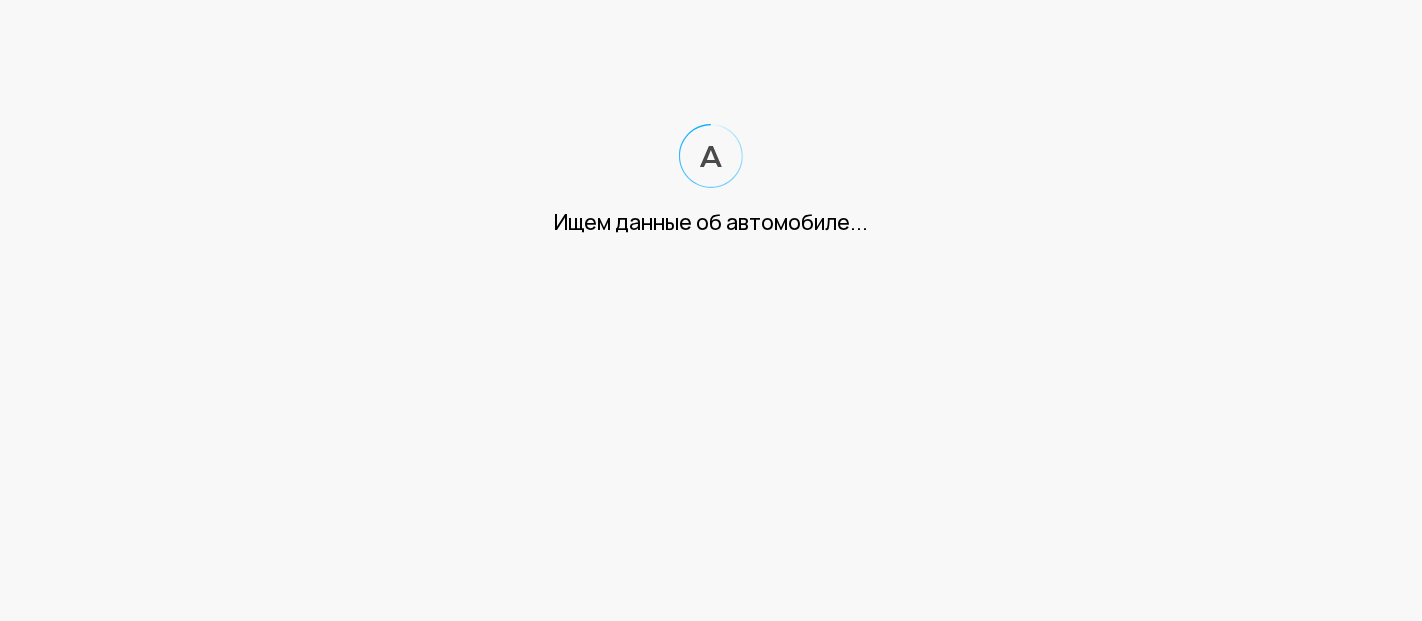 click on "Ищем данные об автомобиле..." at bounding box center (711, 138) 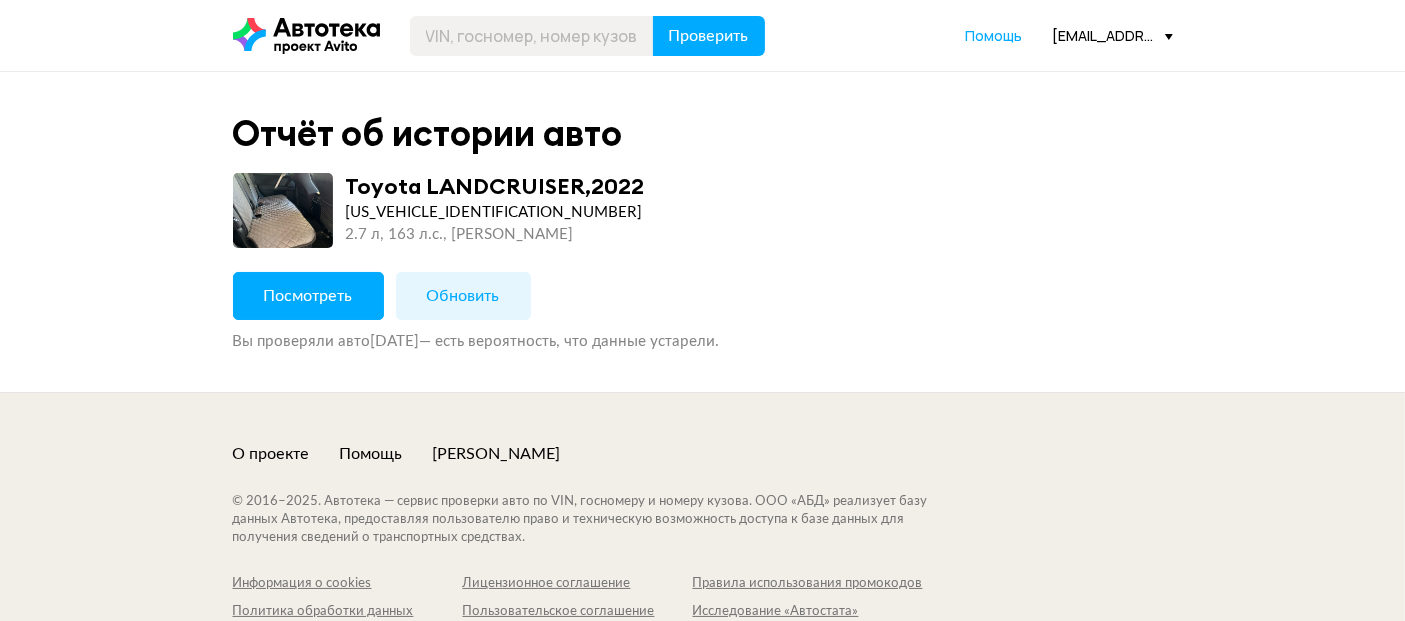 click on "Обновить" at bounding box center (463, 296) 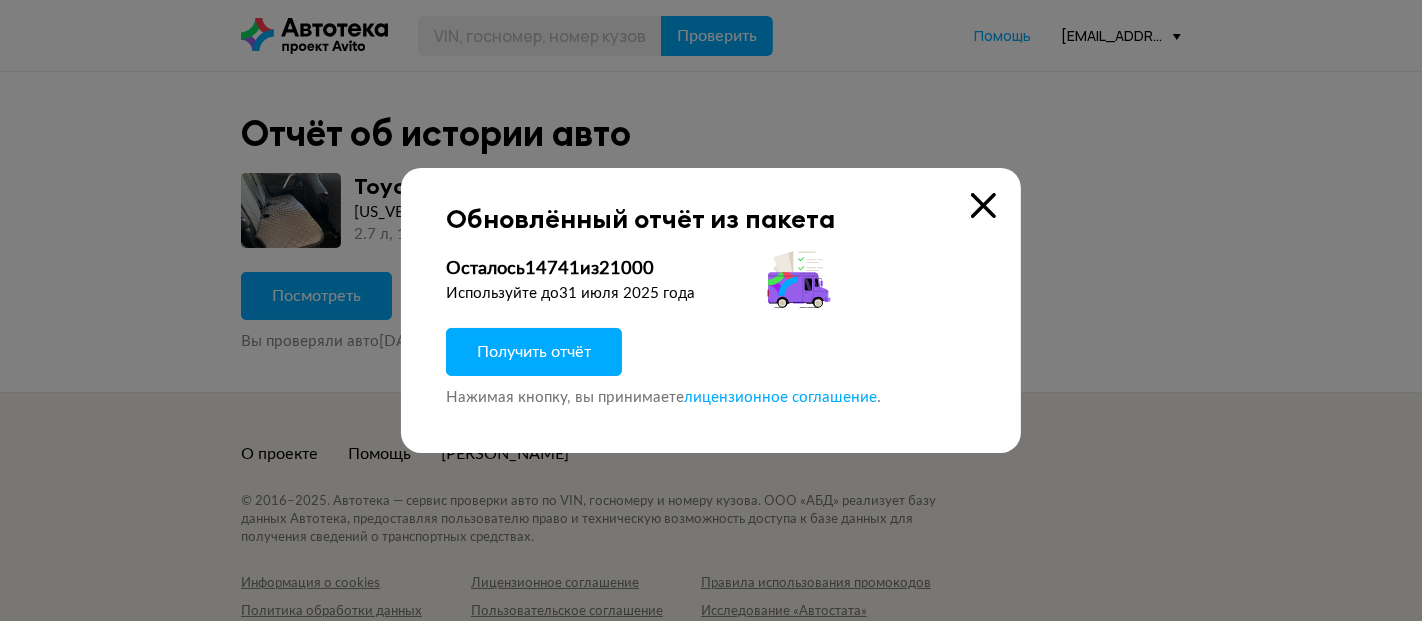 click on "Получить отчёт" at bounding box center (534, 352) 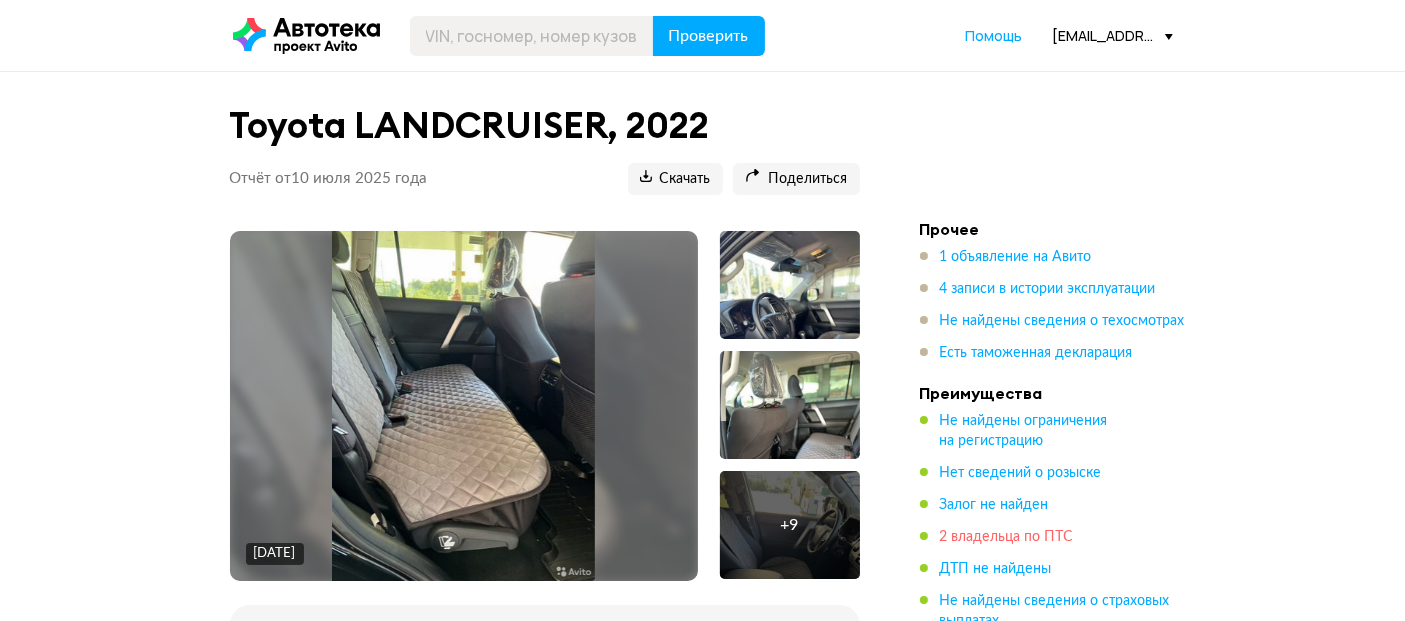 click on "2 владельца по ПТС" at bounding box center (1007, 537) 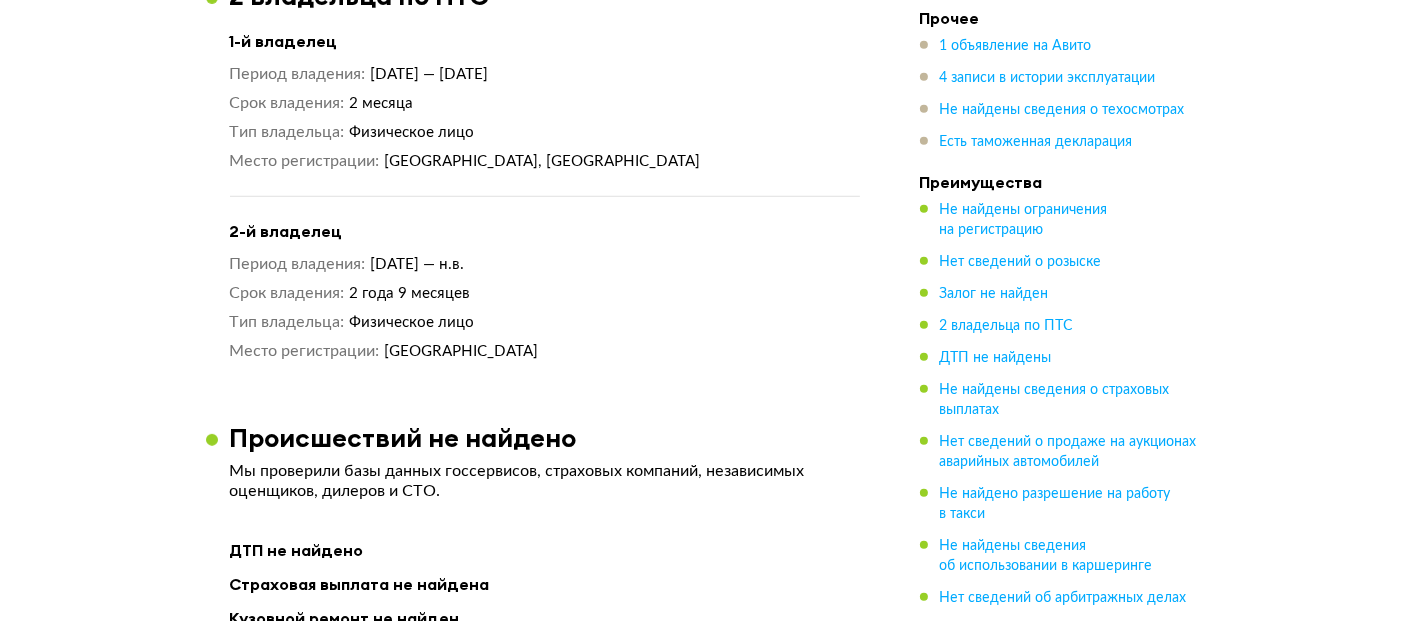 scroll, scrollTop: 1738, scrollLeft: 0, axis: vertical 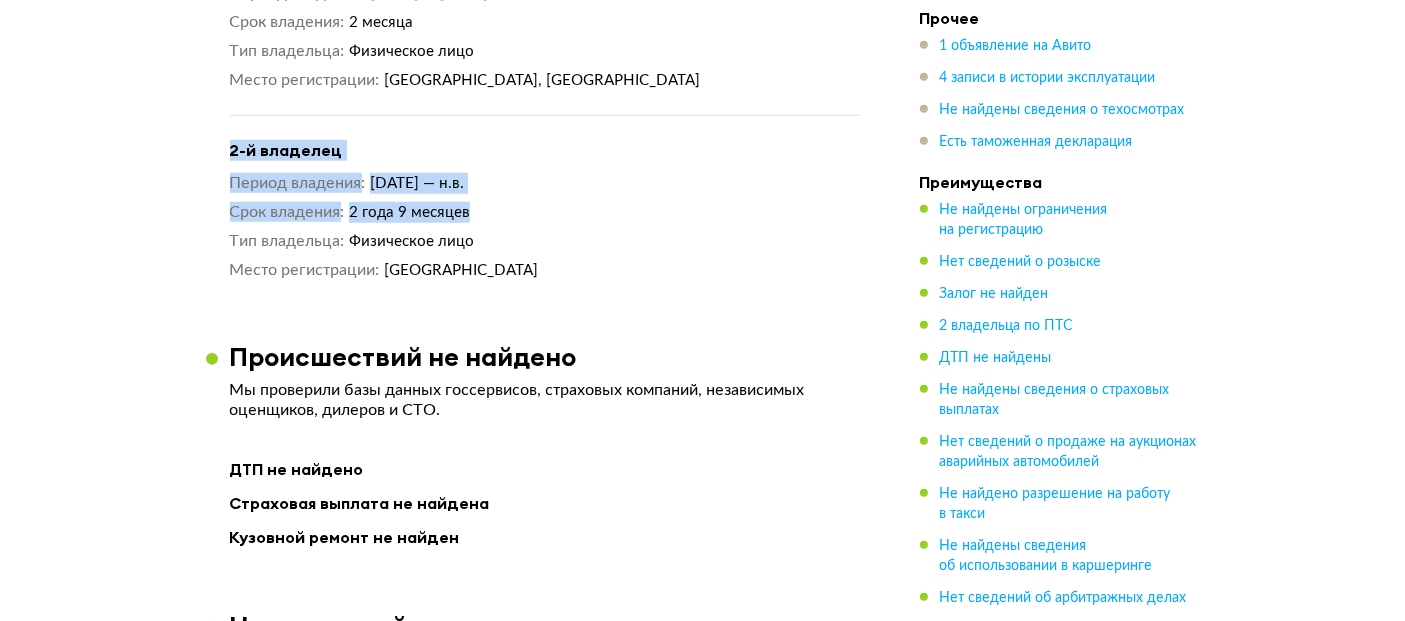 drag, startPoint x: 482, startPoint y: 224, endPoint x: 220, endPoint y: 167, distance: 268.1287 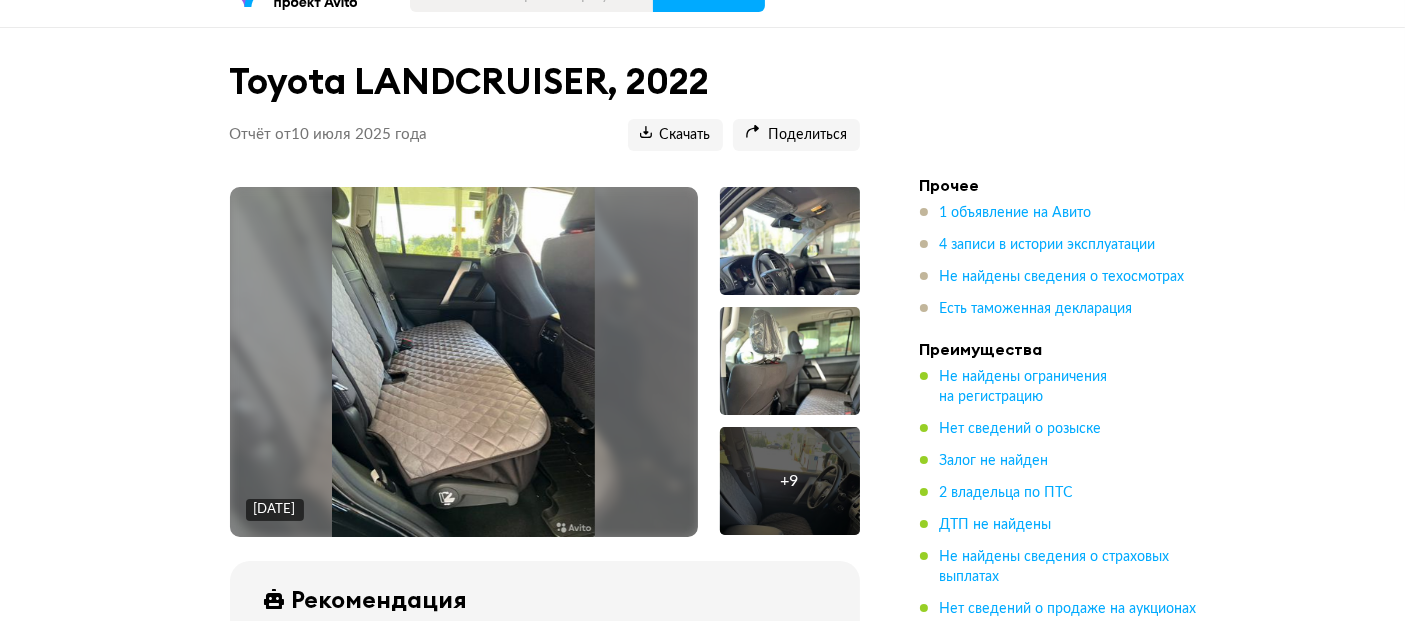 scroll, scrollTop: 0, scrollLeft: 0, axis: both 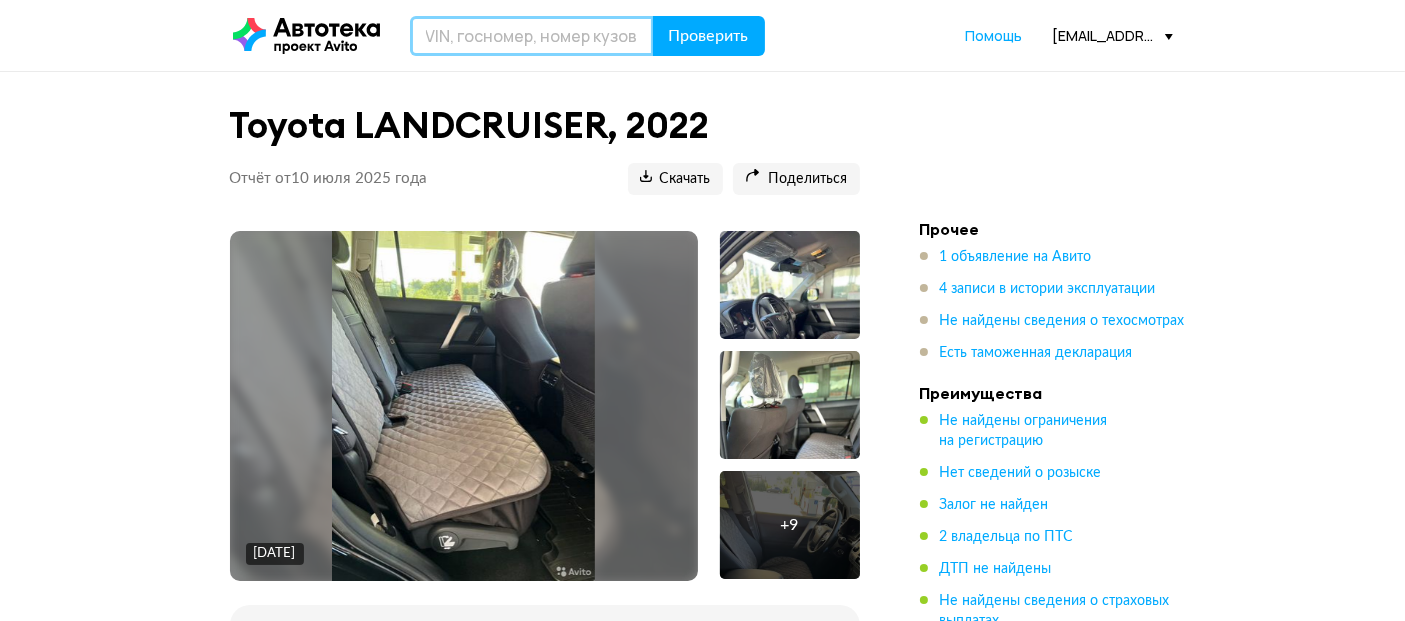 click at bounding box center [532, 36] 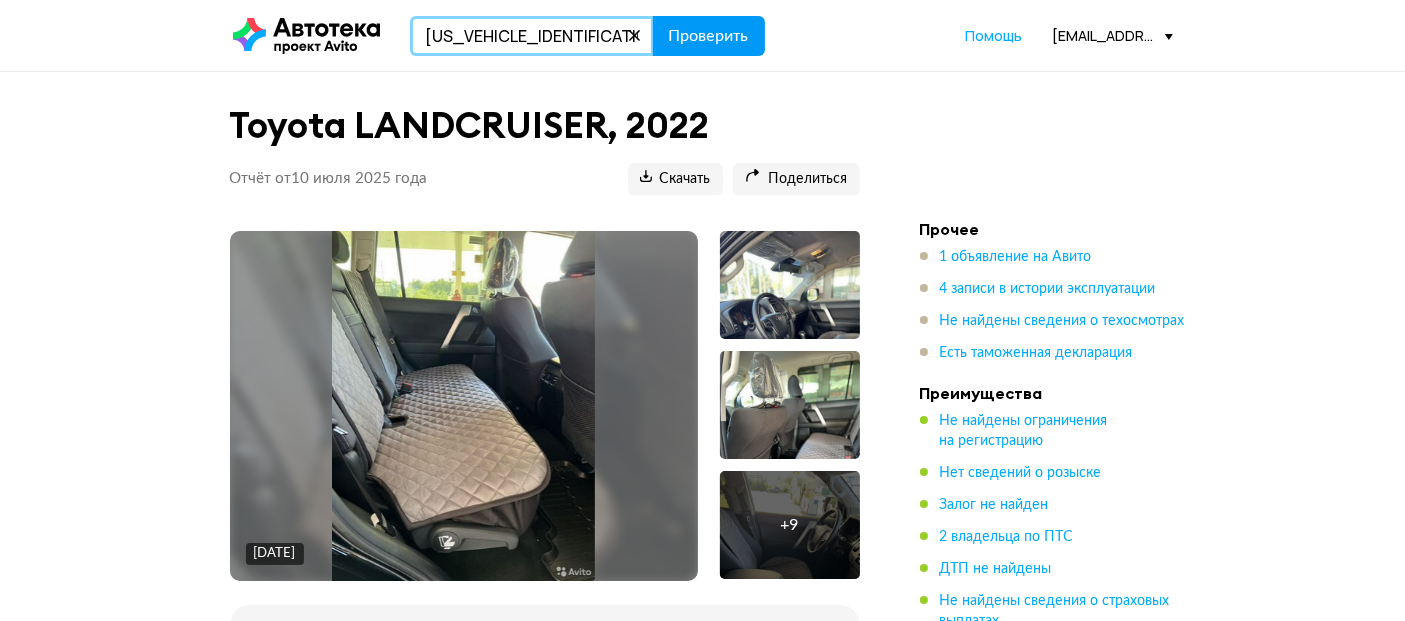 type on "WBATX75030ND61008" 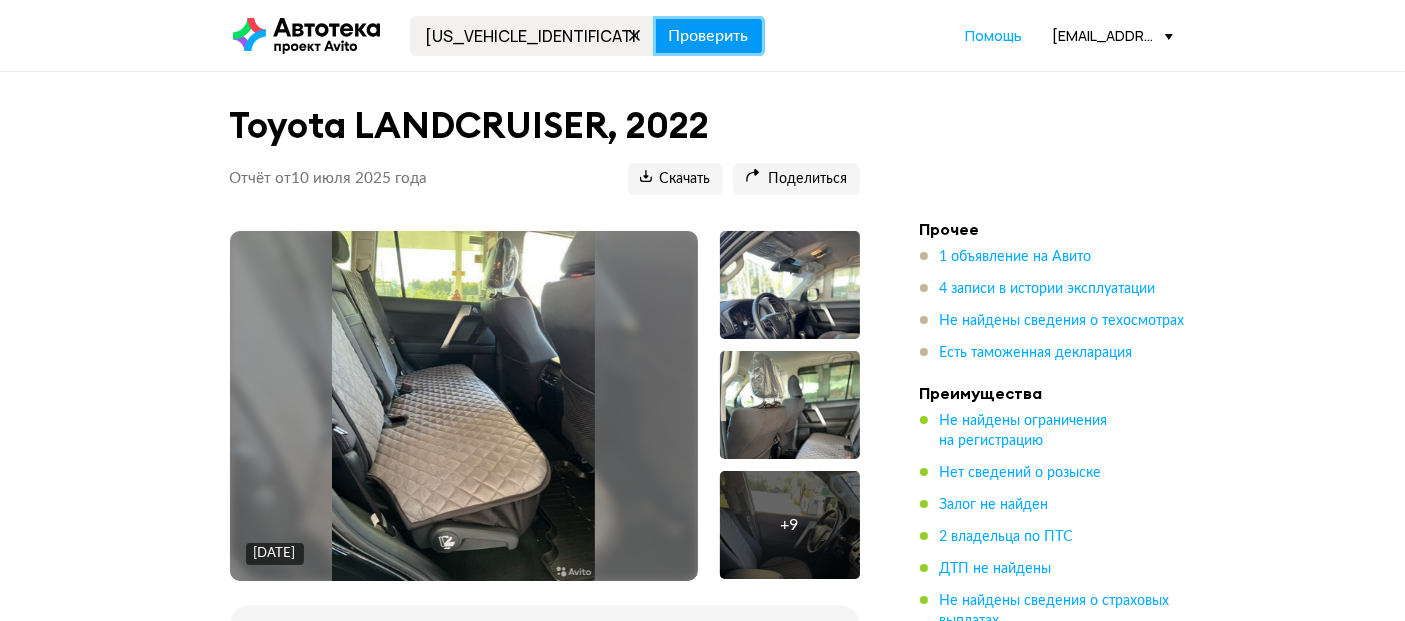 click on "Проверить" at bounding box center (709, 36) 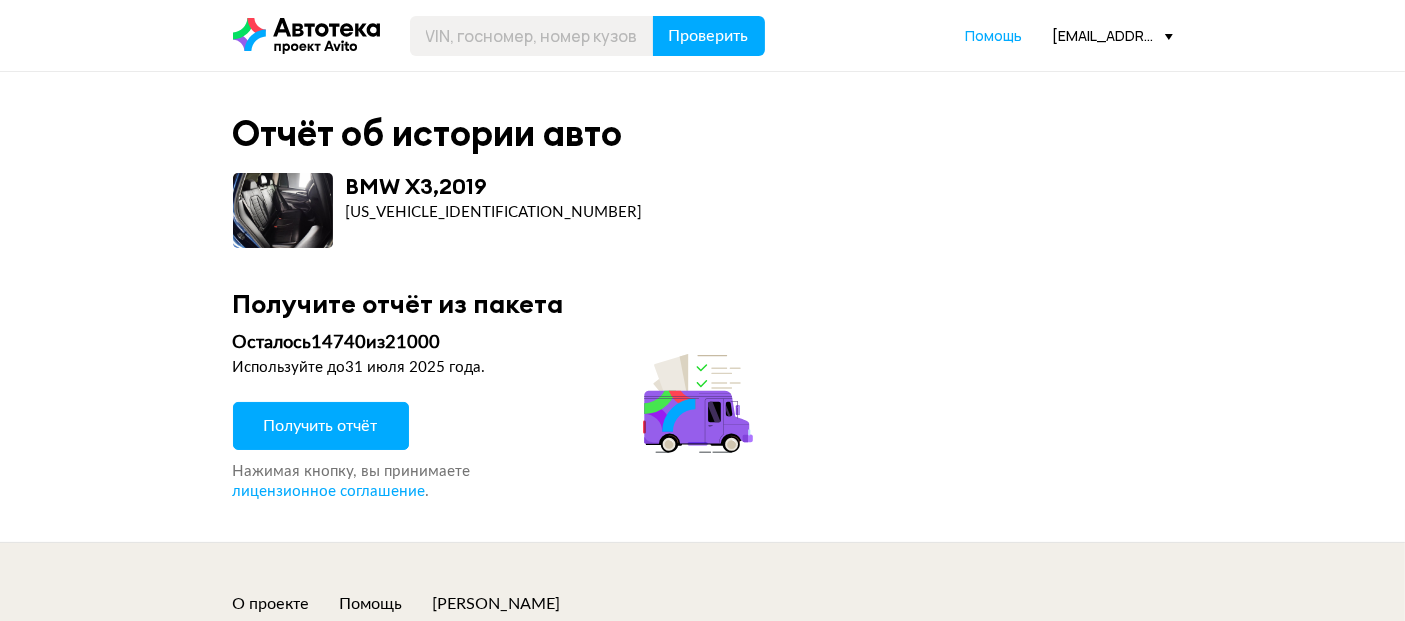 click on "Получить отчёт" at bounding box center (321, 426) 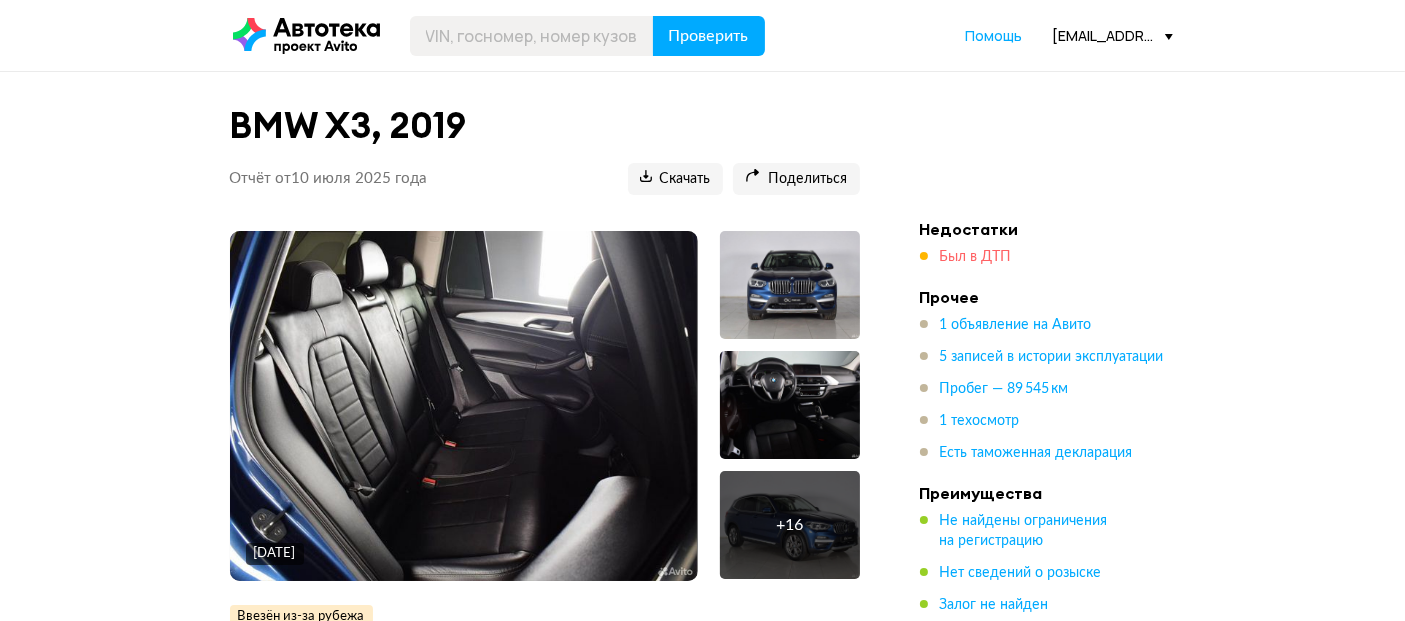 click on "Был в ДТП" at bounding box center [976, 257] 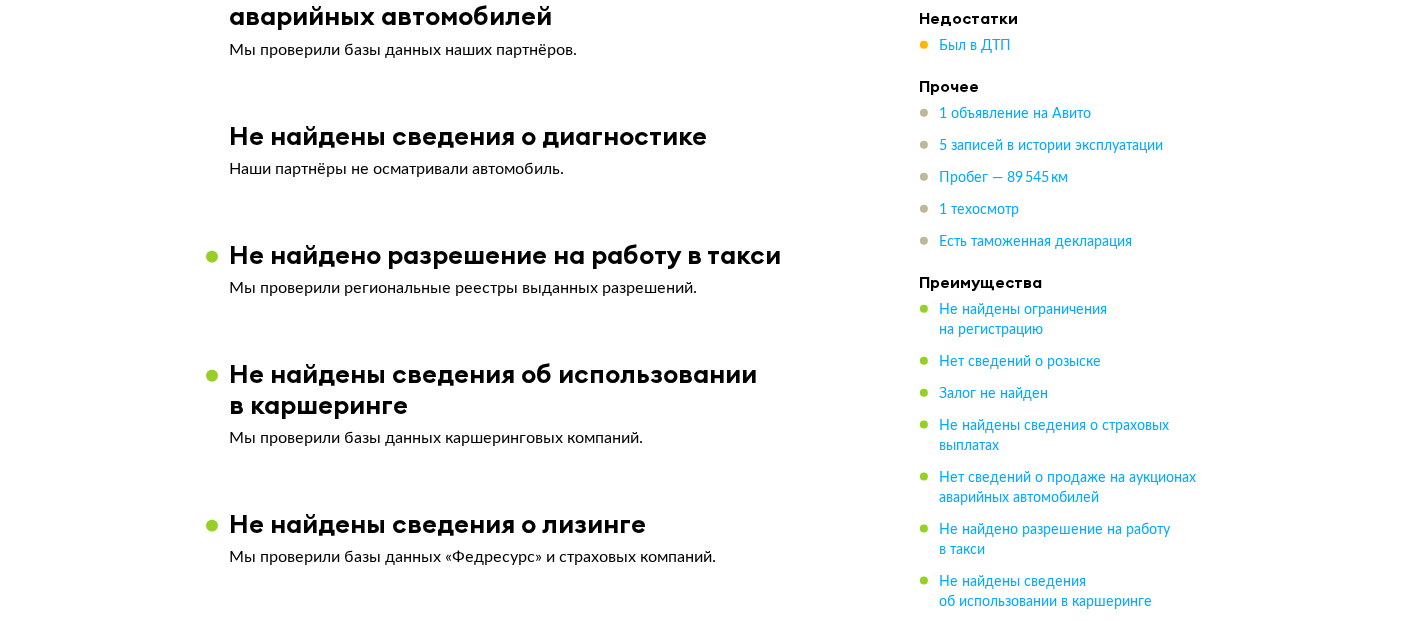 scroll, scrollTop: 1659, scrollLeft: 0, axis: vertical 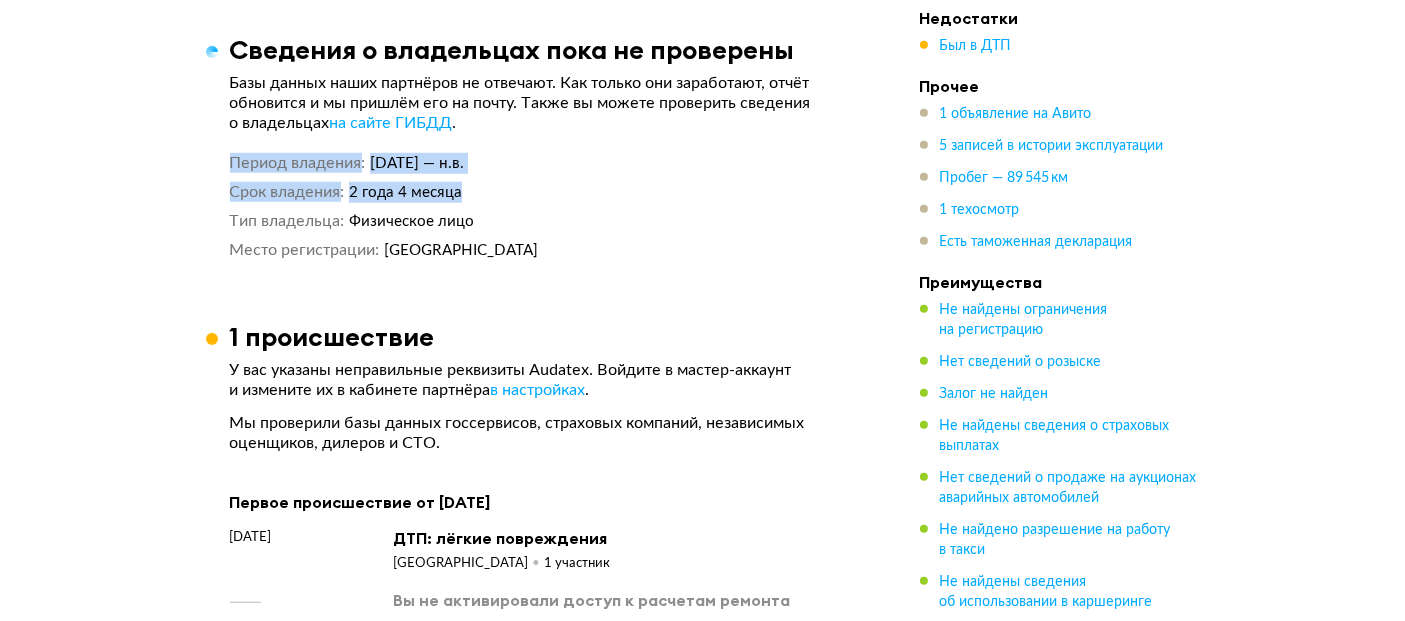 drag, startPoint x: 331, startPoint y: 193, endPoint x: 138, endPoint y: 186, distance: 193.1269 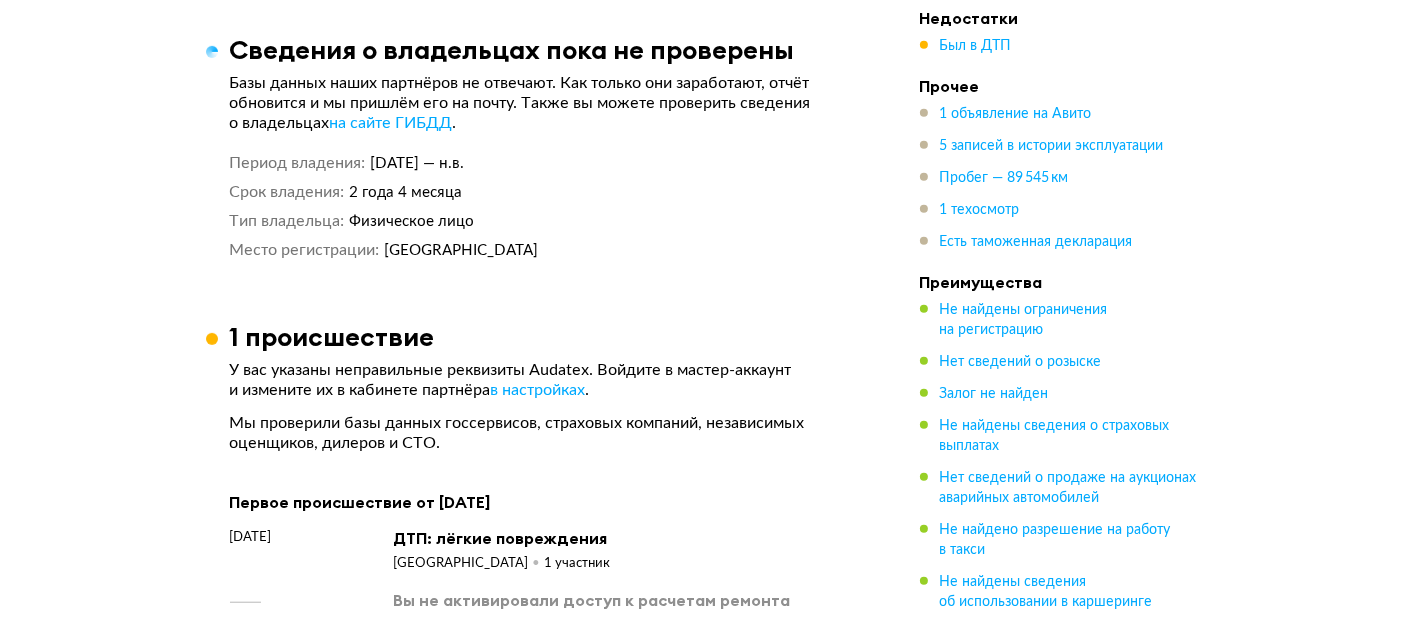 click on "Период владения 18 марта 2023 — н.в. Срок владения 2 года 4 месяца Тип владельца Физическое лицо Место регистрации Воронежская область" at bounding box center [545, 207] 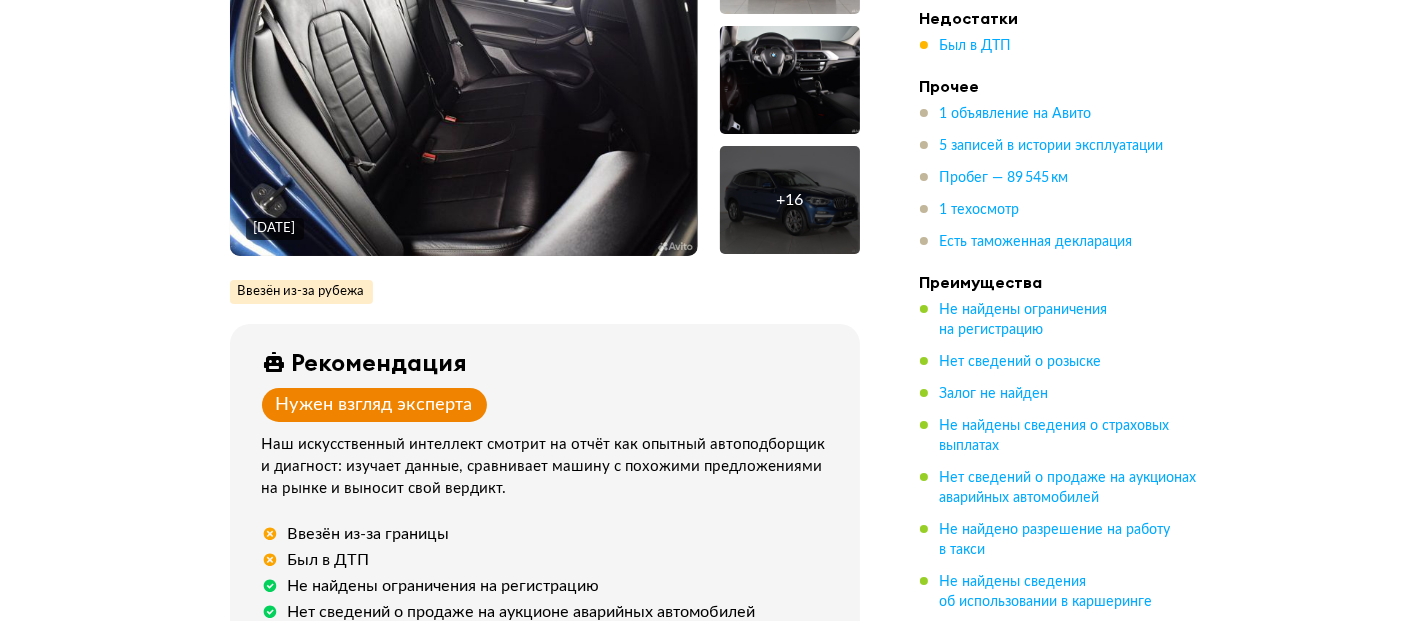 scroll, scrollTop: 0, scrollLeft: 0, axis: both 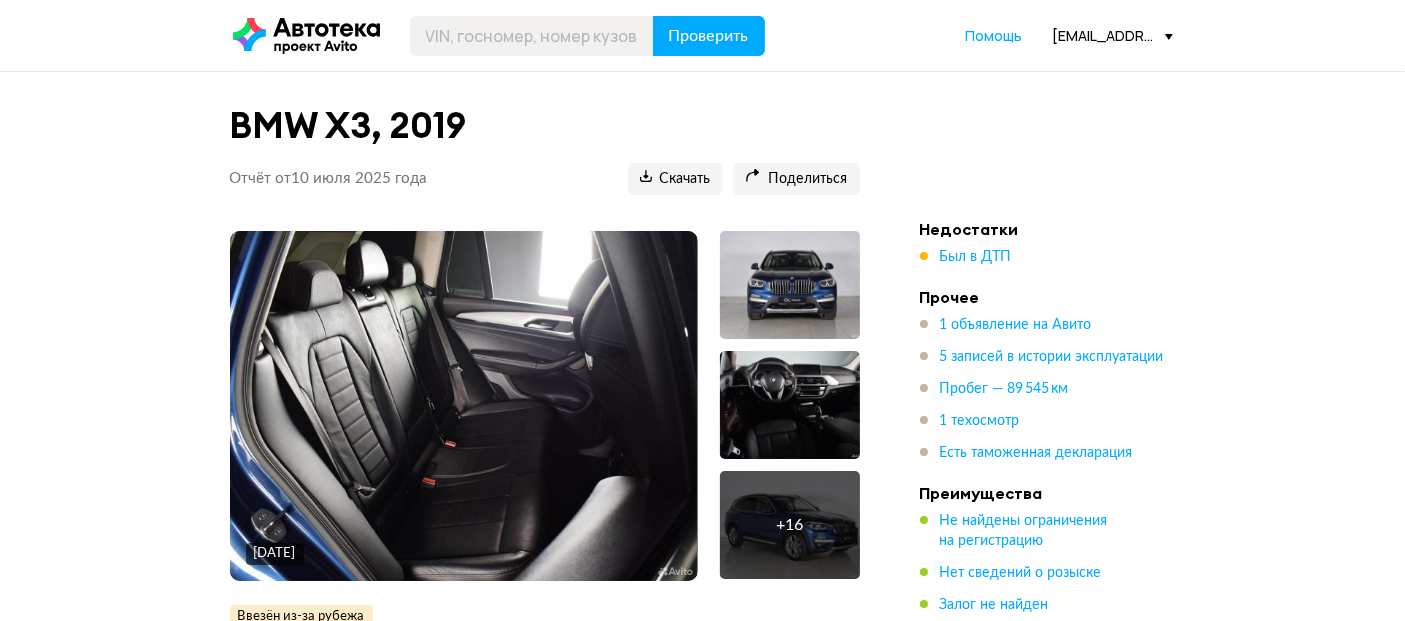 click on "Проверить Помощь i.kotelnikov@tinkoffinsurance.ru" at bounding box center [702, 35] 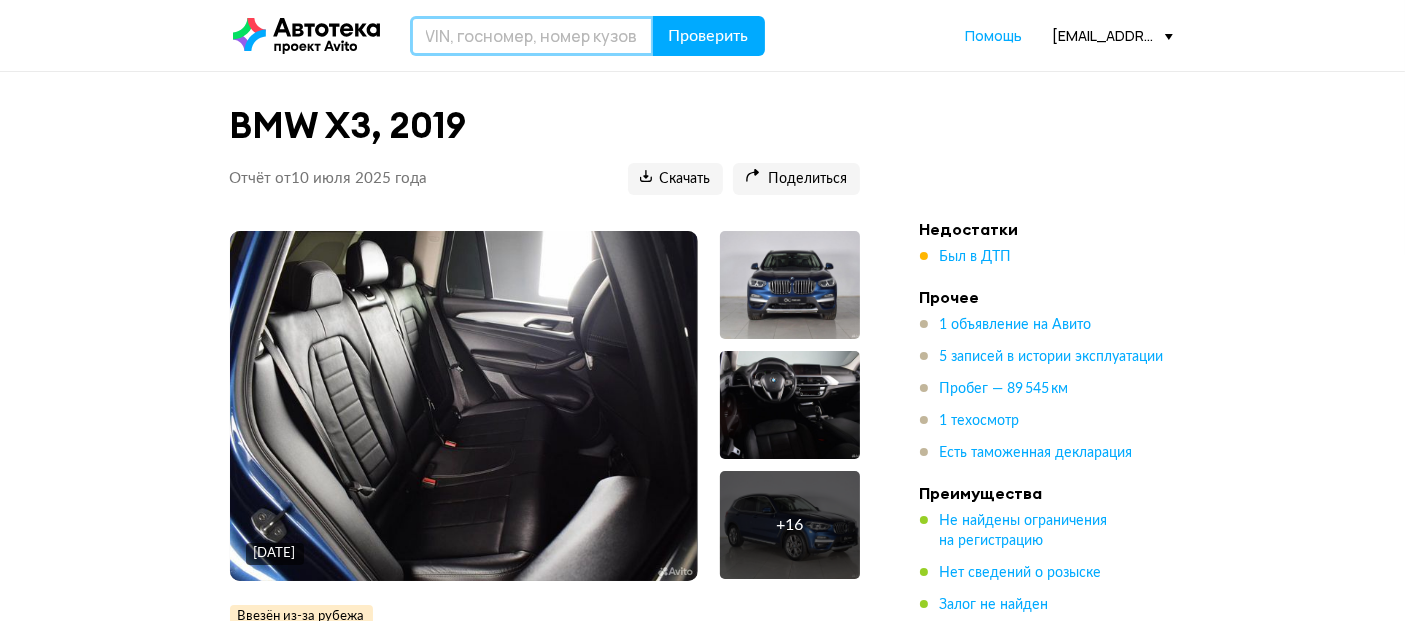 drag, startPoint x: 568, startPoint y: 37, endPoint x: 648, endPoint y: 37, distance: 80 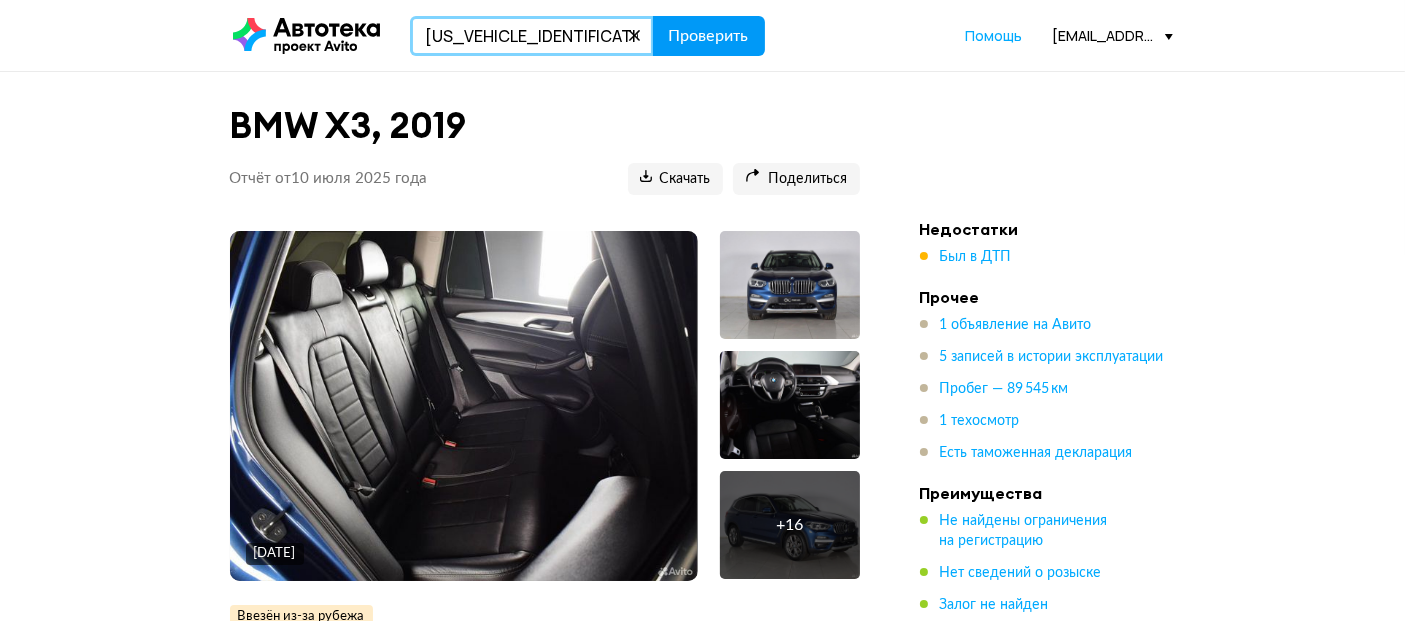 type on "WBA11AR050CH28907" 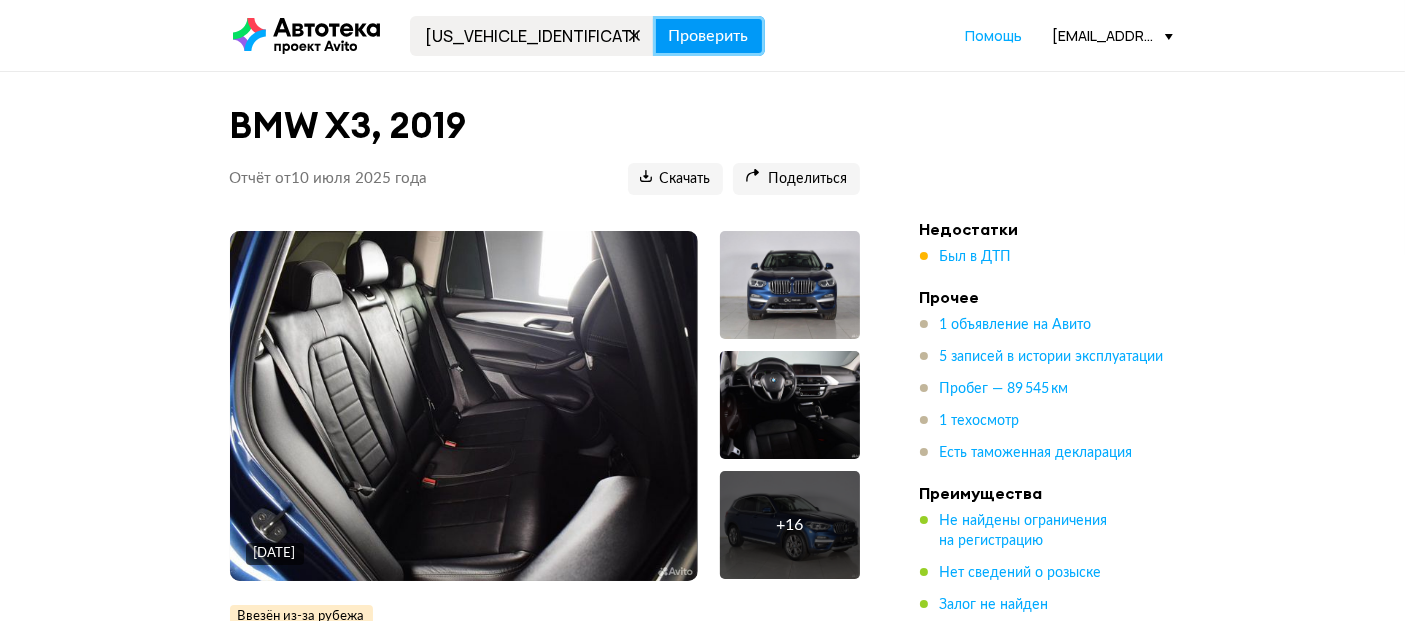 click on "Проверить" at bounding box center (709, 36) 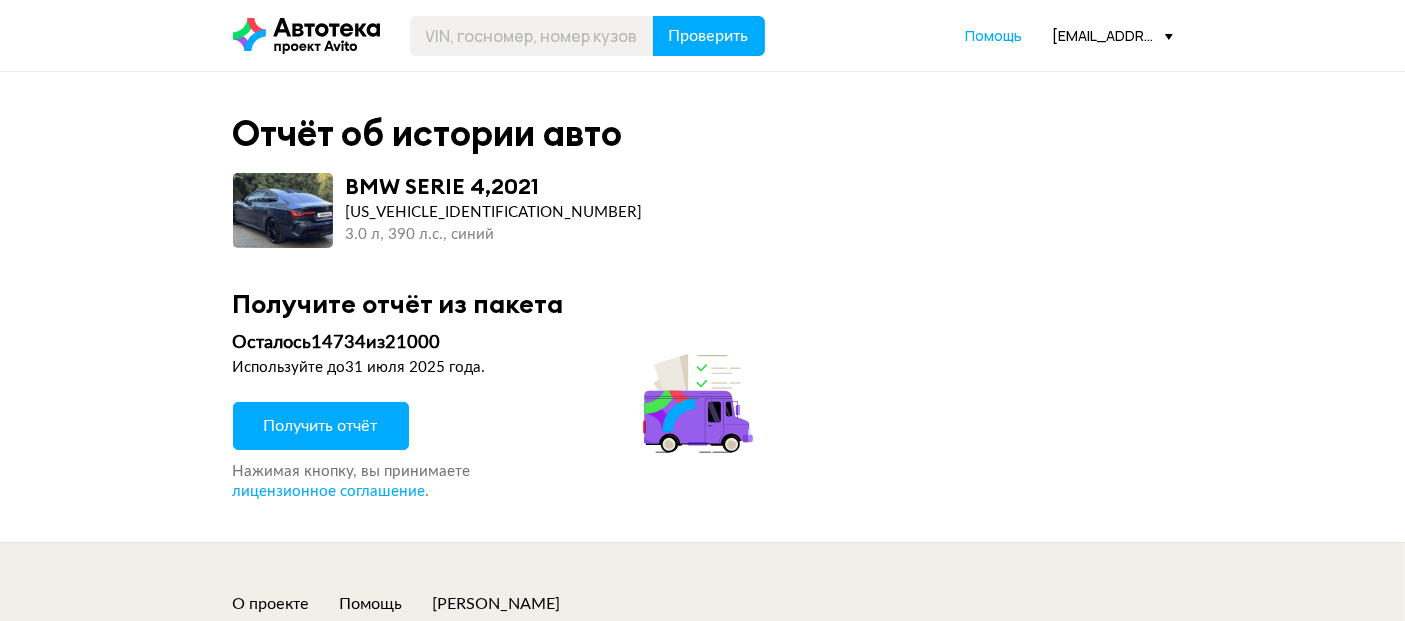 drag, startPoint x: 354, startPoint y: 424, endPoint x: 514, endPoint y: 308, distance: 197.62592 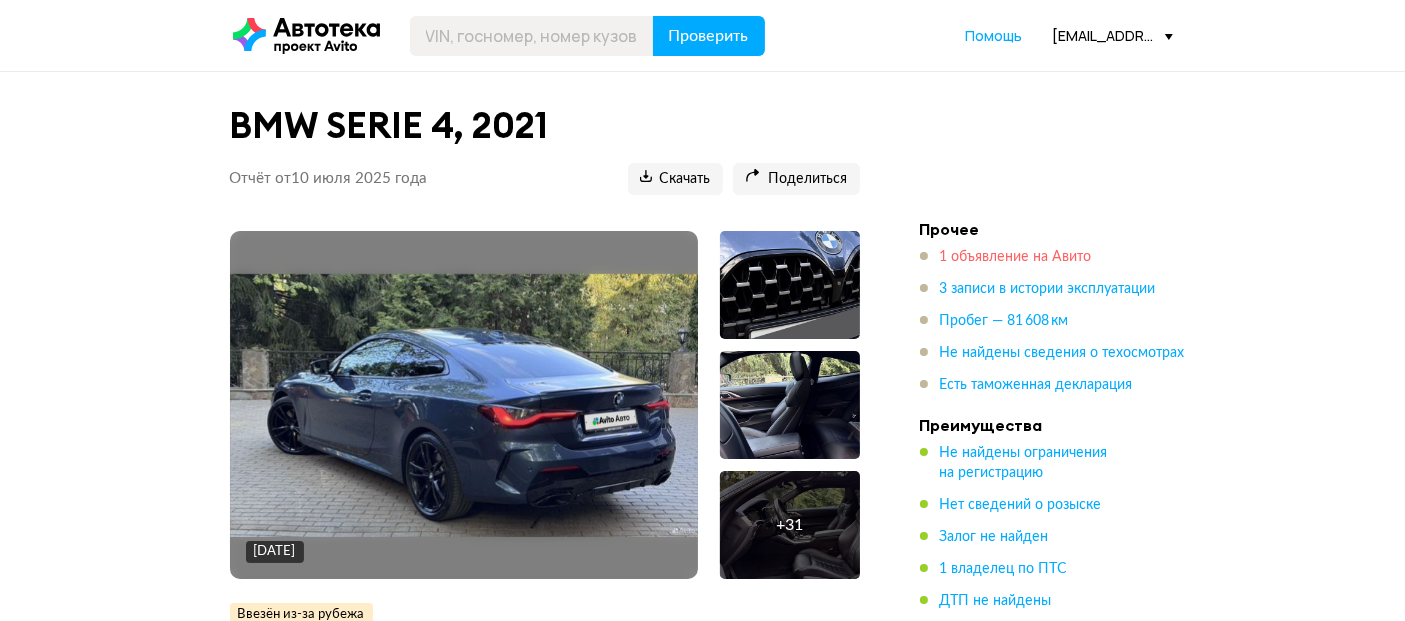 click on "1 объявление на Авито" at bounding box center [1016, 257] 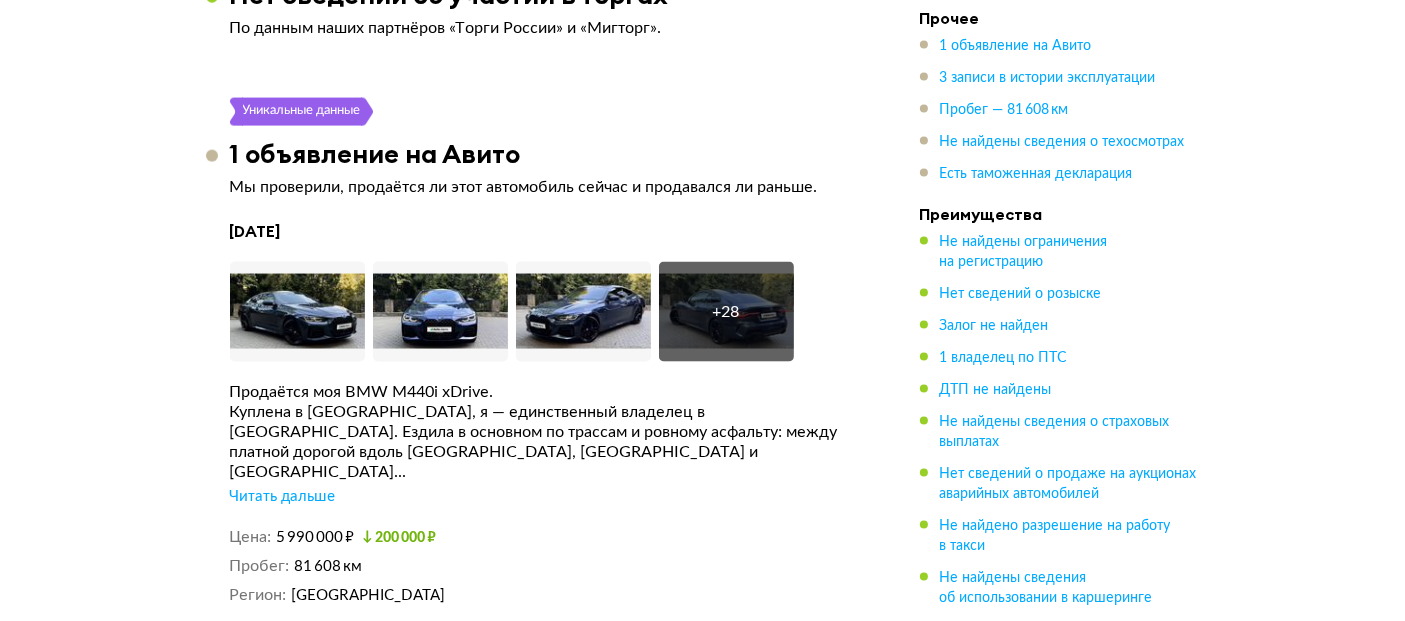 scroll, scrollTop: 3251, scrollLeft: 0, axis: vertical 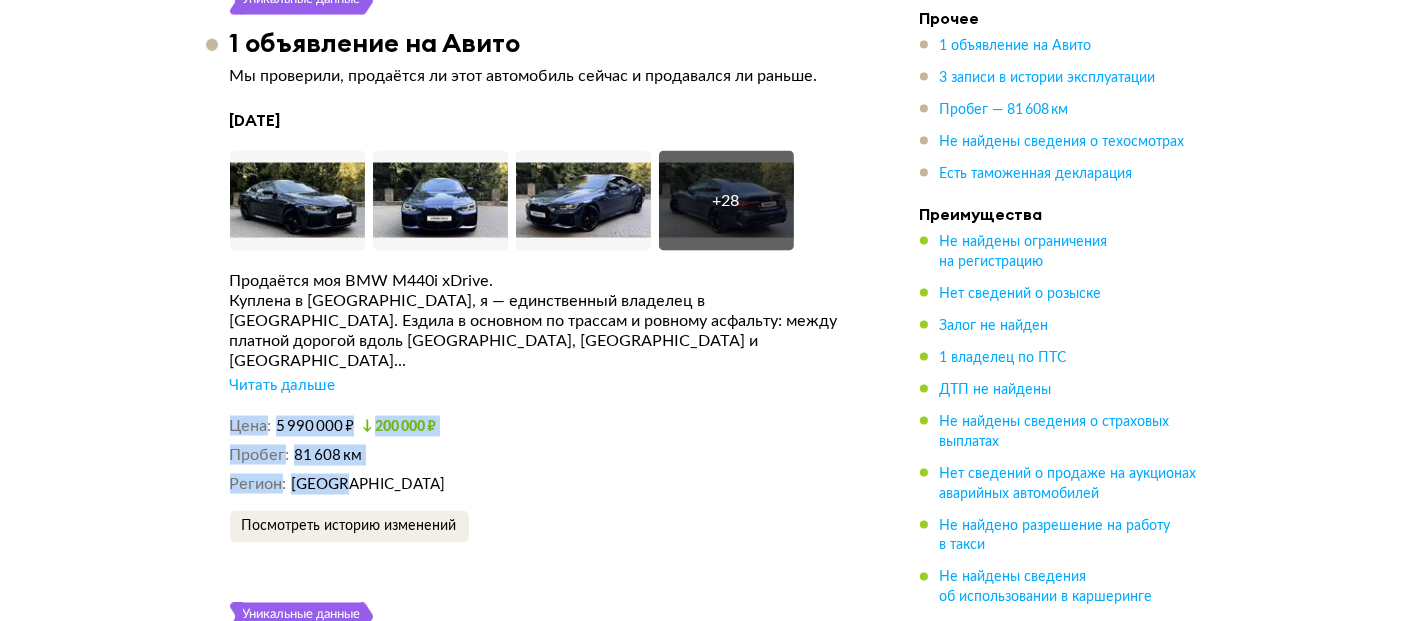 drag, startPoint x: 225, startPoint y: 390, endPoint x: 371, endPoint y: 459, distance: 161.48375 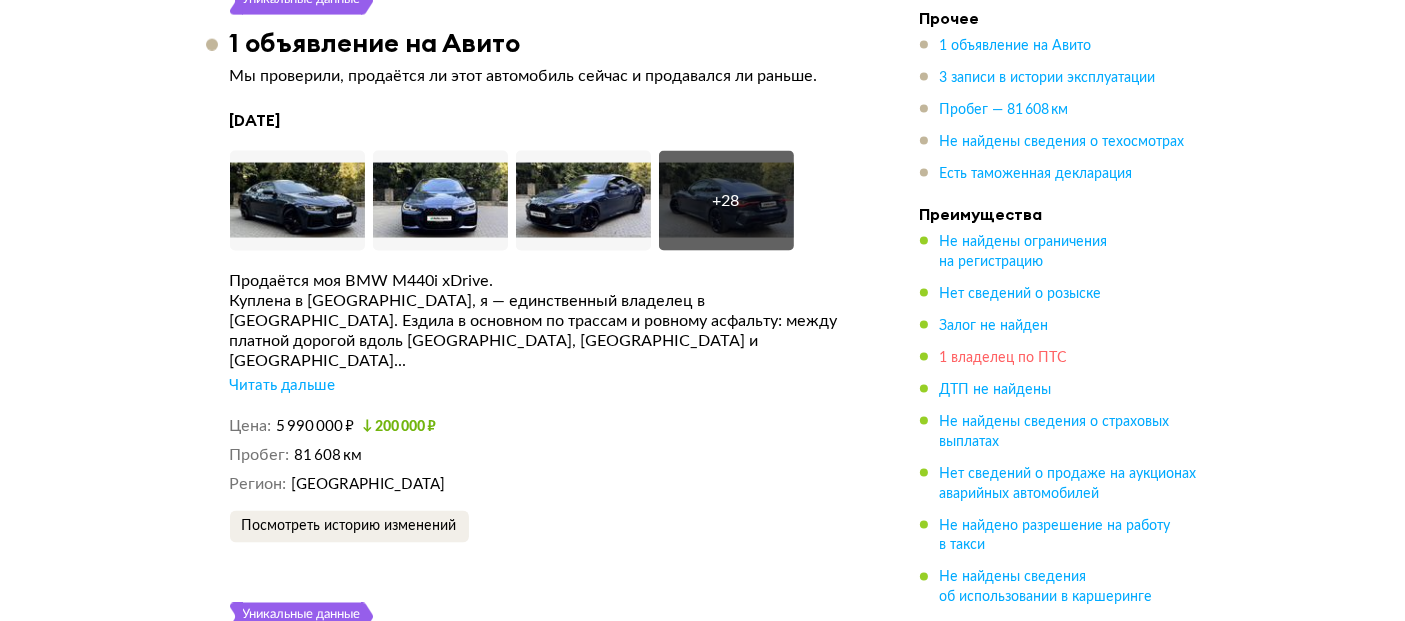 click on "1 владелец по ПТС" at bounding box center [1004, 358] 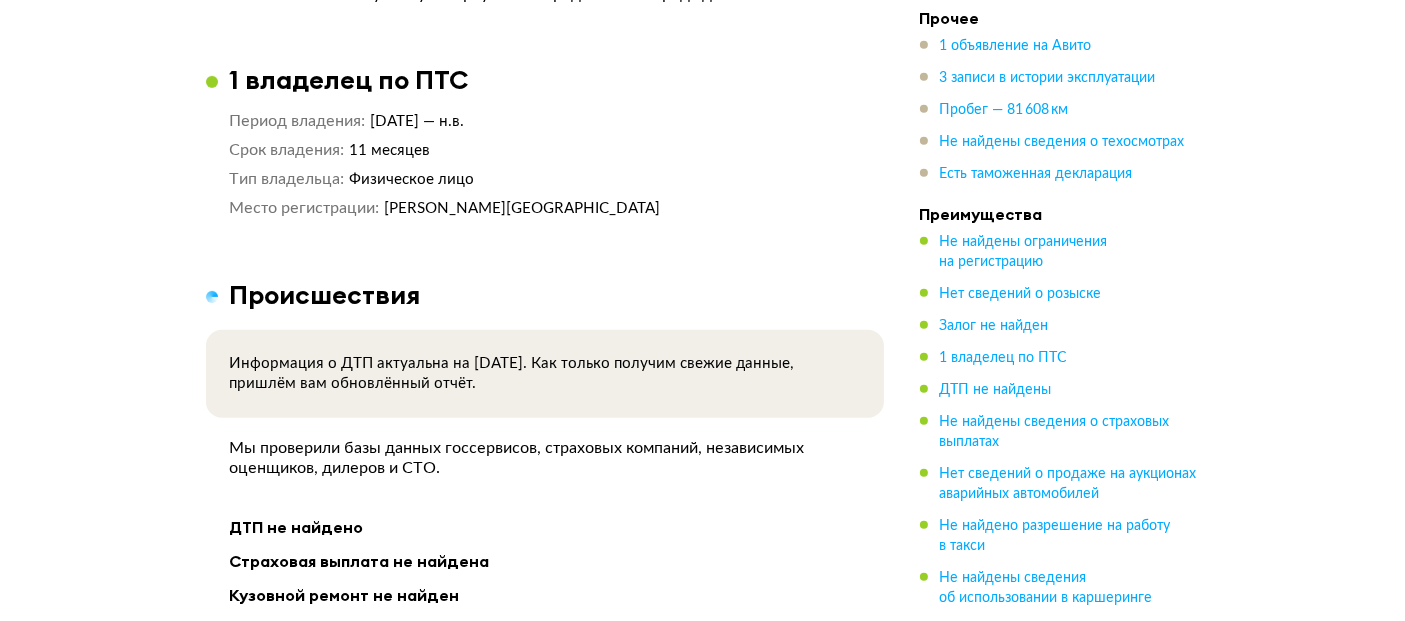 scroll, scrollTop: 1640, scrollLeft: 0, axis: vertical 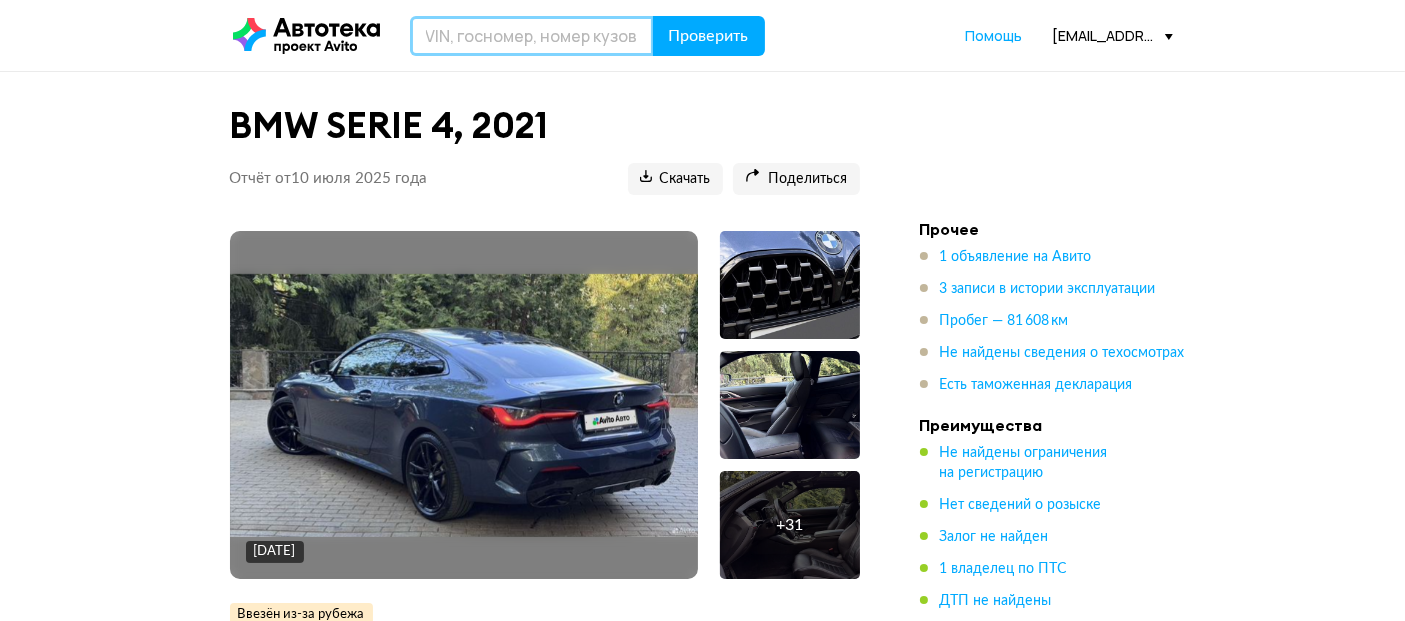 click at bounding box center (532, 36) 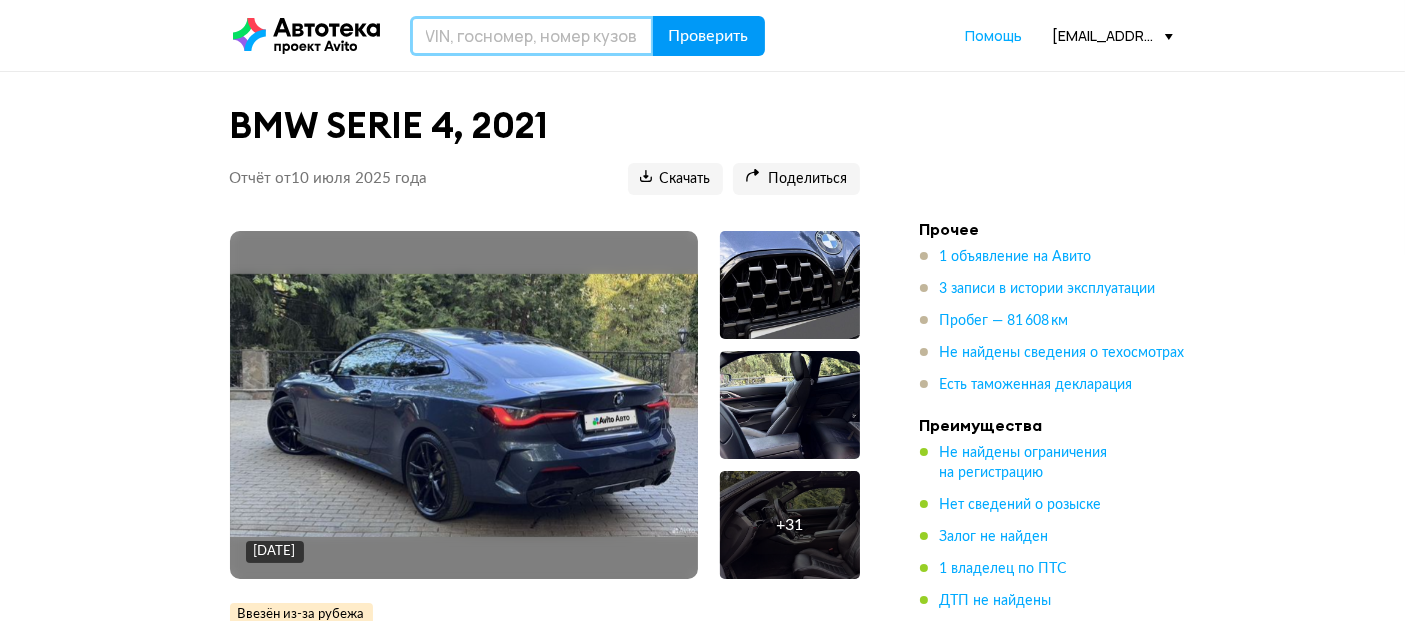 paste on "LSVUY60T1L2068594" 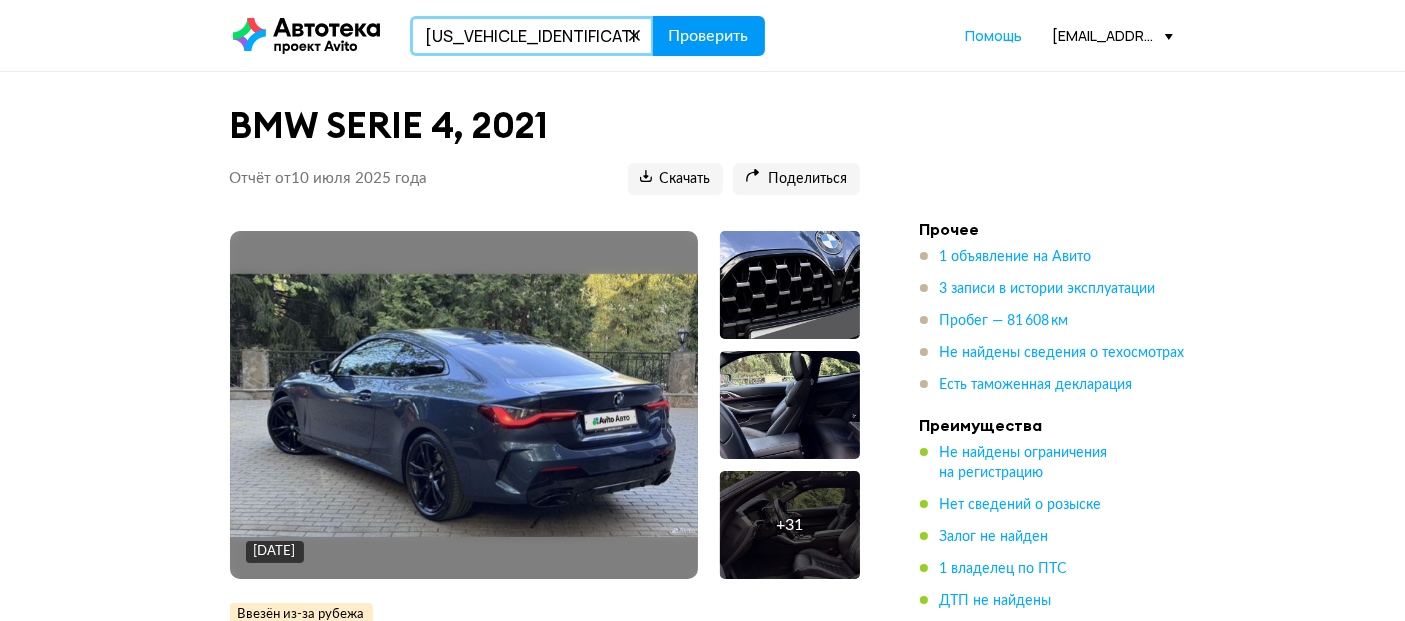 type on "LSVUY60T1L2068594" 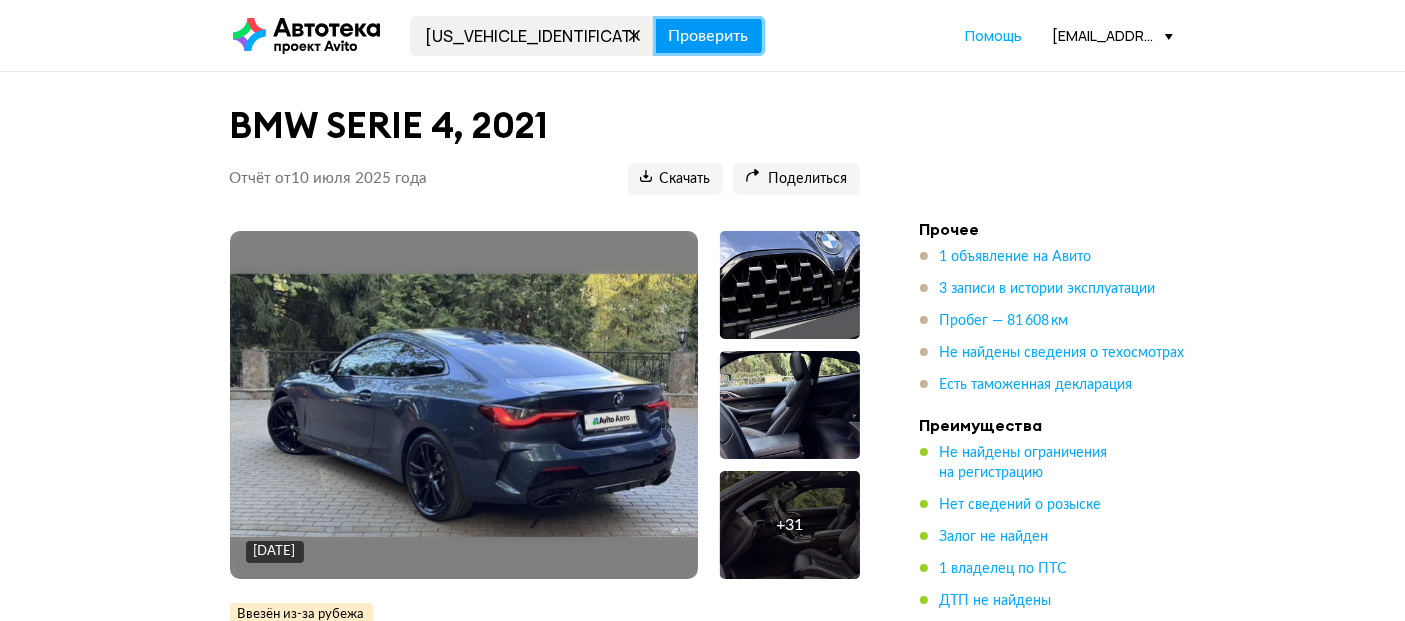 click on "Проверить" at bounding box center (709, 36) 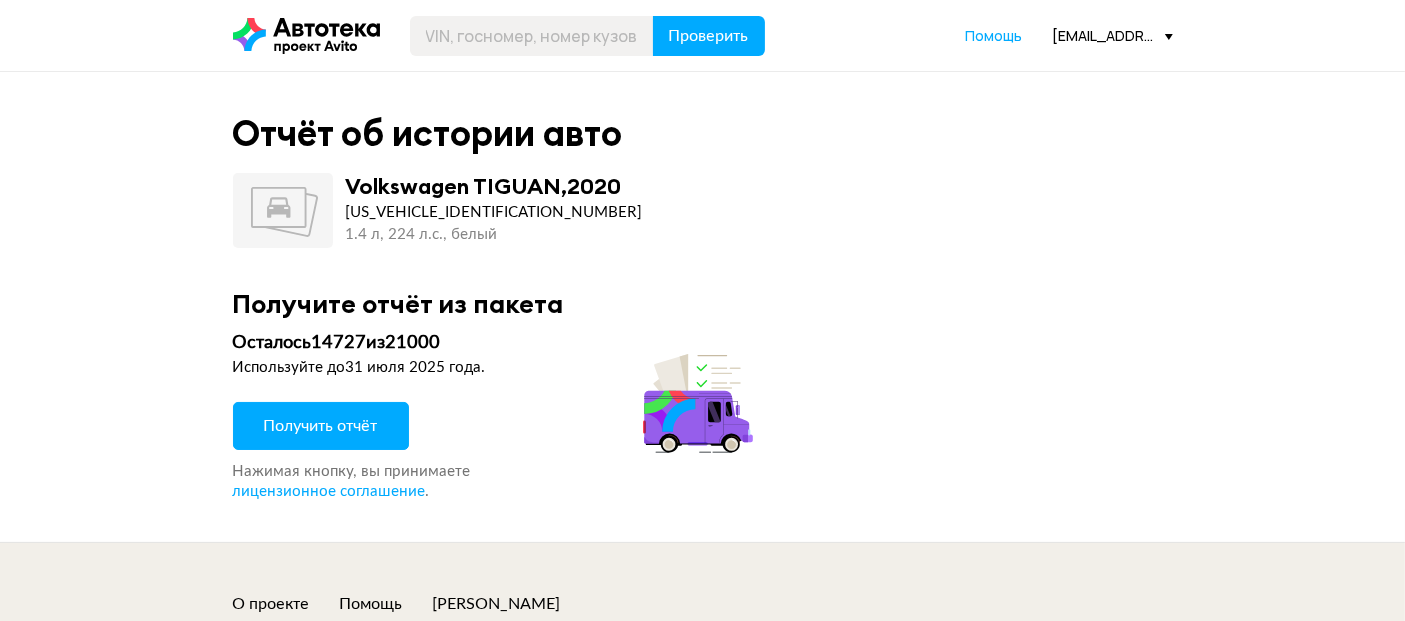 click on "Получить отчёт" at bounding box center (321, 426) 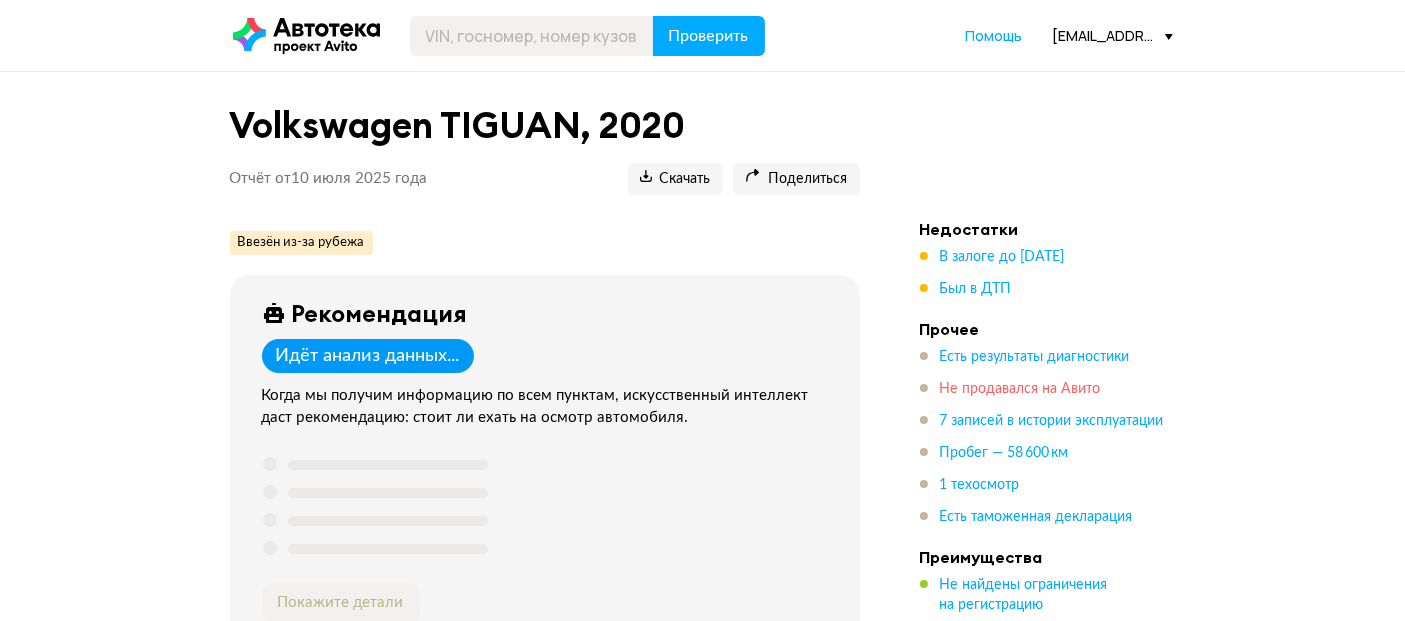 click on "Был в ДТП" at bounding box center (976, 289) 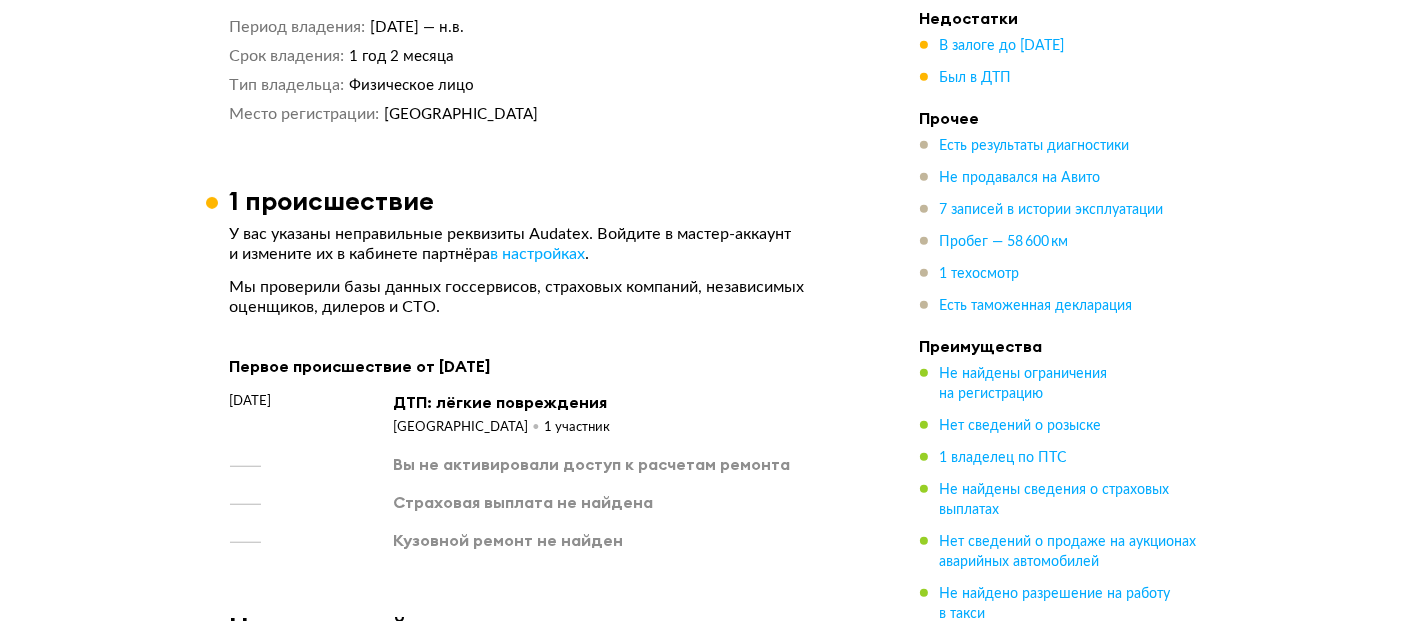 scroll, scrollTop: 1894, scrollLeft: 0, axis: vertical 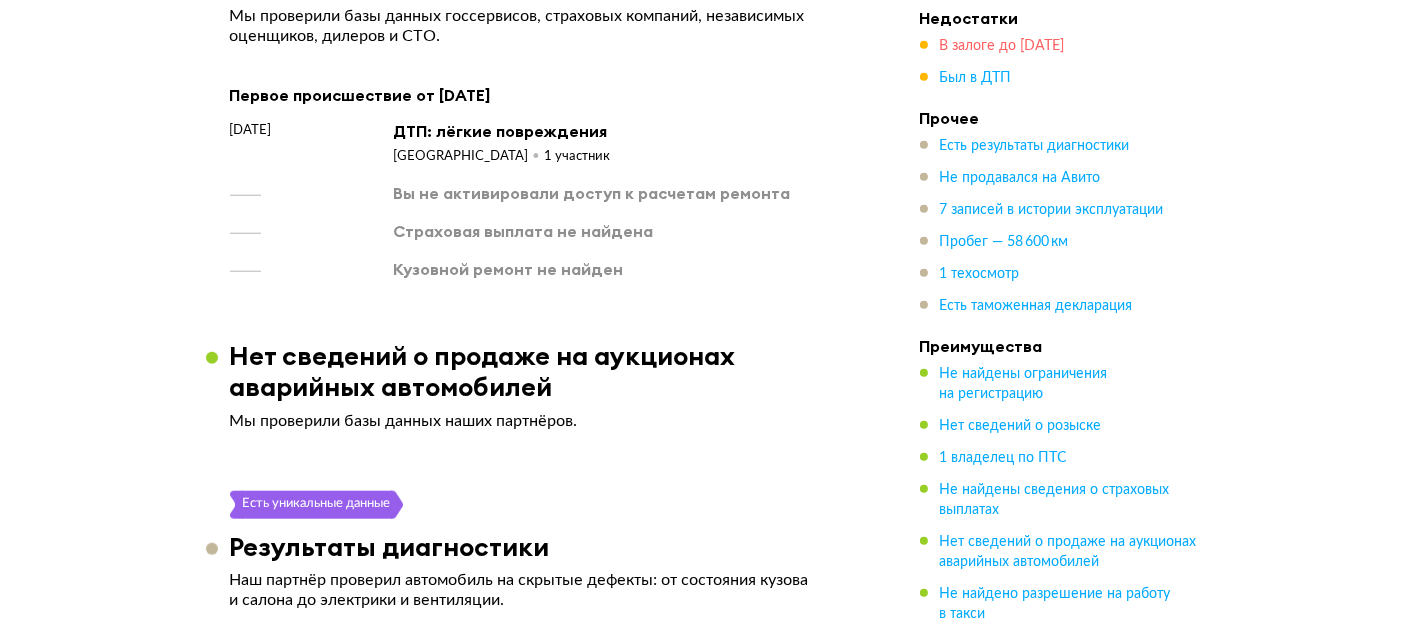click on "В залоге до 5 мая 2030 года" at bounding box center (1002, 46) 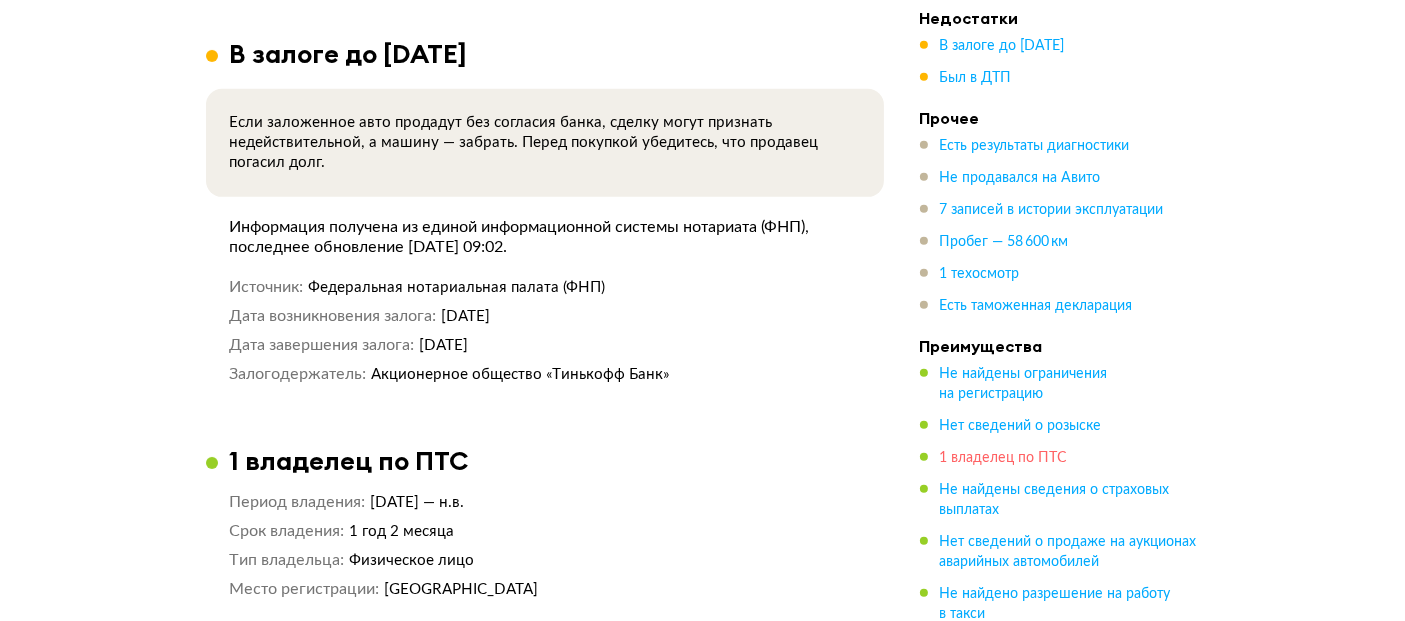 click on "1 владелец по ПТС" at bounding box center (1004, 458) 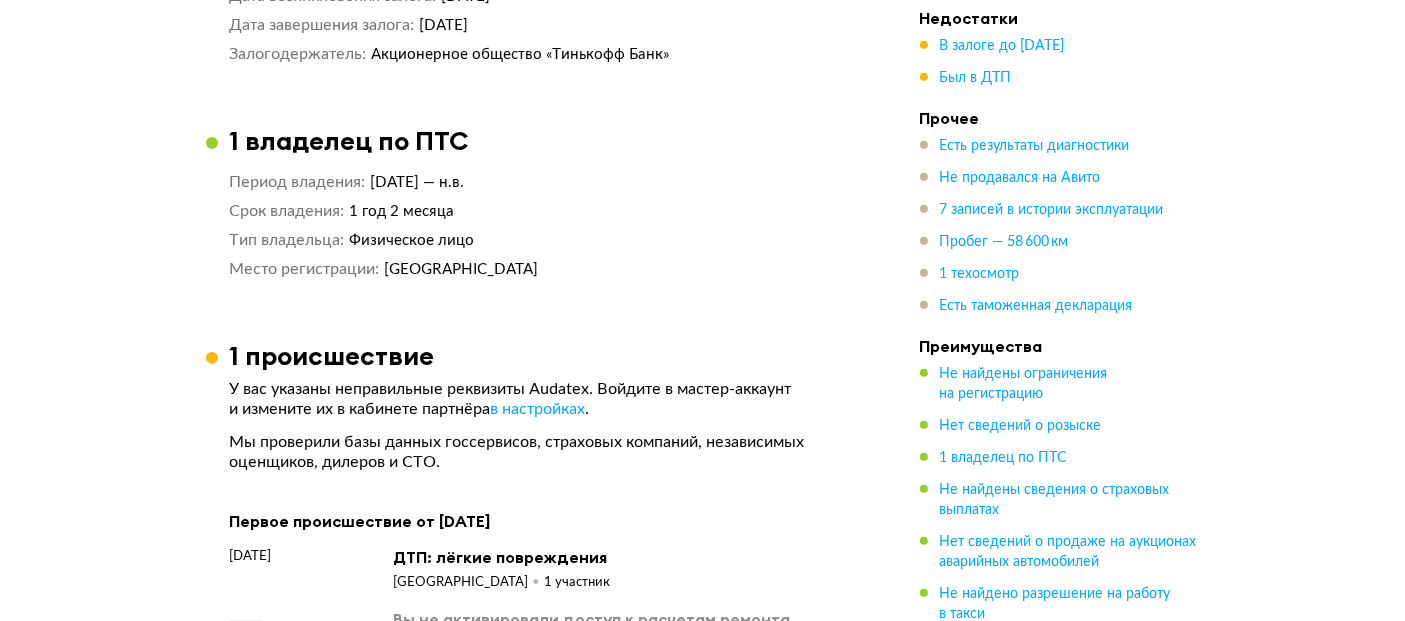 scroll, scrollTop: 1474, scrollLeft: 0, axis: vertical 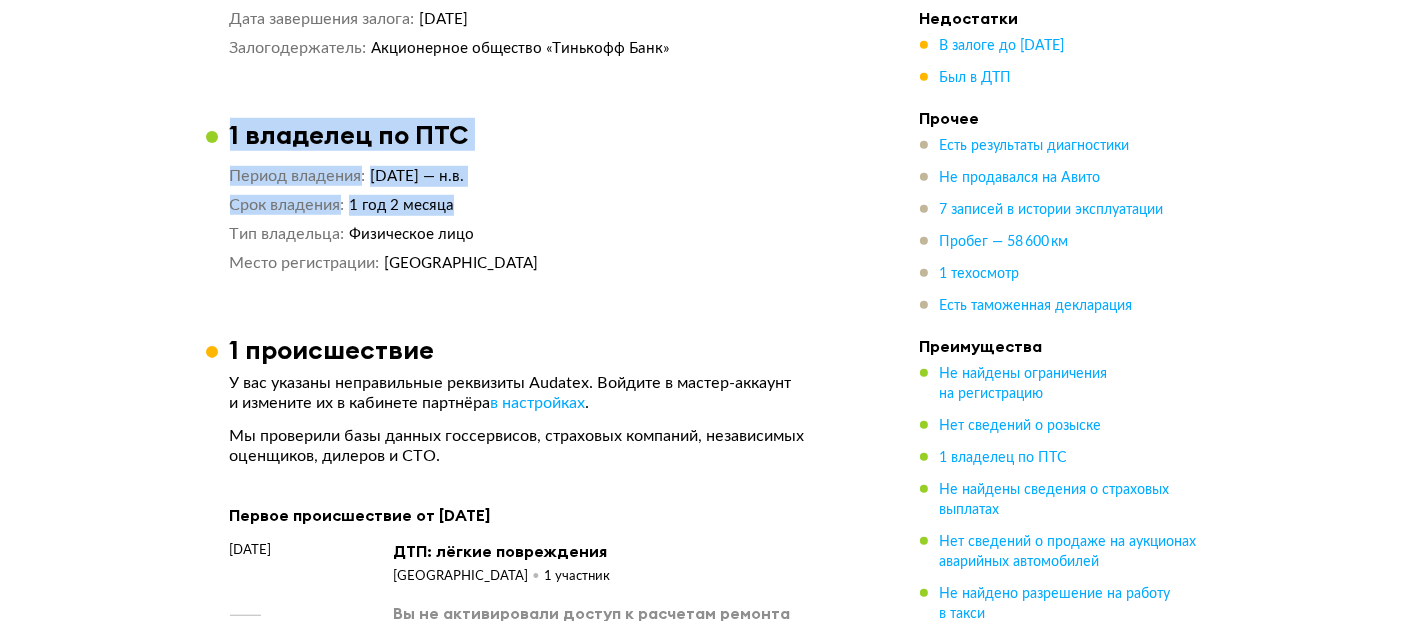 drag, startPoint x: 494, startPoint y: 178, endPoint x: 227, endPoint y: 91, distance: 280.81668 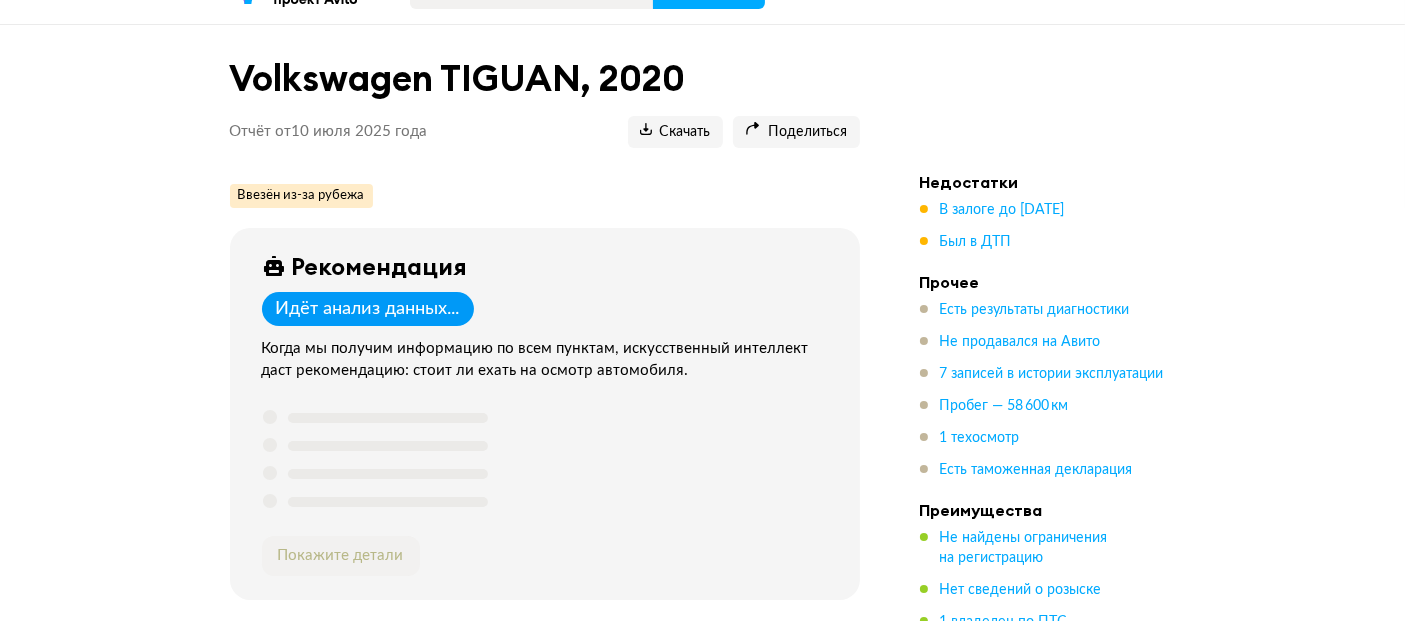 scroll, scrollTop: 0, scrollLeft: 0, axis: both 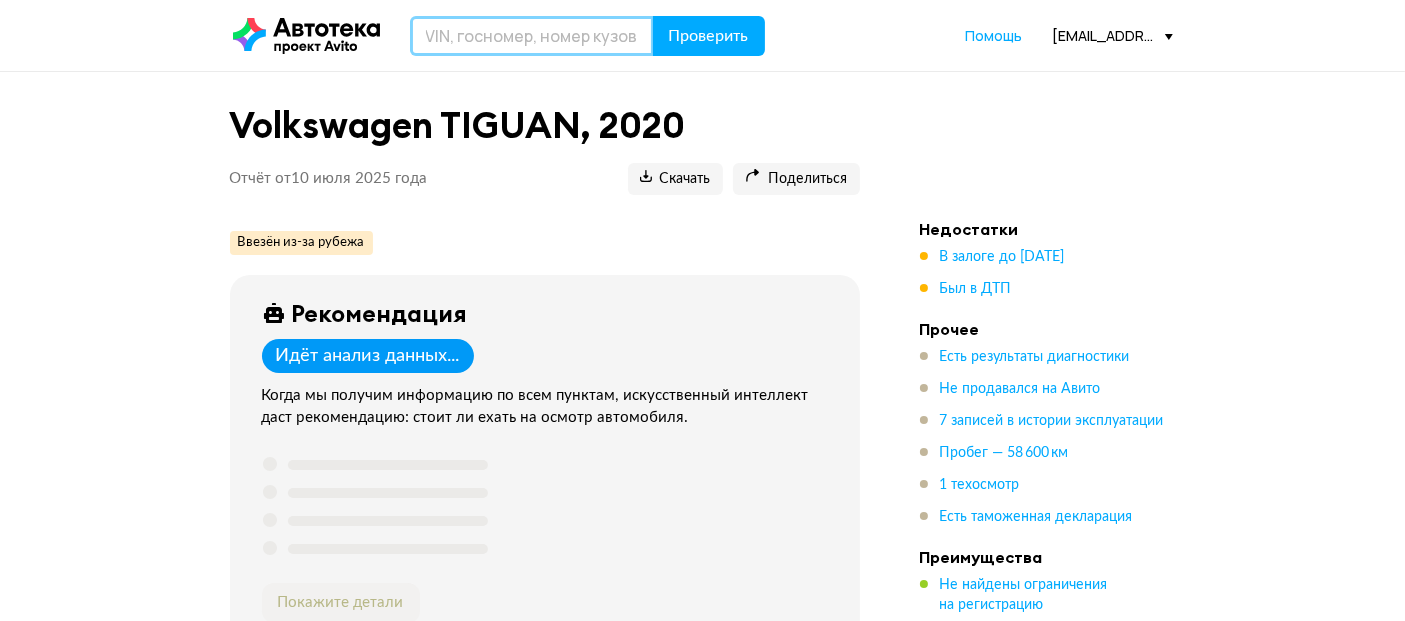 click at bounding box center (532, 36) 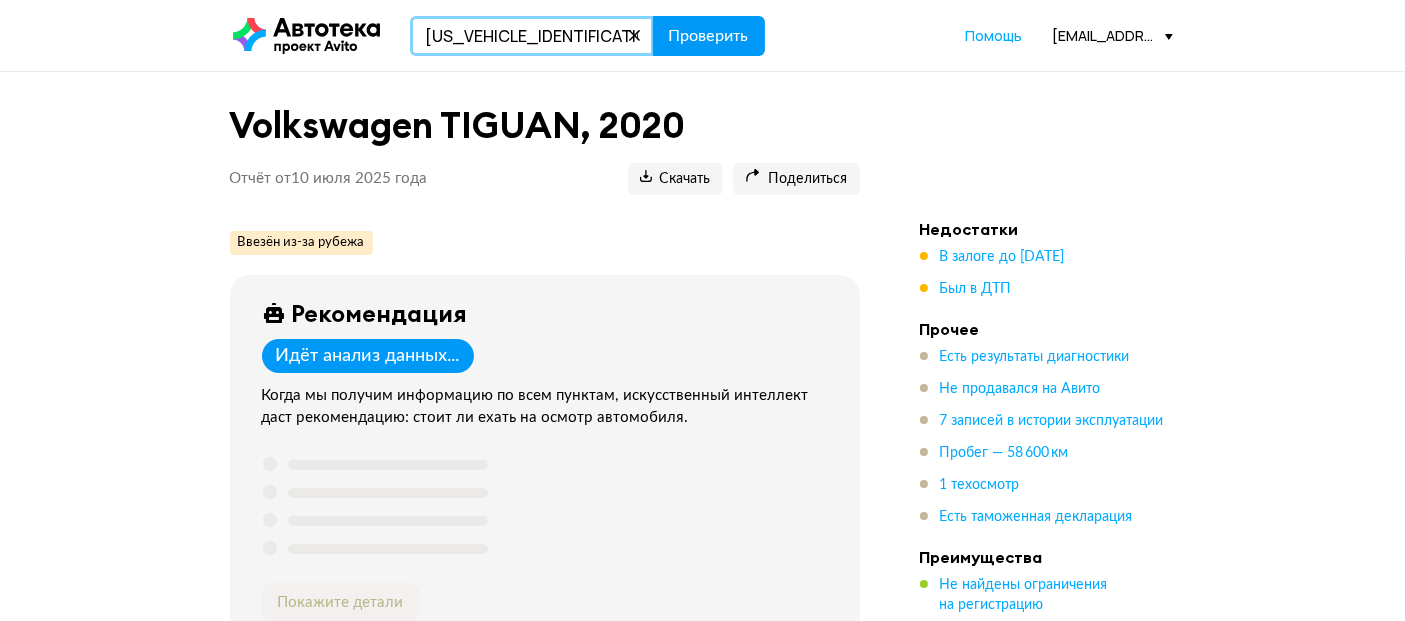 type on "JTDKN36U701630078" 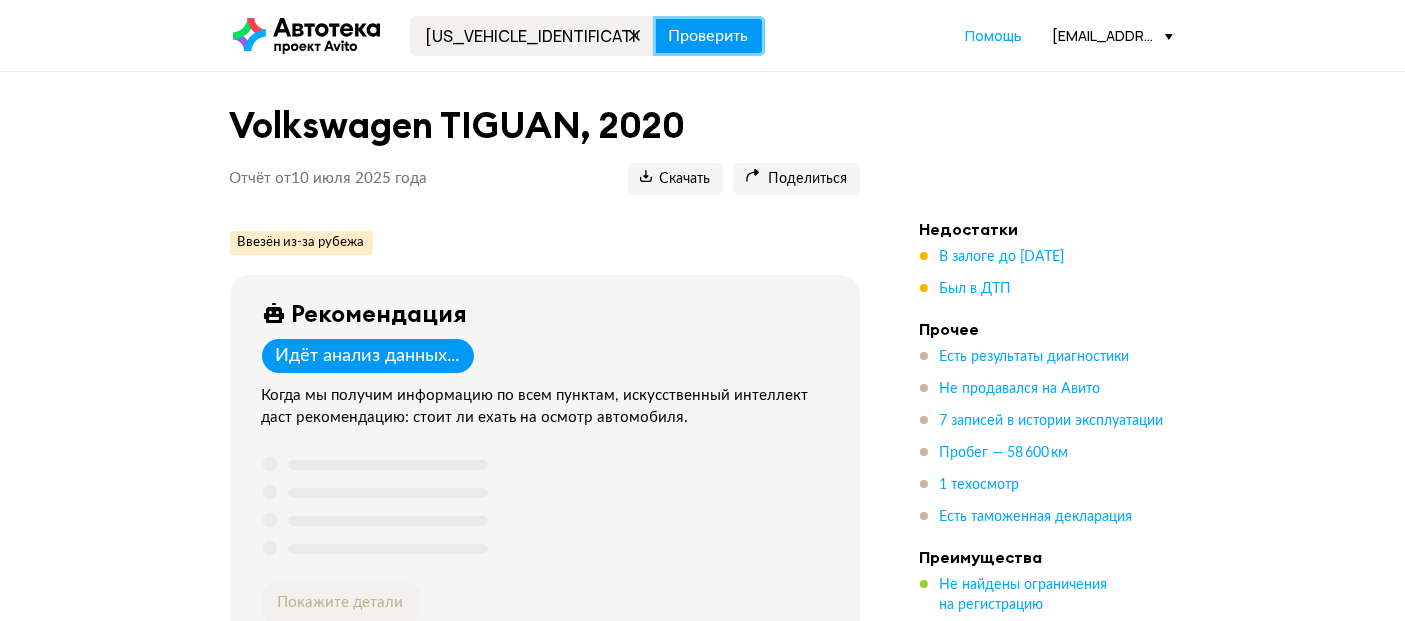 click on "Проверить" at bounding box center [709, 36] 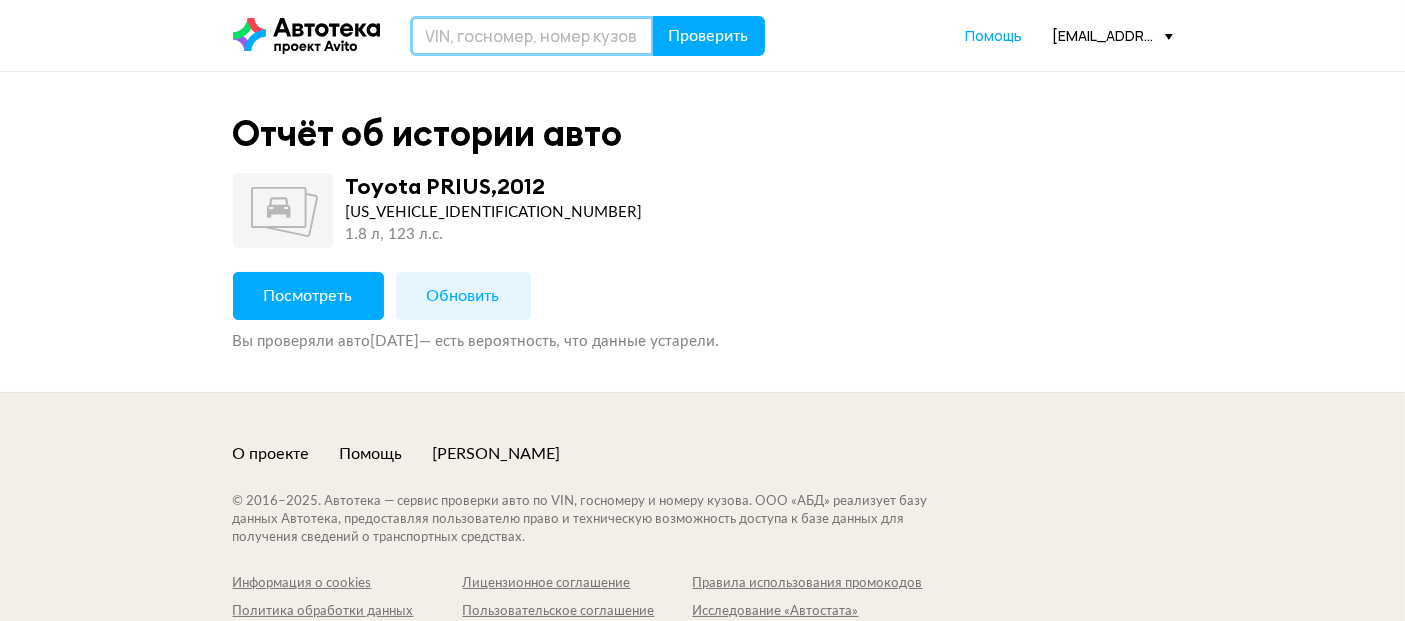 drag, startPoint x: 561, startPoint y: 38, endPoint x: 607, endPoint y: 38, distance: 46 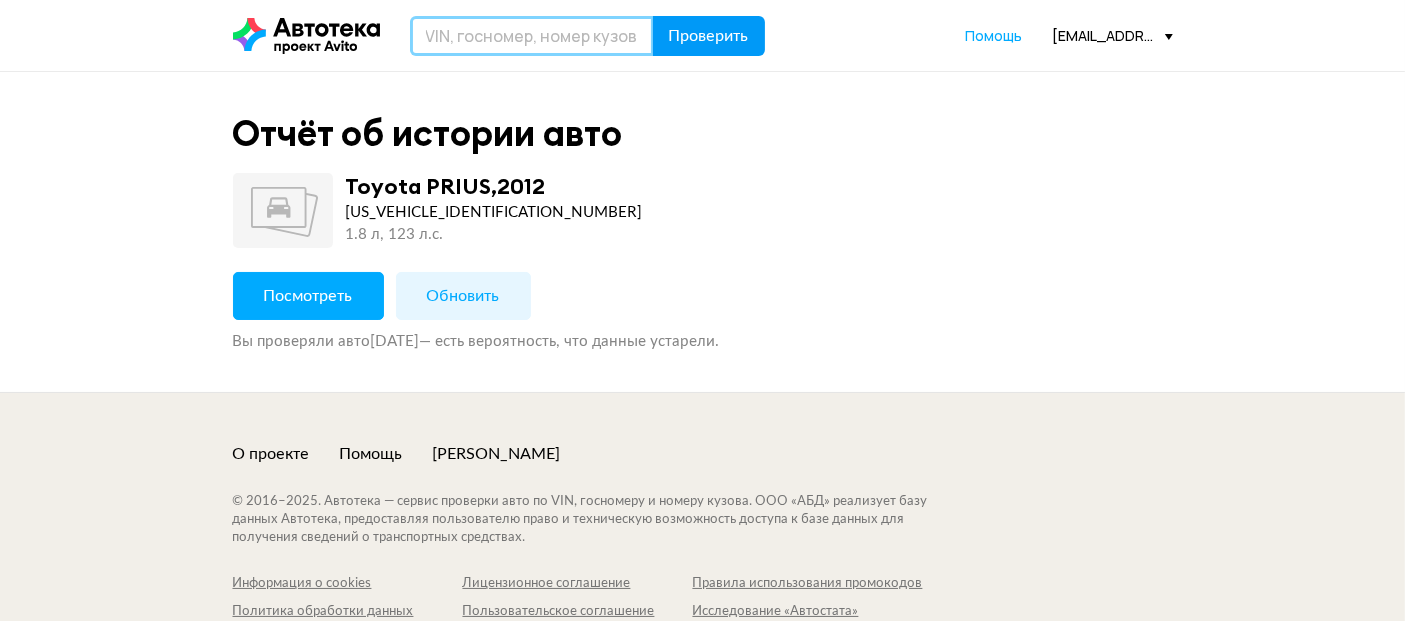 paste on "XTA111830A0210049" 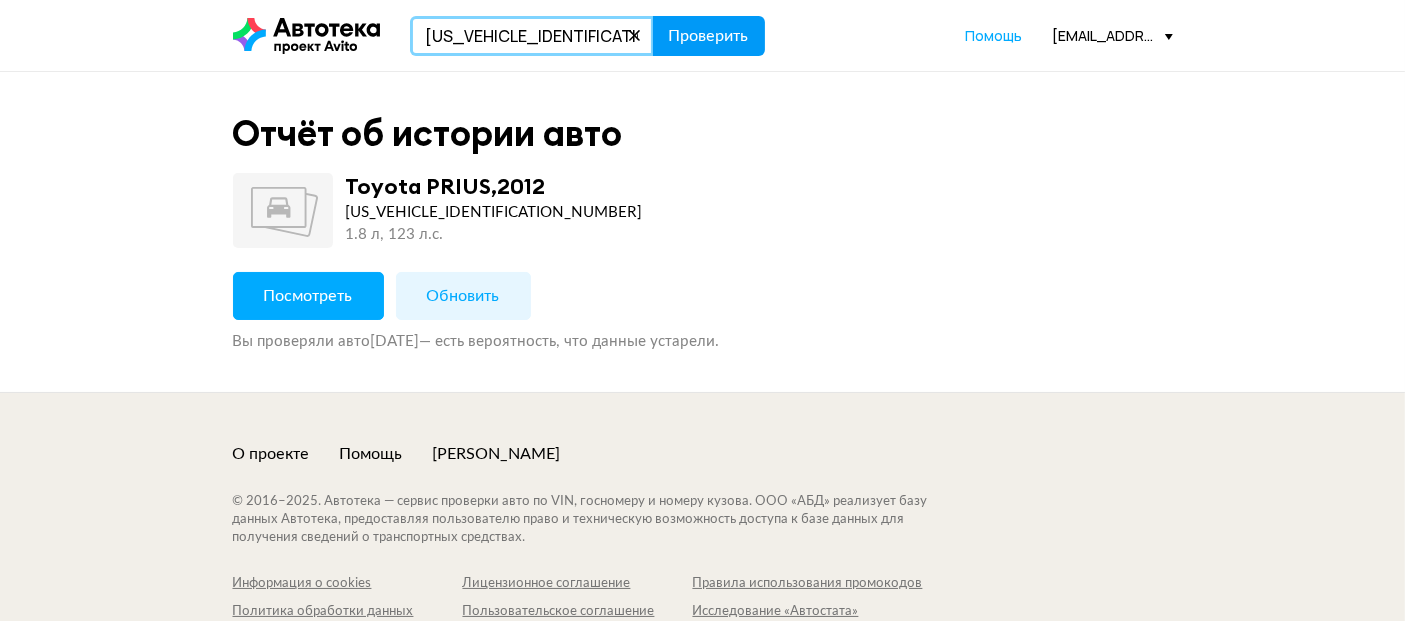 type on "XTA111830A0210049" 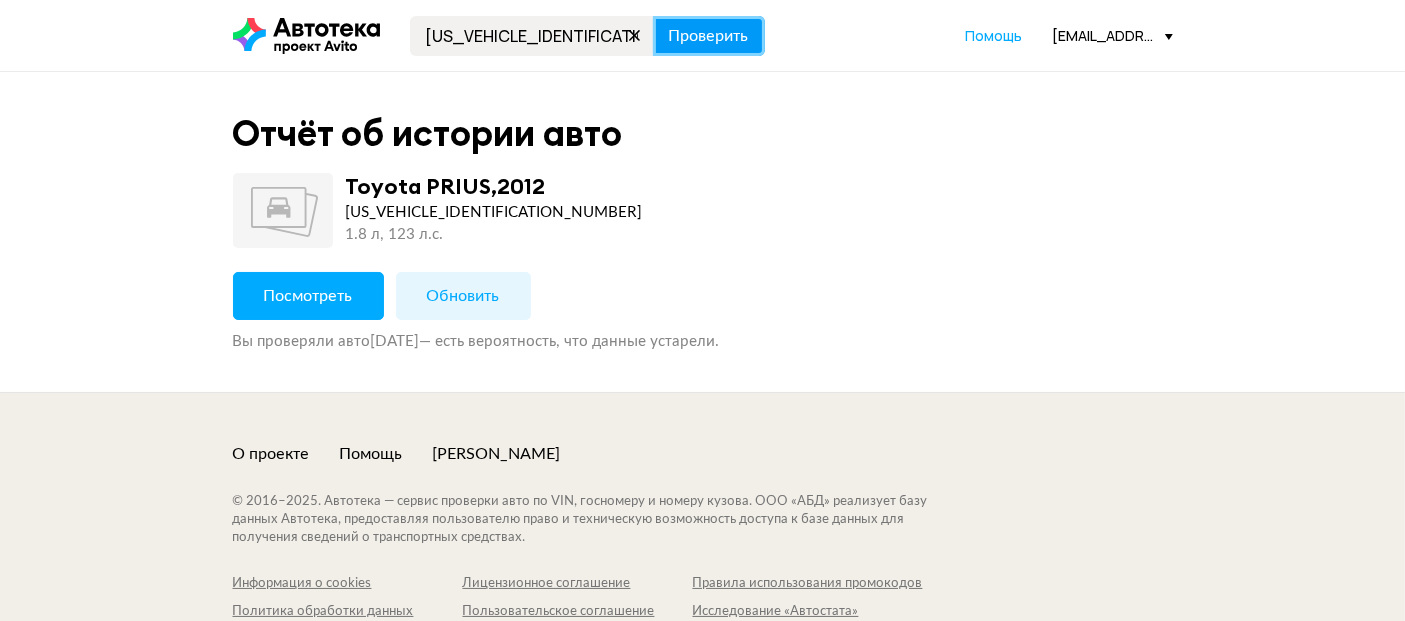 click on "Проверить" at bounding box center (709, 36) 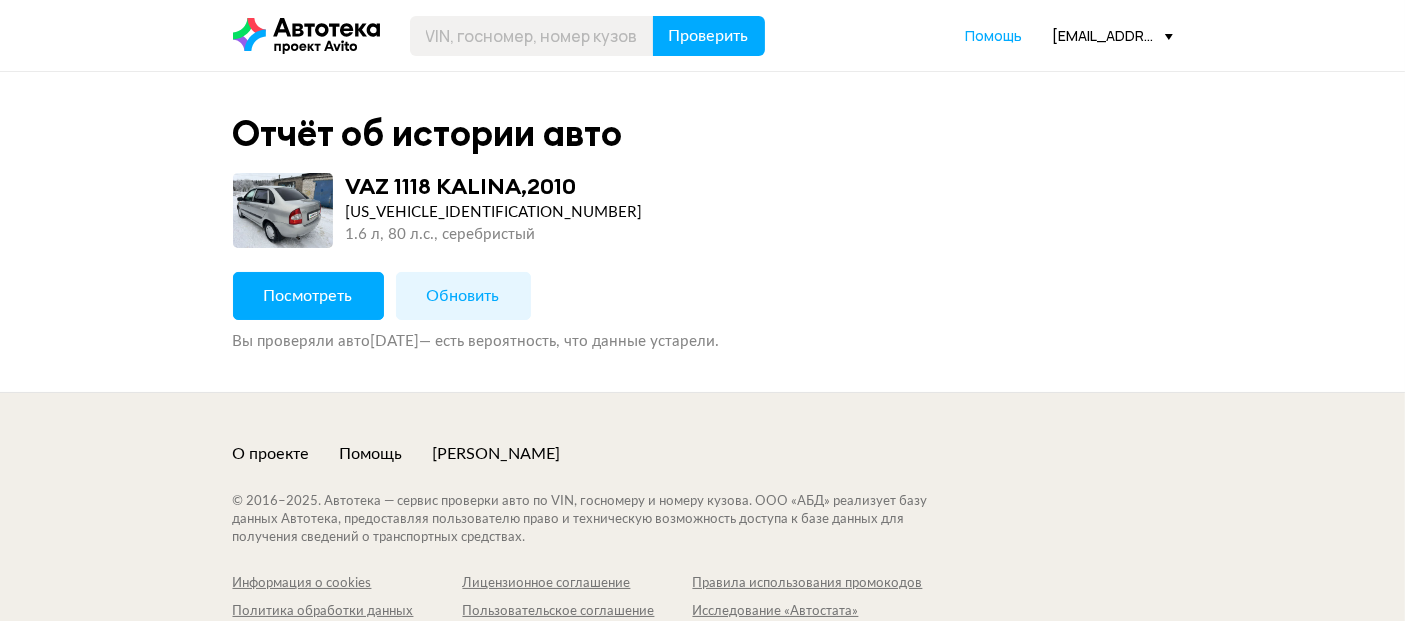 click on "Обновить" at bounding box center (463, 296) 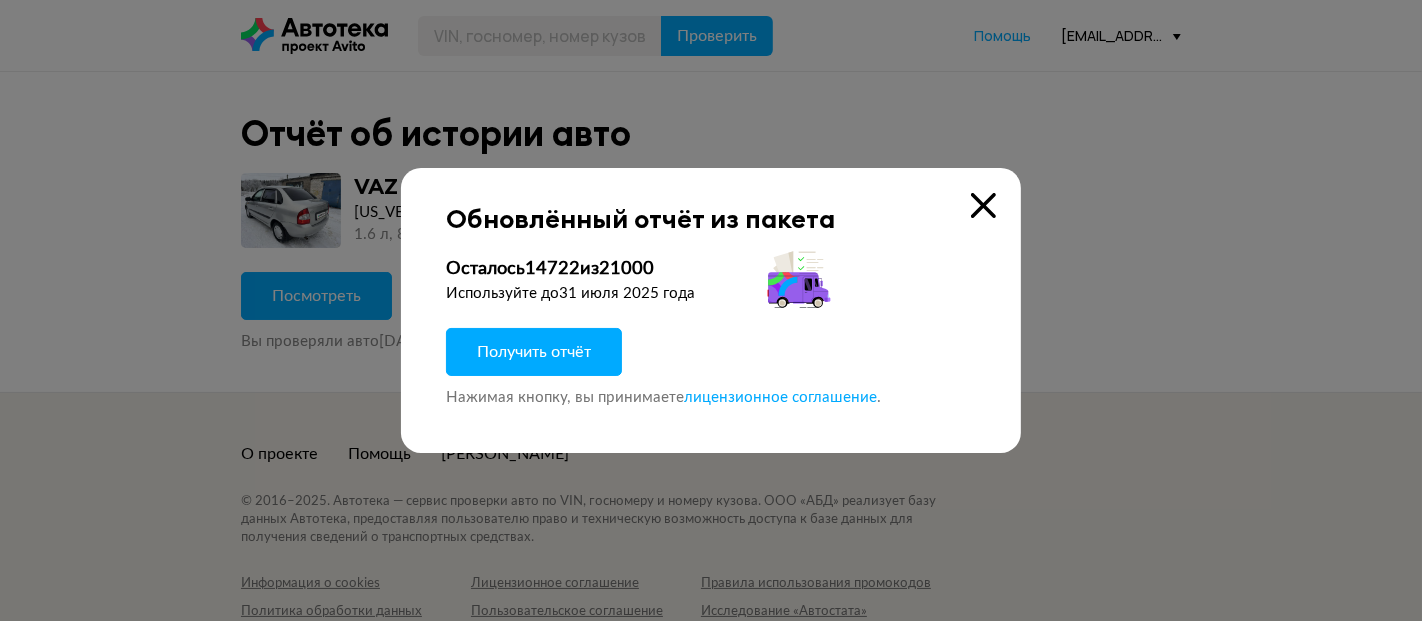 click on "Получить отчёт" at bounding box center [534, 352] 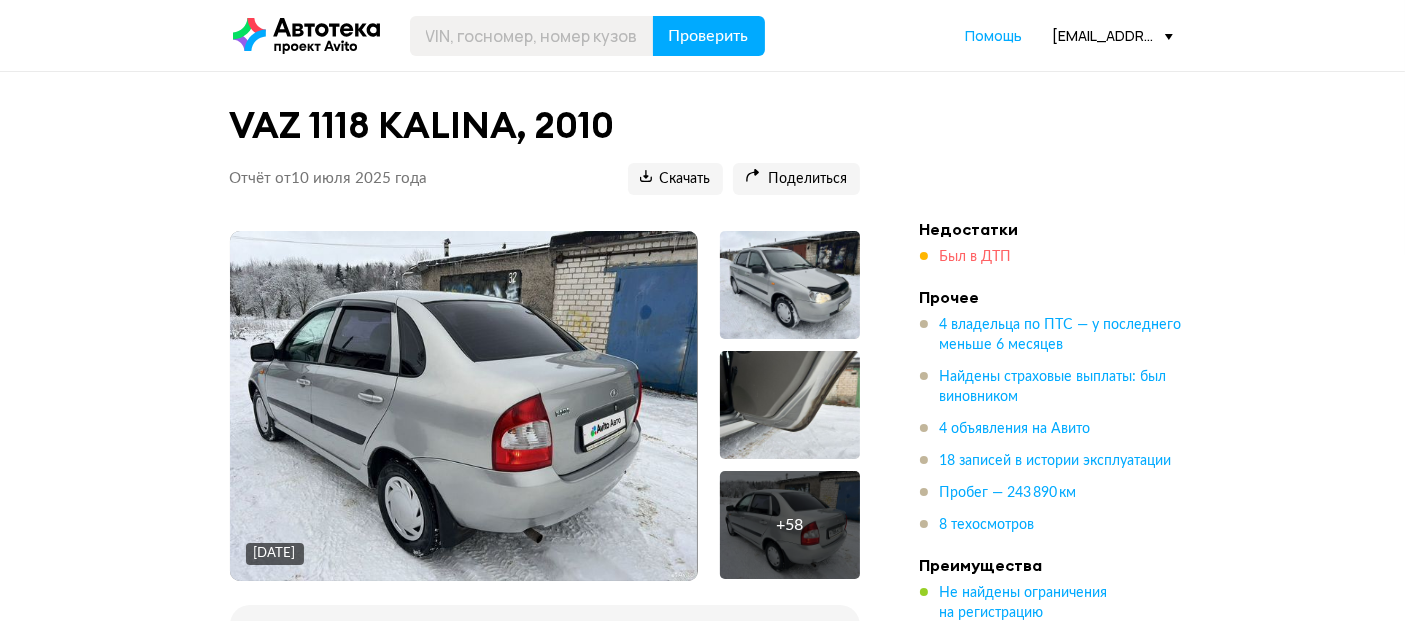 click on "Был в ДТП" at bounding box center [976, 257] 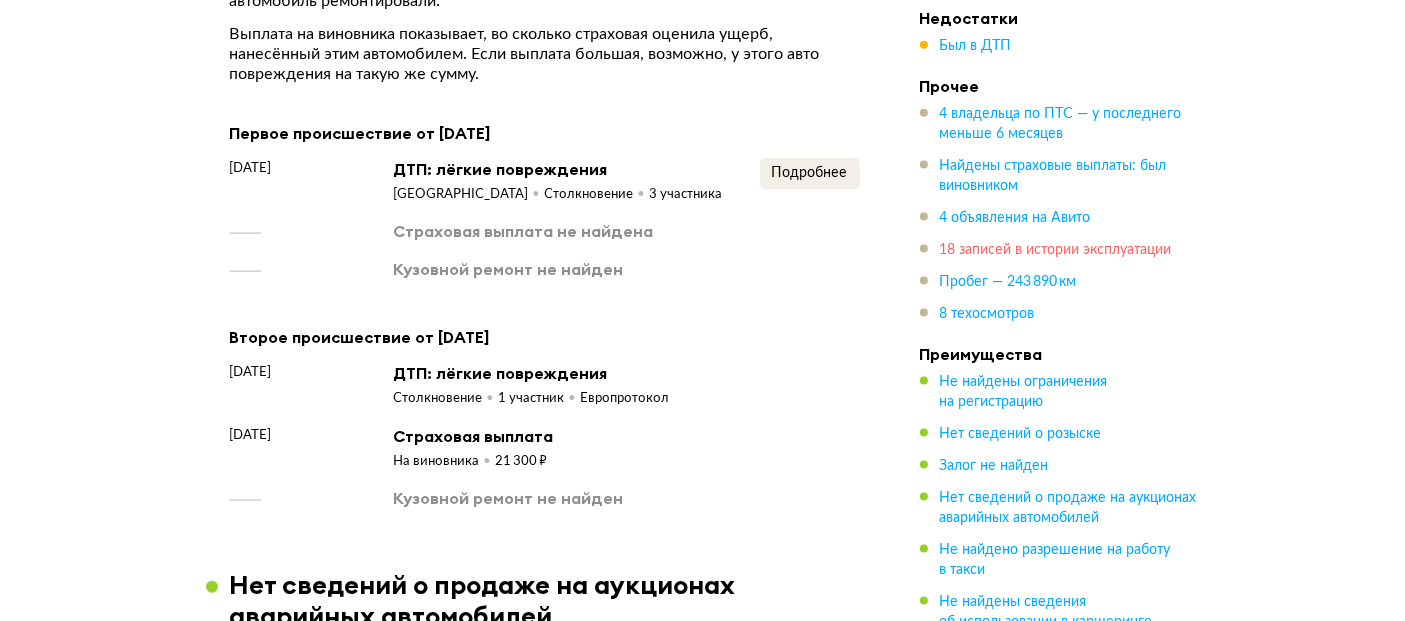 scroll, scrollTop: 2776, scrollLeft: 0, axis: vertical 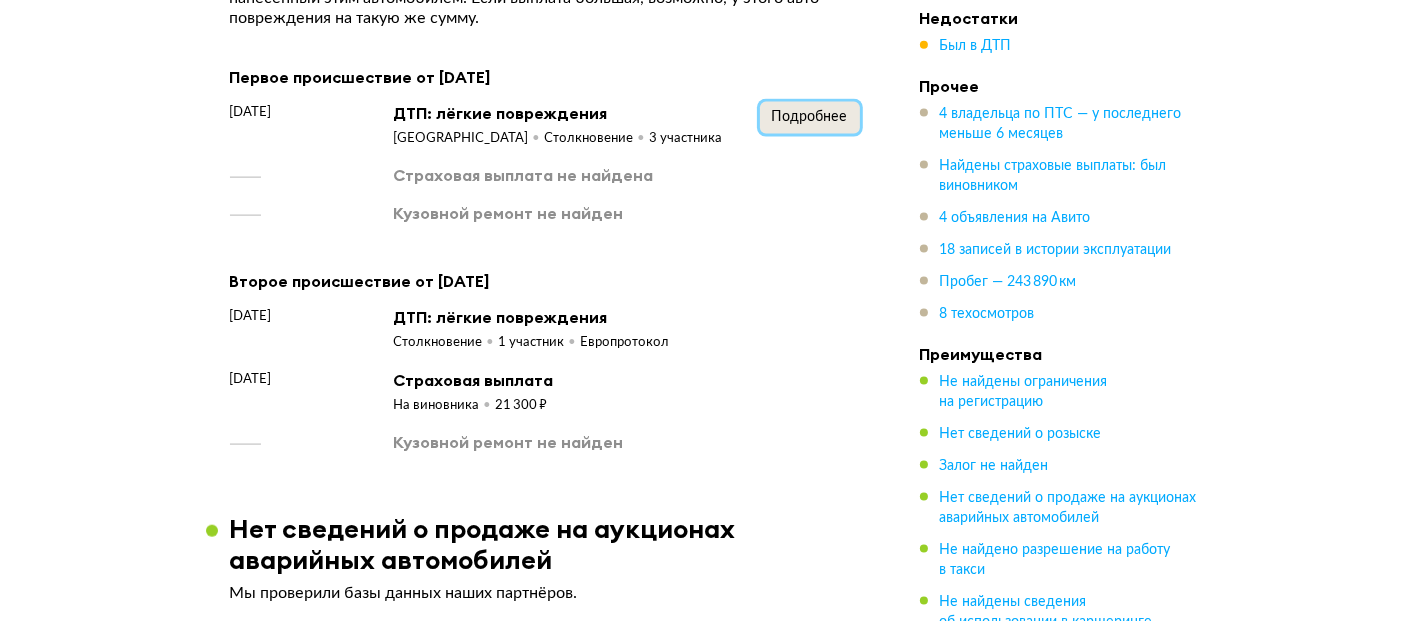 click on "Подробнее" at bounding box center [810, 117] 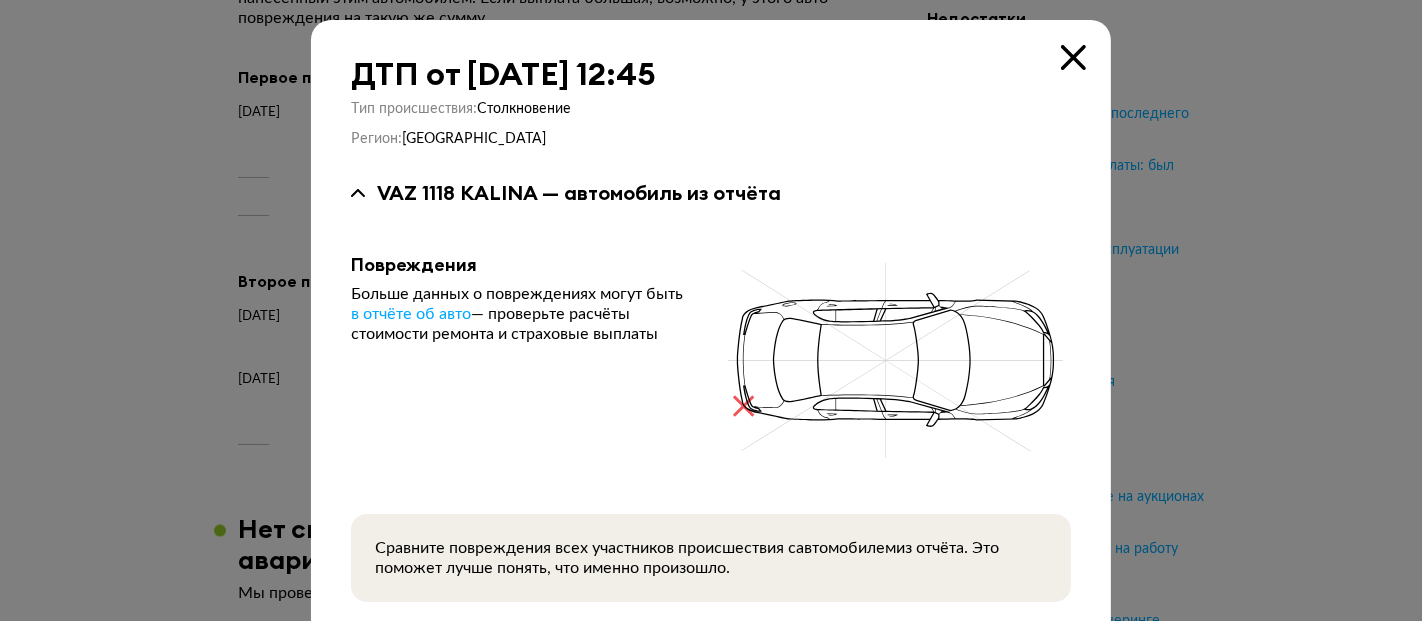 click at bounding box center (711, 310) 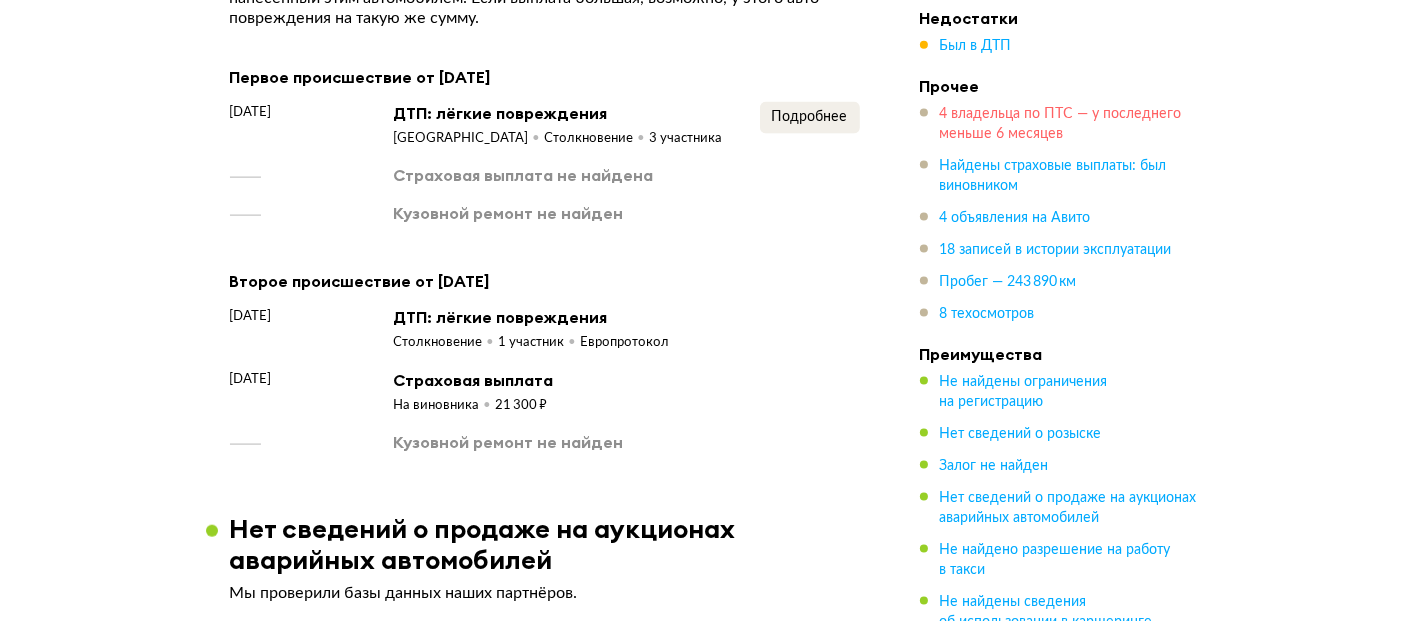 click on "4 владельца по ПТС — у последнего меньше 6 месяцев" at bounding box center [1061, 124] 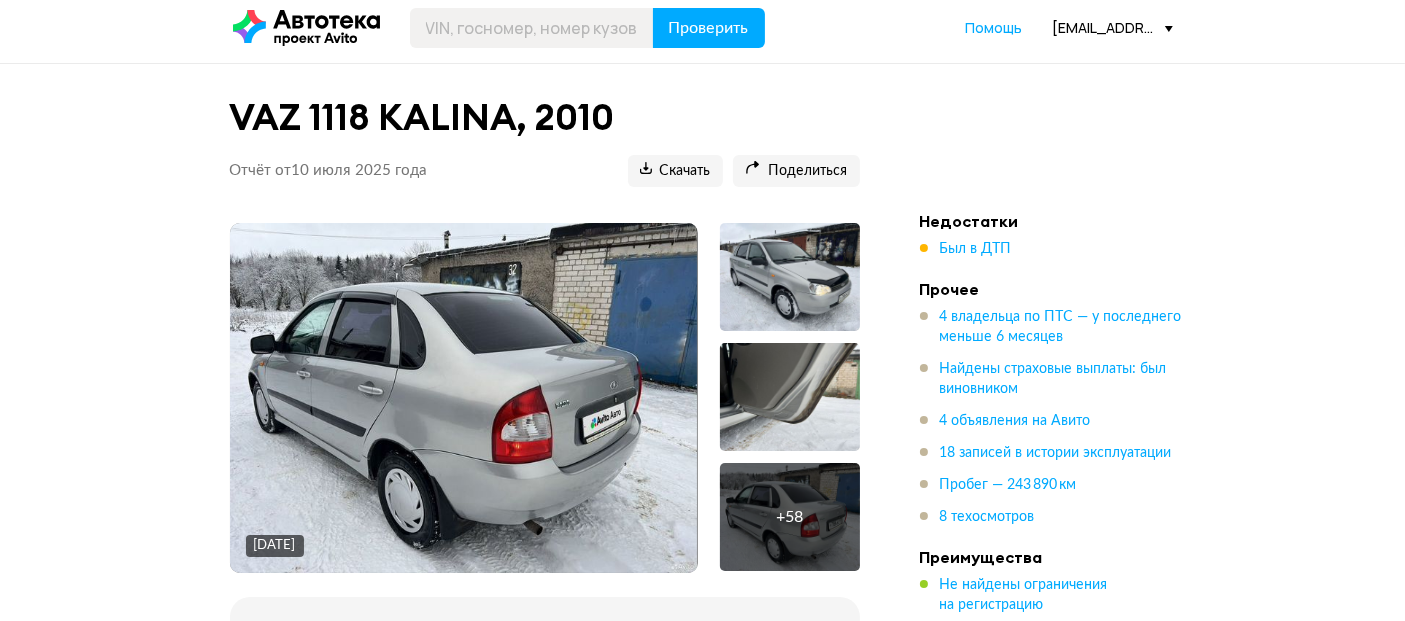 scroll, scrollTop: 0, scrollLeft: 0, axis: both 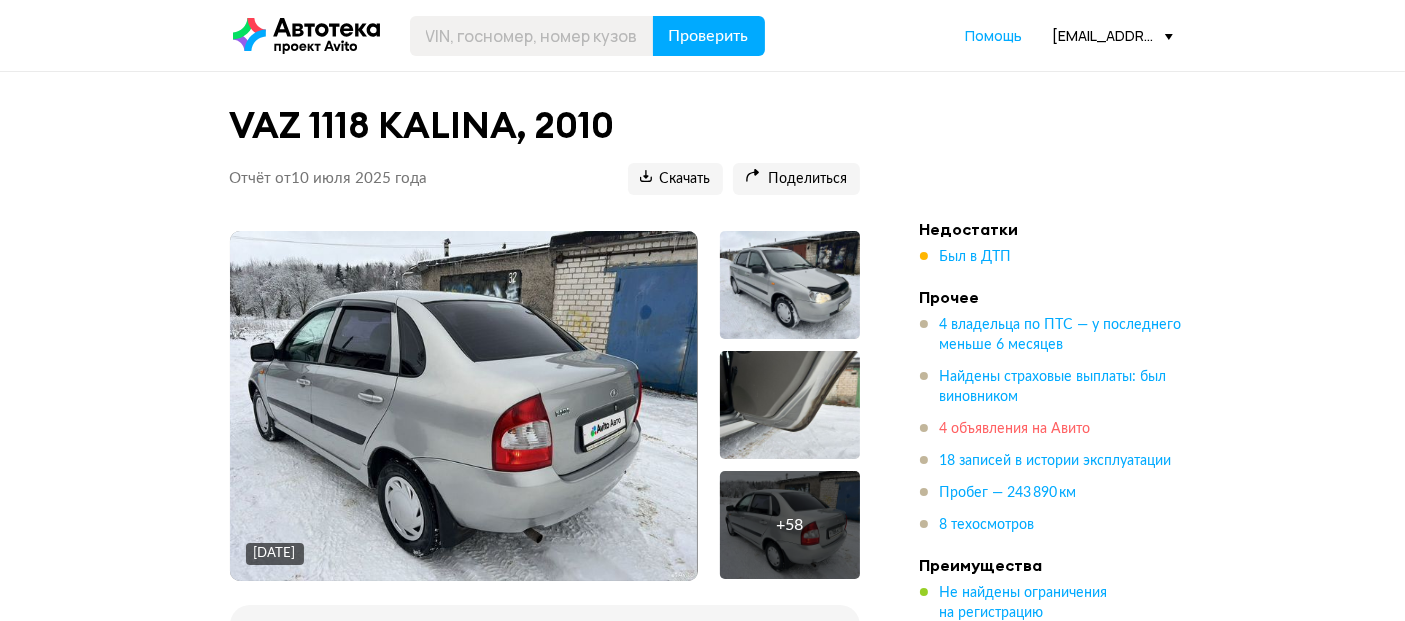 click on "4 объявления на Авито" at bounding box center (1015, 429) 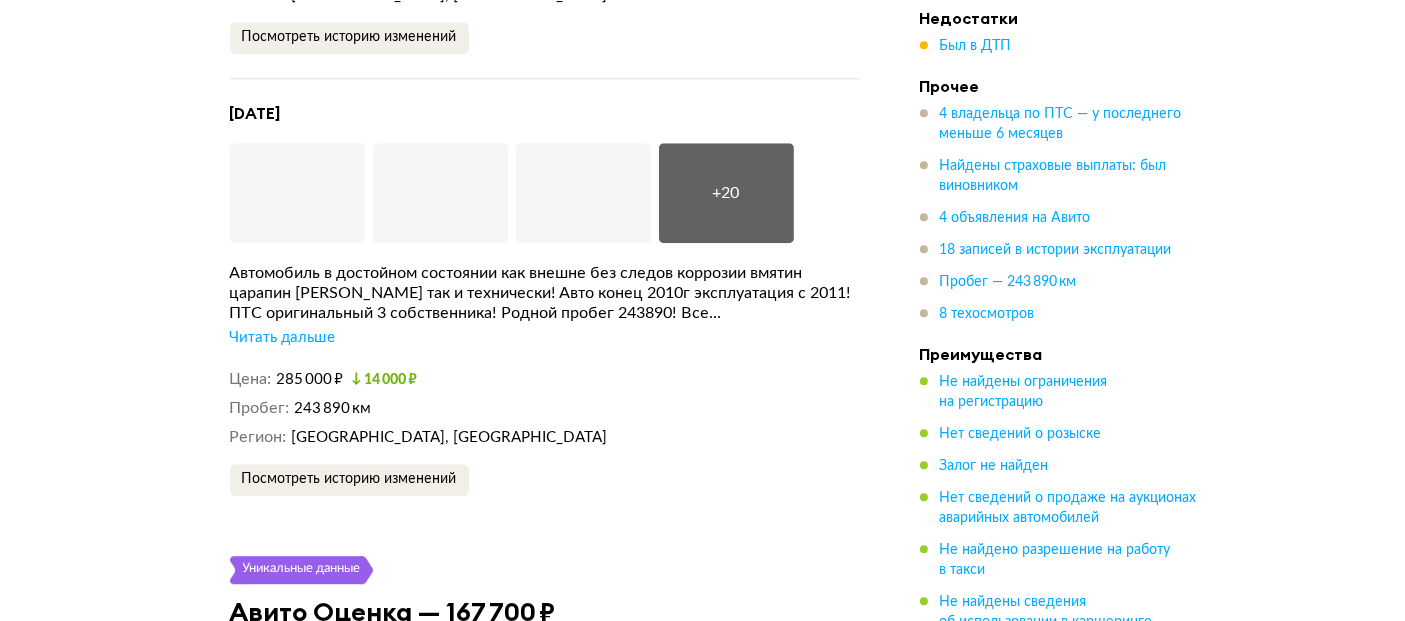 scroll, scrollTop: 5533, scrollLeft: 0, axis: vertical 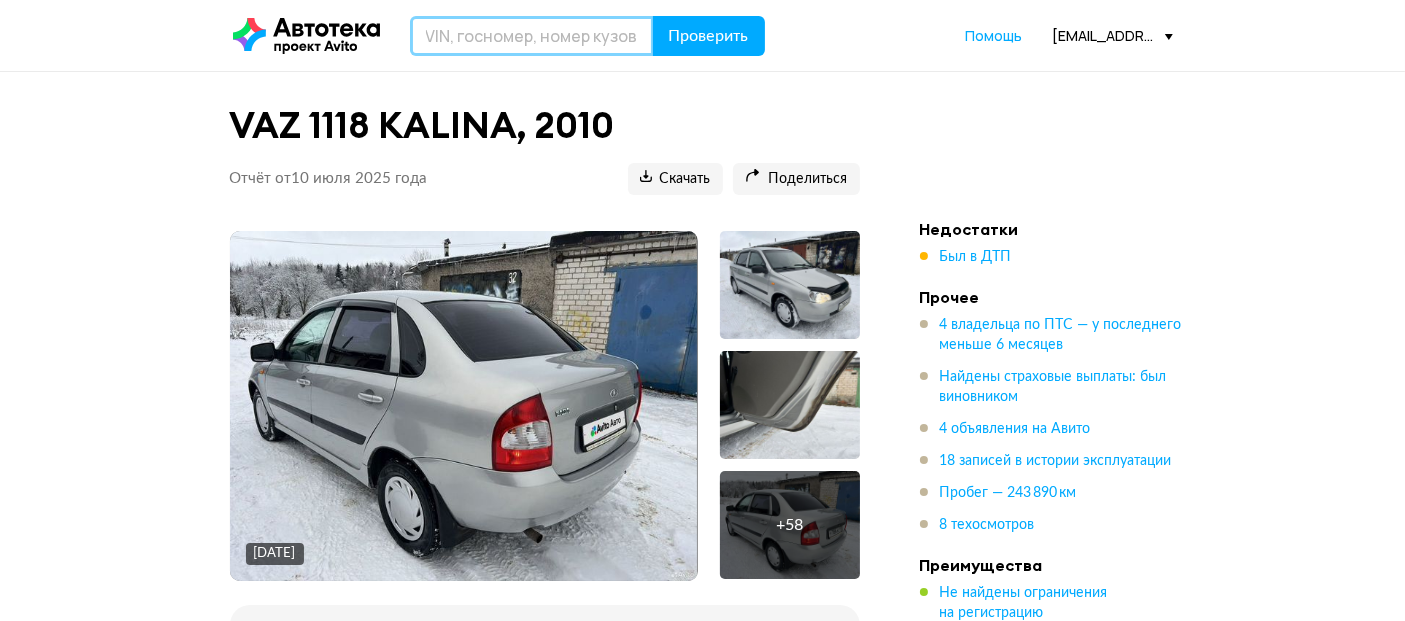 click at bounding box center [532, 36] 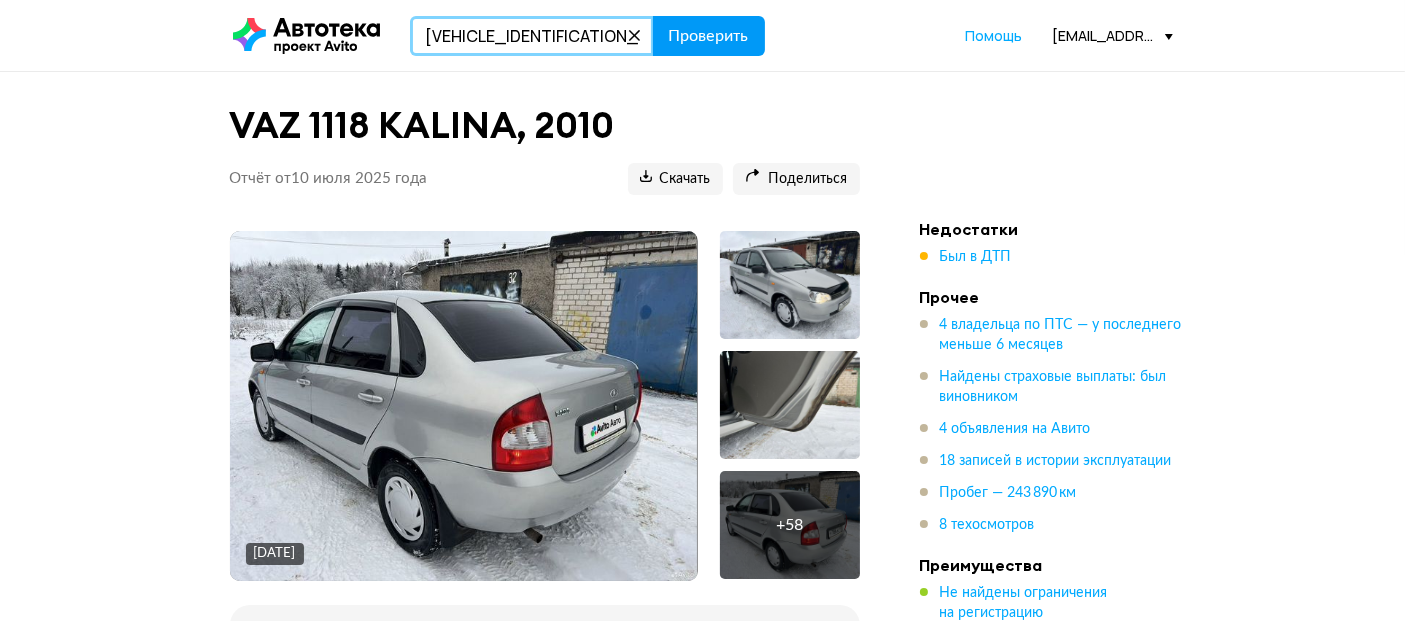 type on "KNAMB81ABKS535915" 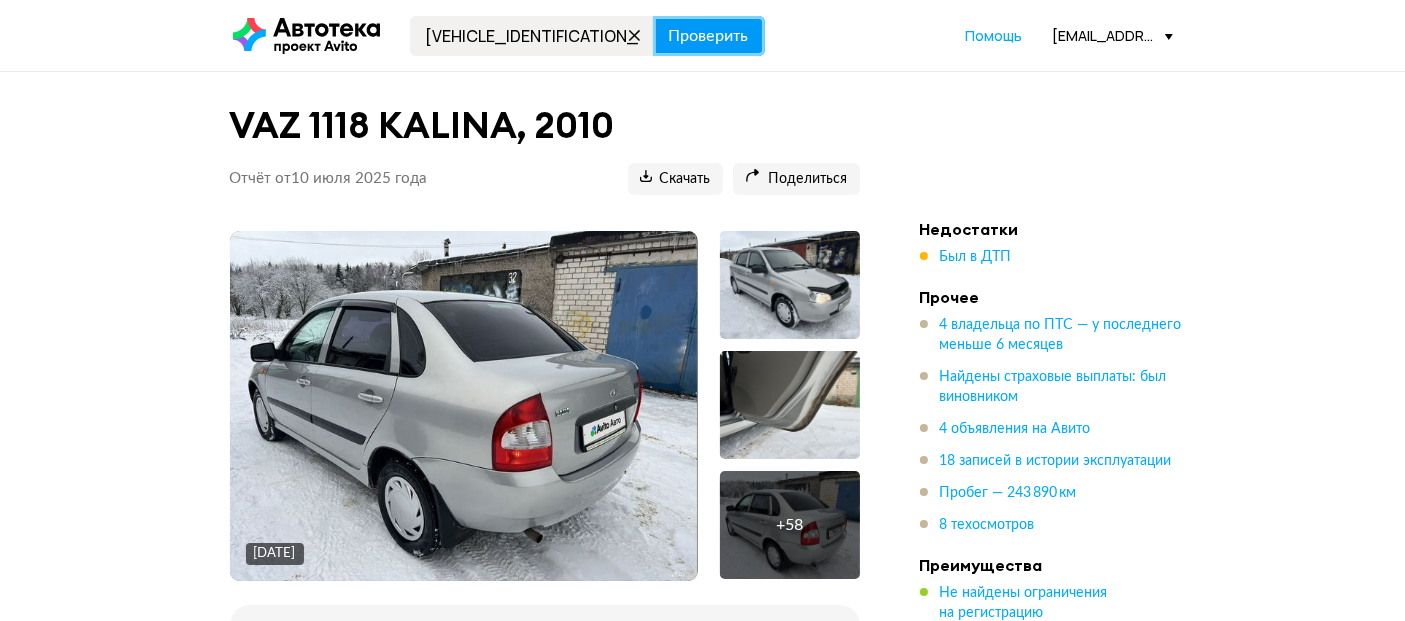 click on "Проверить" at bounding box center [709, 36] 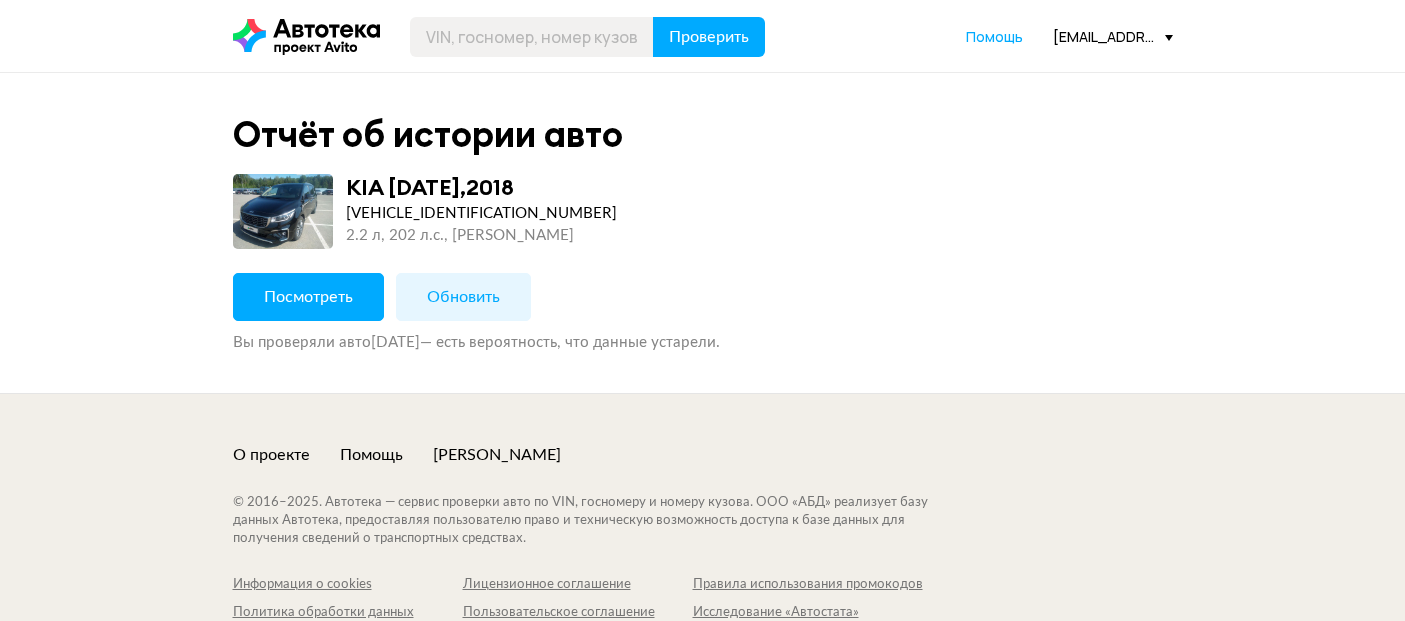 scroll, scrollTop: 0, scrollLeft: 0, axis: both 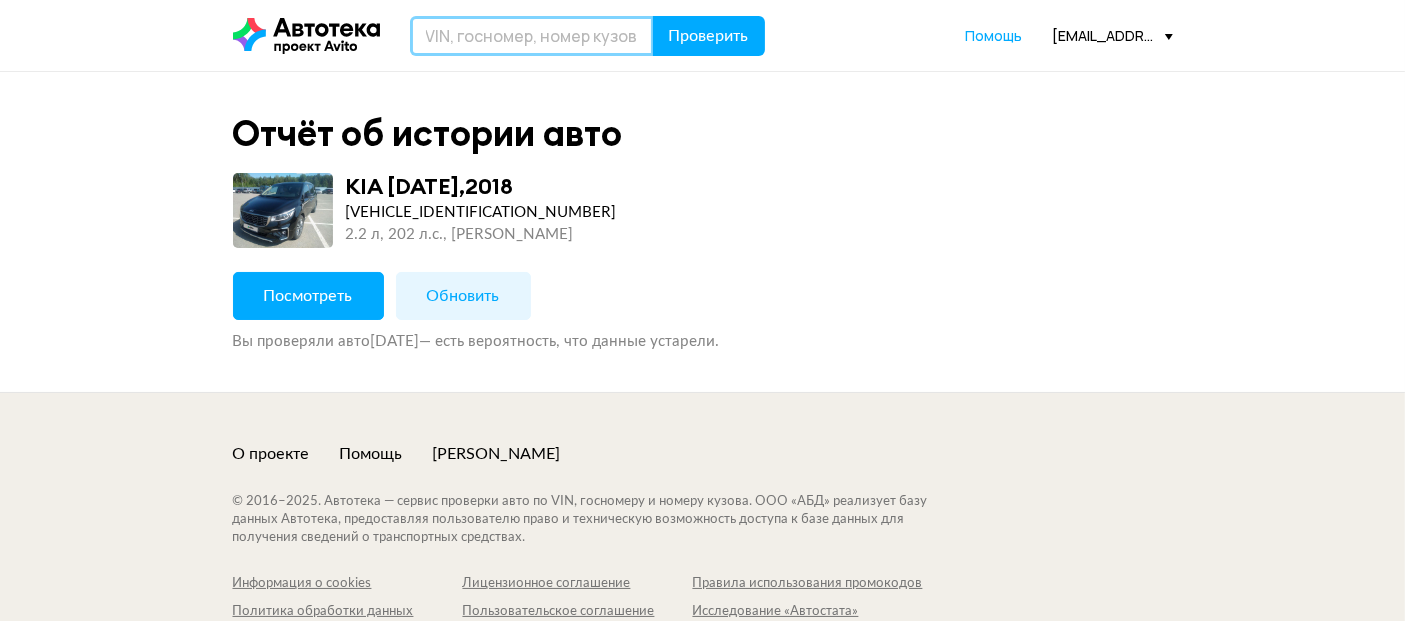 click at bounding box center [532, 36] 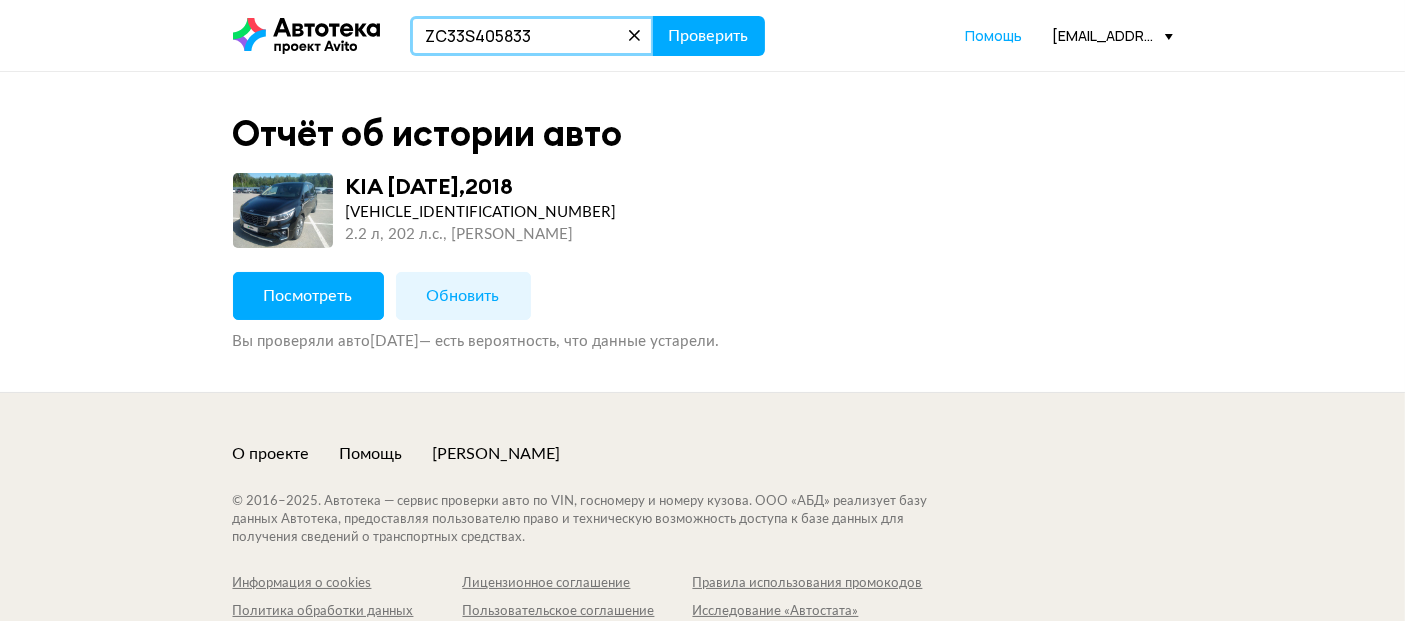 type on "ZC33S405833" 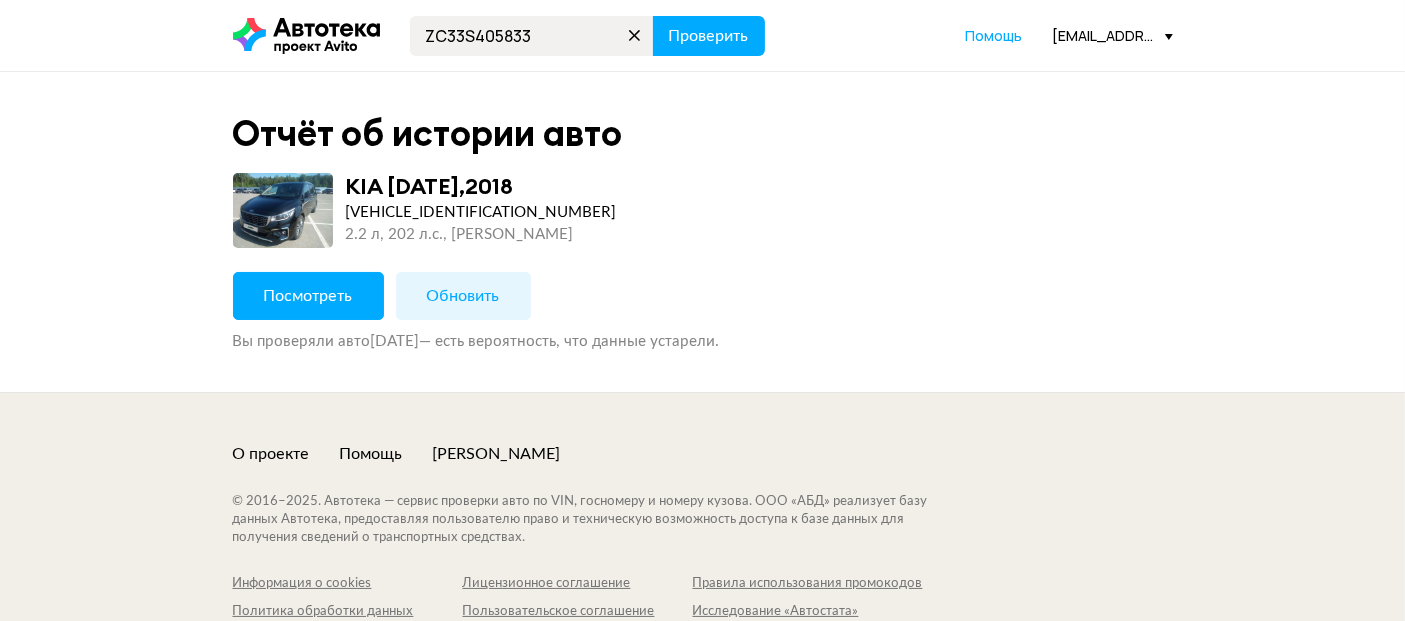click on "ZC33S405833 Проверить Помощь [EMAIL_ADDRESS][DOMAIN_NAME]" at bounding box center (703, 36) 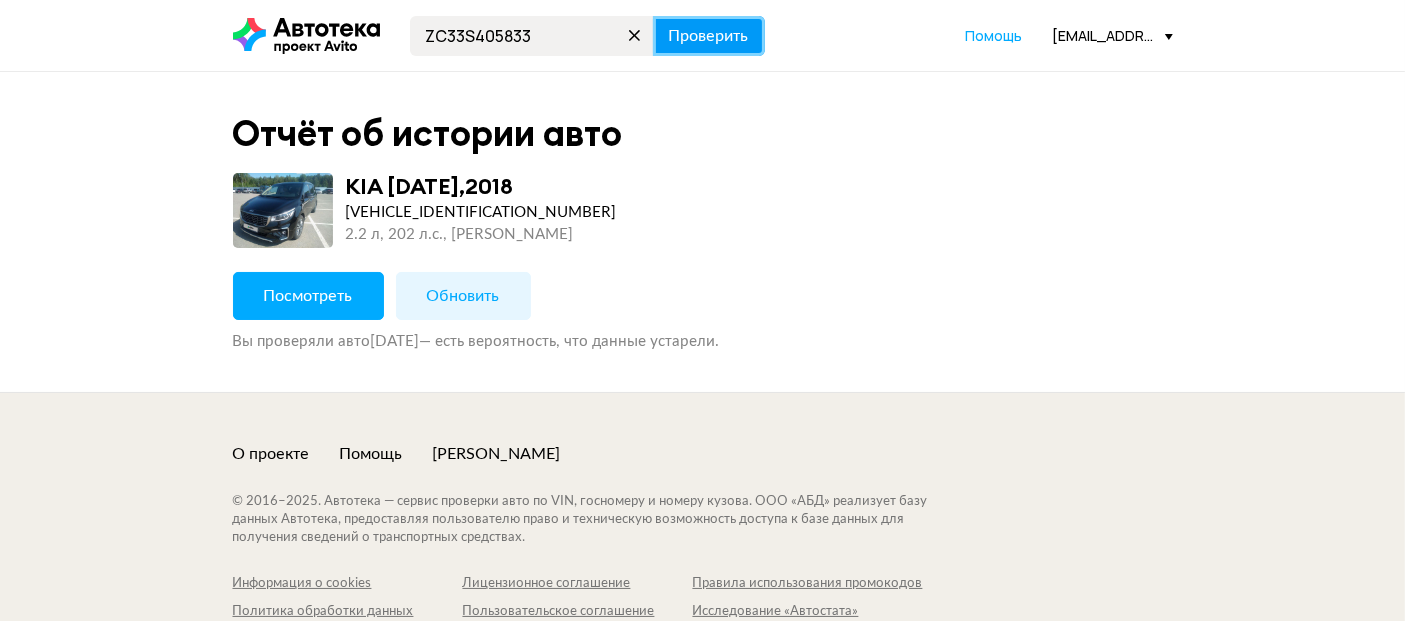 click on "Проверить" at bounding box center [709, 36] 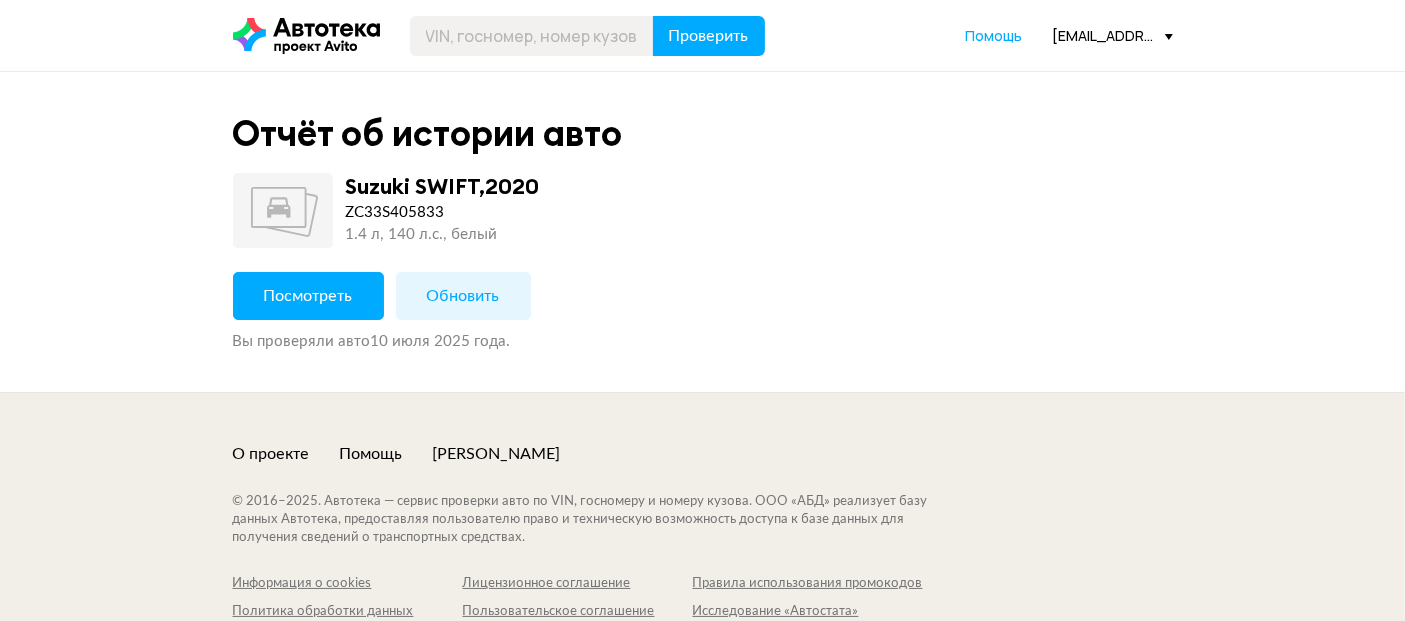 click on "Посмотреть" at bounding box center (308, 296) 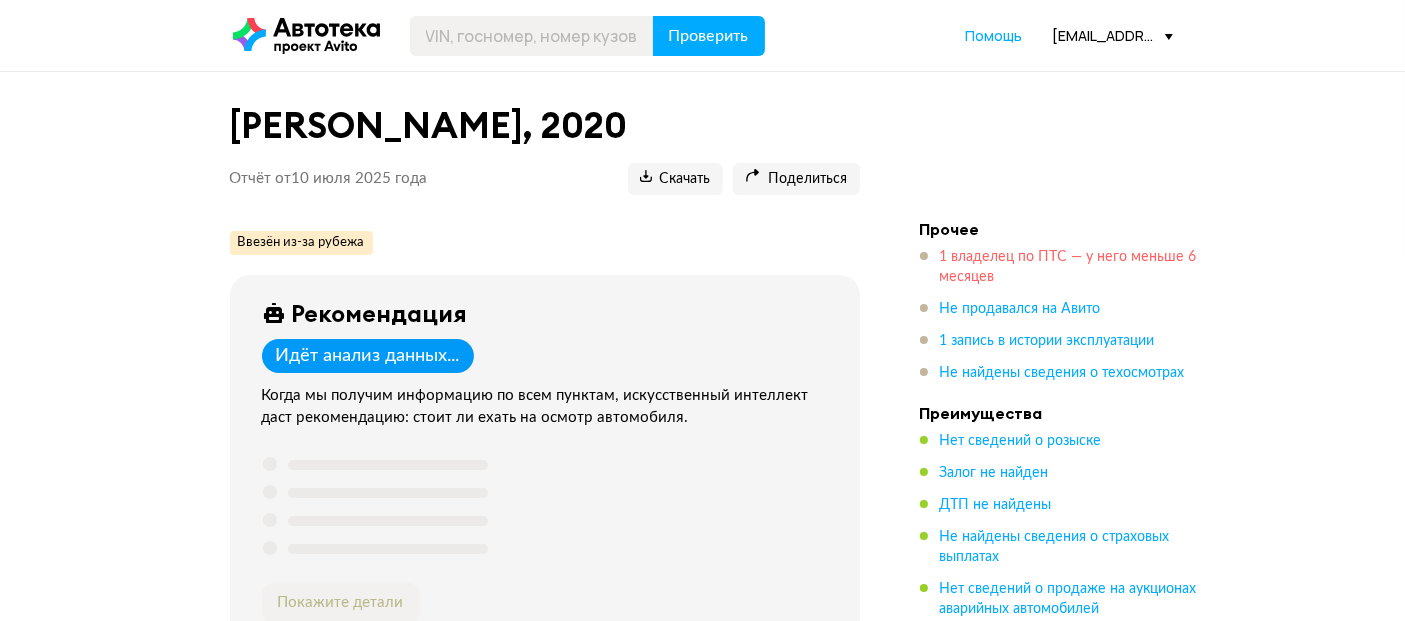 click on "1 владелец по ПТС — у него меньше 6 месяцев" at bounding box center [1068, 267] 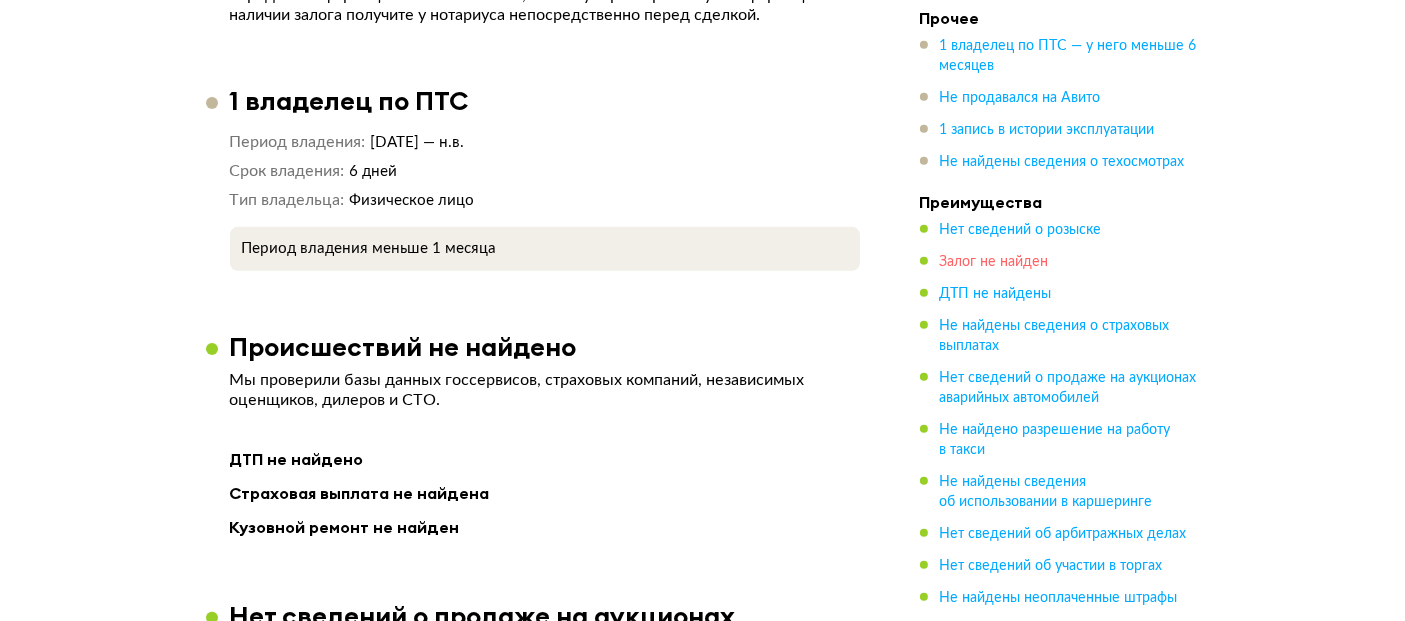 scroll, scrollTop: 1294, scrollLeft: 0, axis: vertical 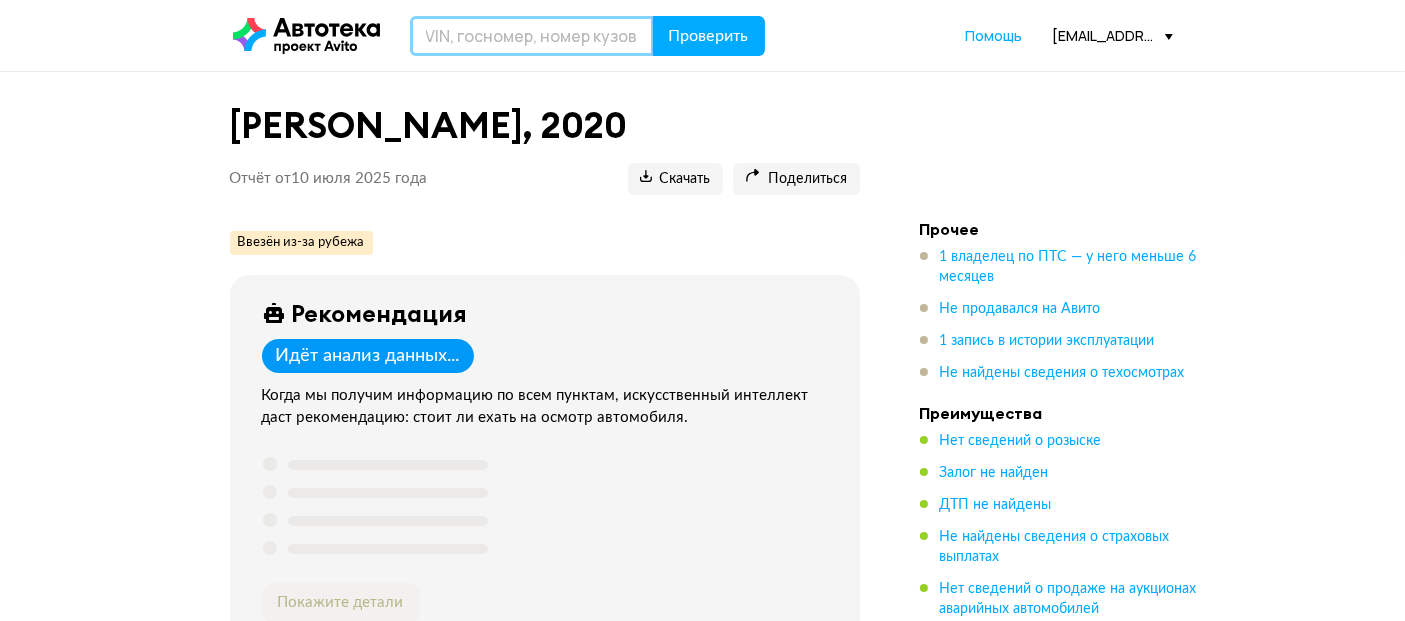 drag, startPoint x: 536, startPoint y: 37, endPoint x: 564, endPoint y: 36, distance: 28.01785 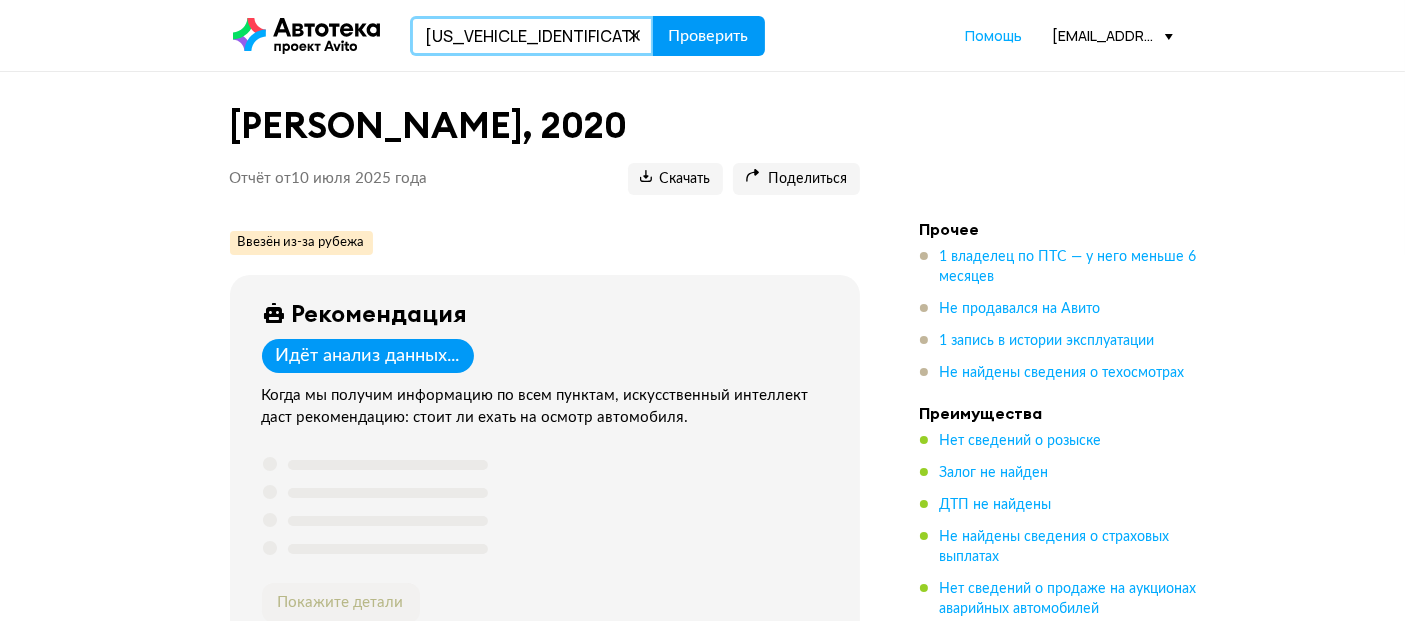 type on "WBA31AJ050CJ63205" 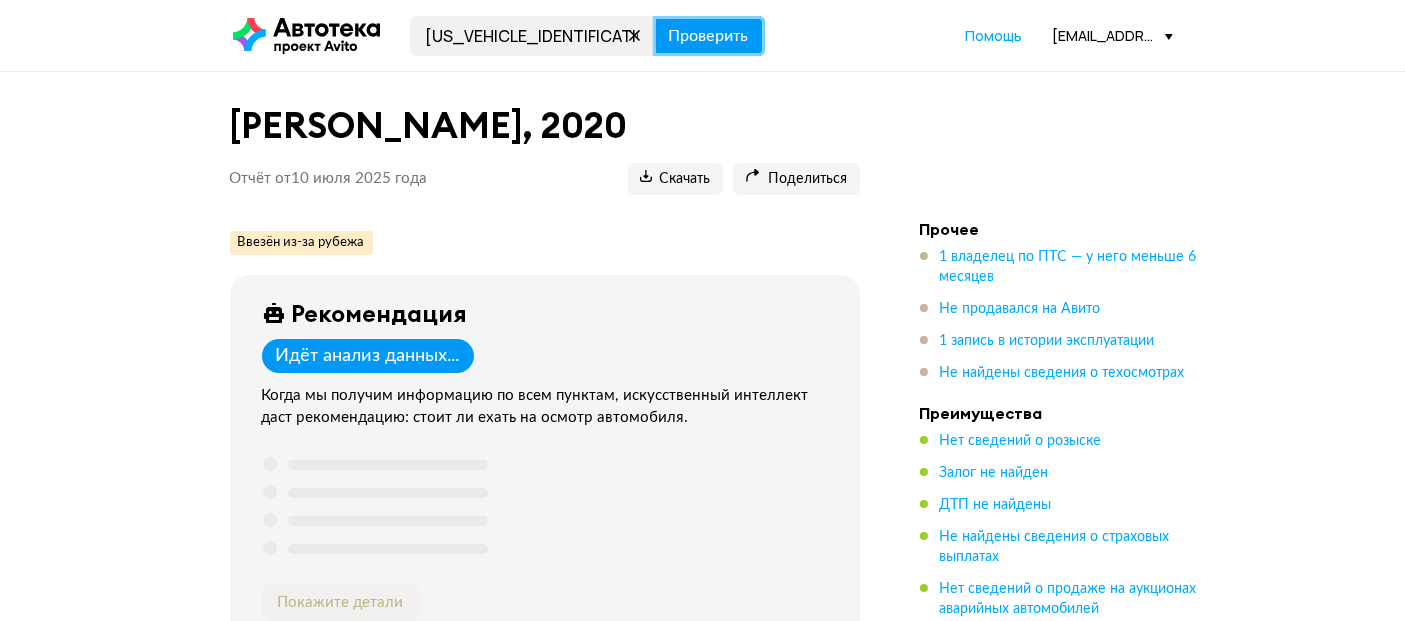 click on "Проверить" at bounding box center (709, 36) 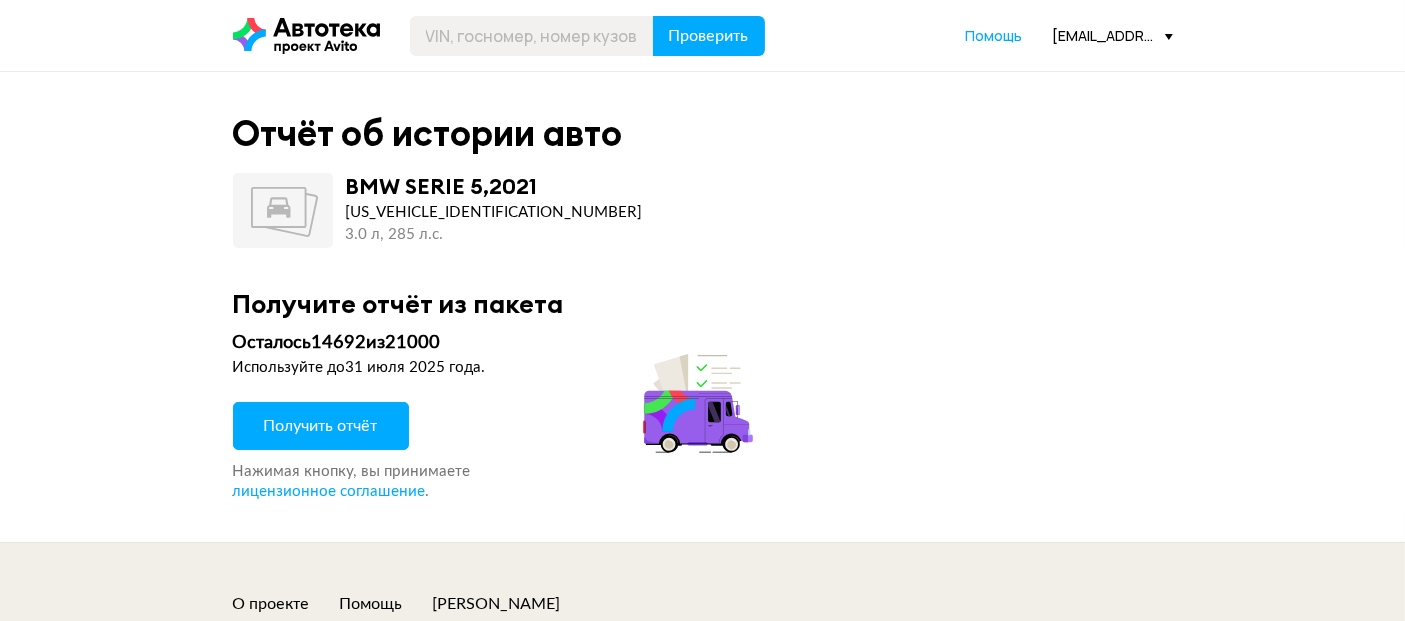 click on "Получить отчёт" at bounding box center [321, 426] 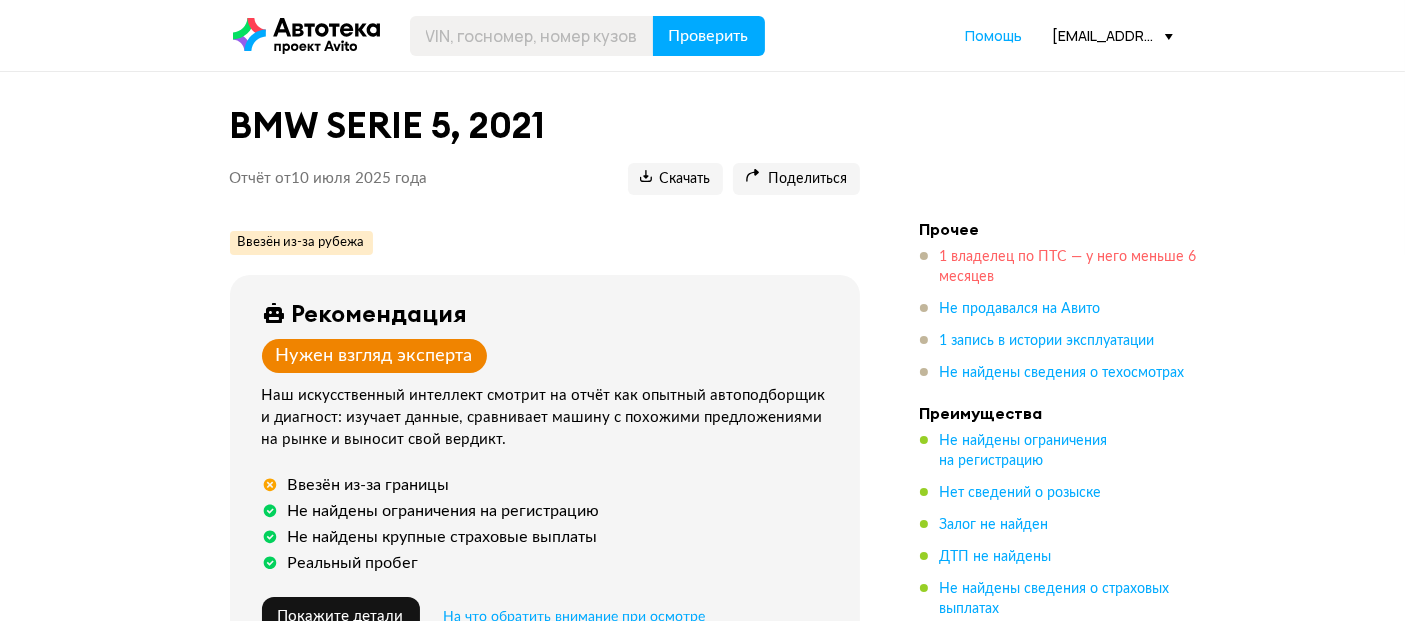 click on "1 владелец по ПТС — у него меньше 6 месяцев" at bounding box center [1068, 267] 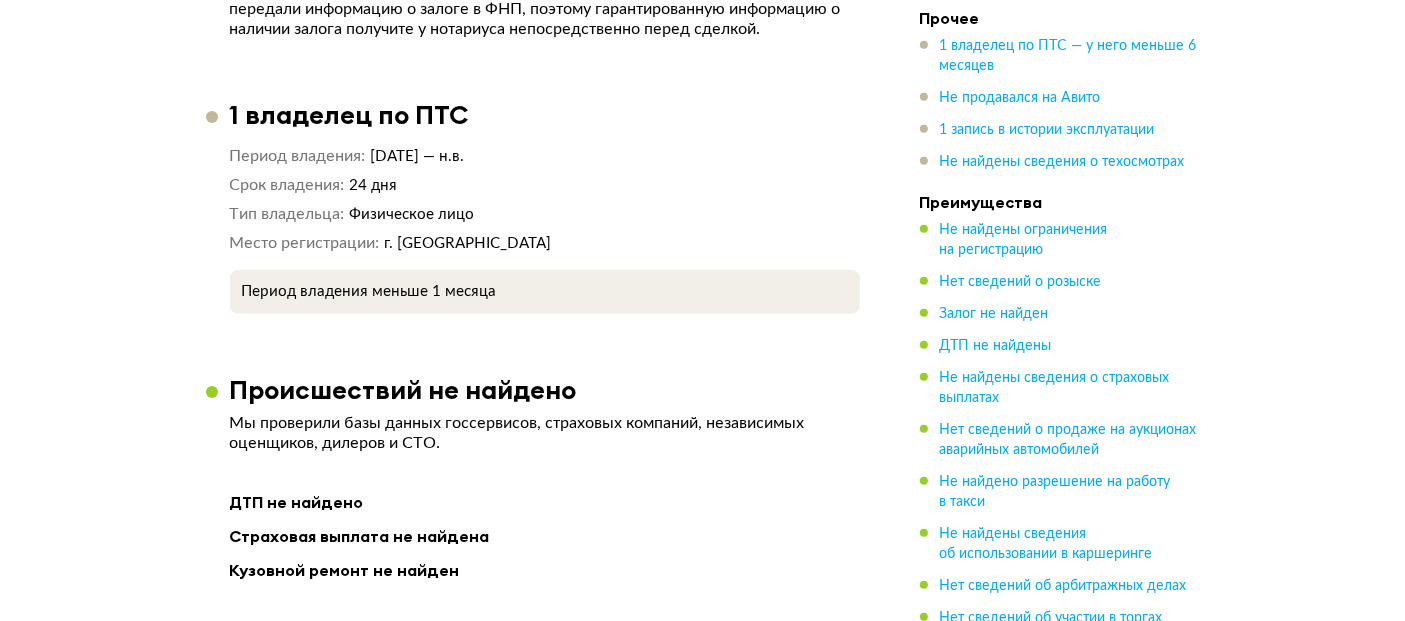scroll, scrollTop: 1242, scrollLeft: 0, axis: vertical 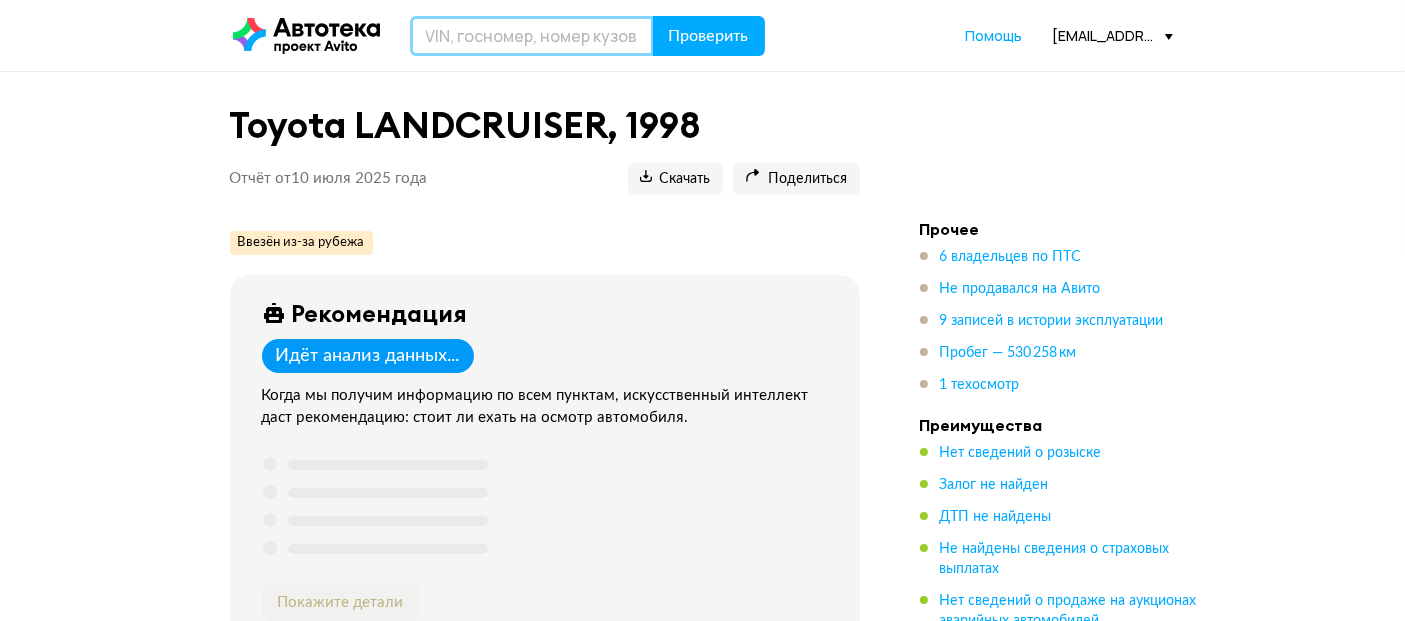 click at bounding box center (532, 36) 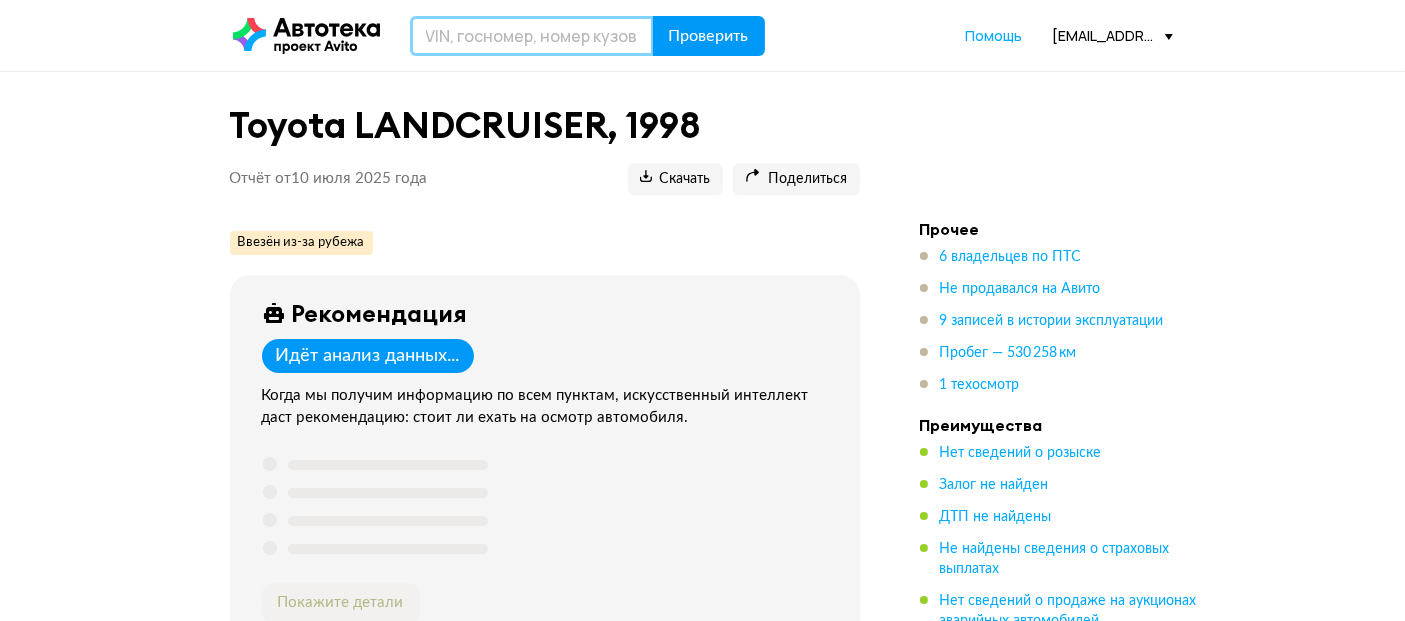 paste on "[VEHICLE_IDENTIFICATION_NUMBER]" 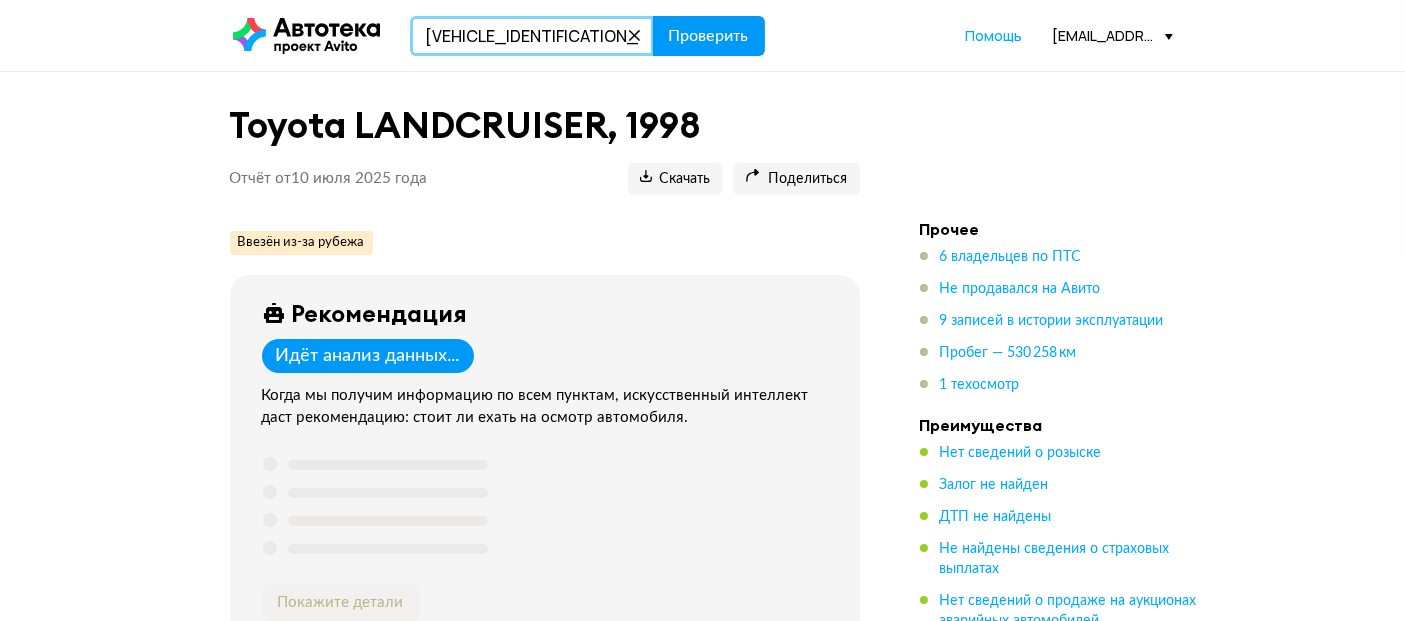 type on "[VEHICLE_IDENTIFICATION_NUMBER]" 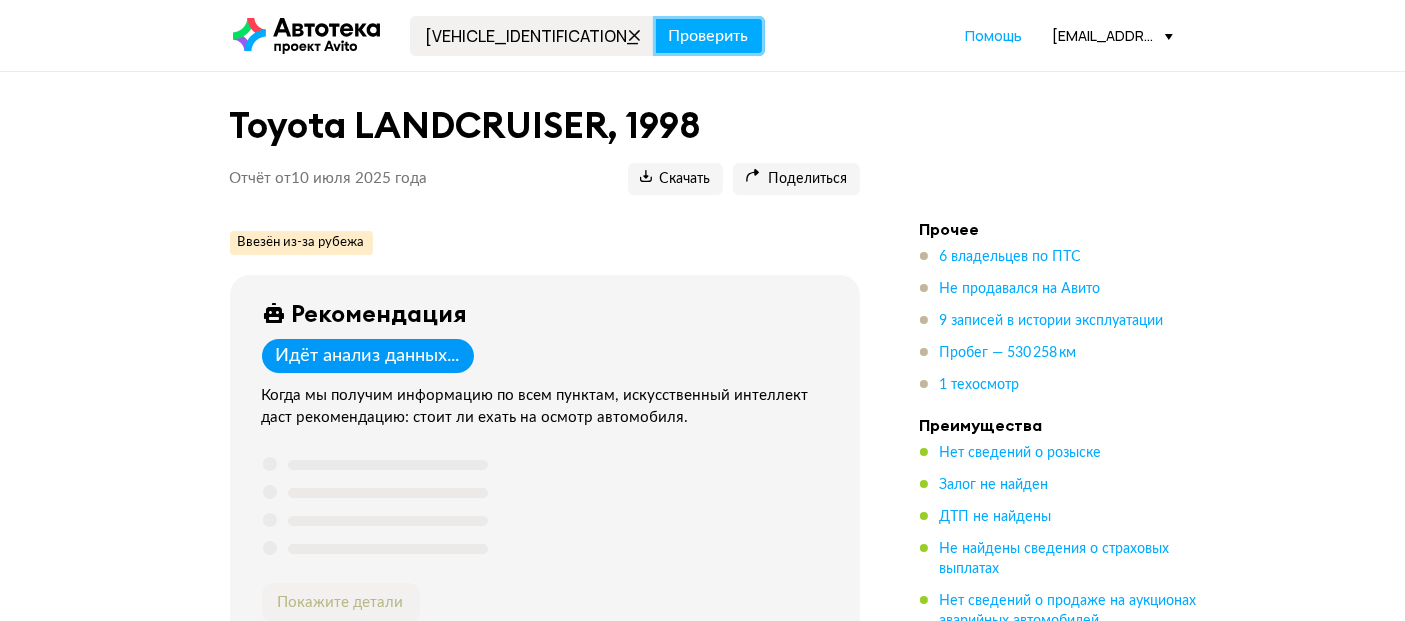 drag, startPoint x: 740, startPoint y: 38, endPoint x: 668, endPoint y: 1, distance: 80.9506 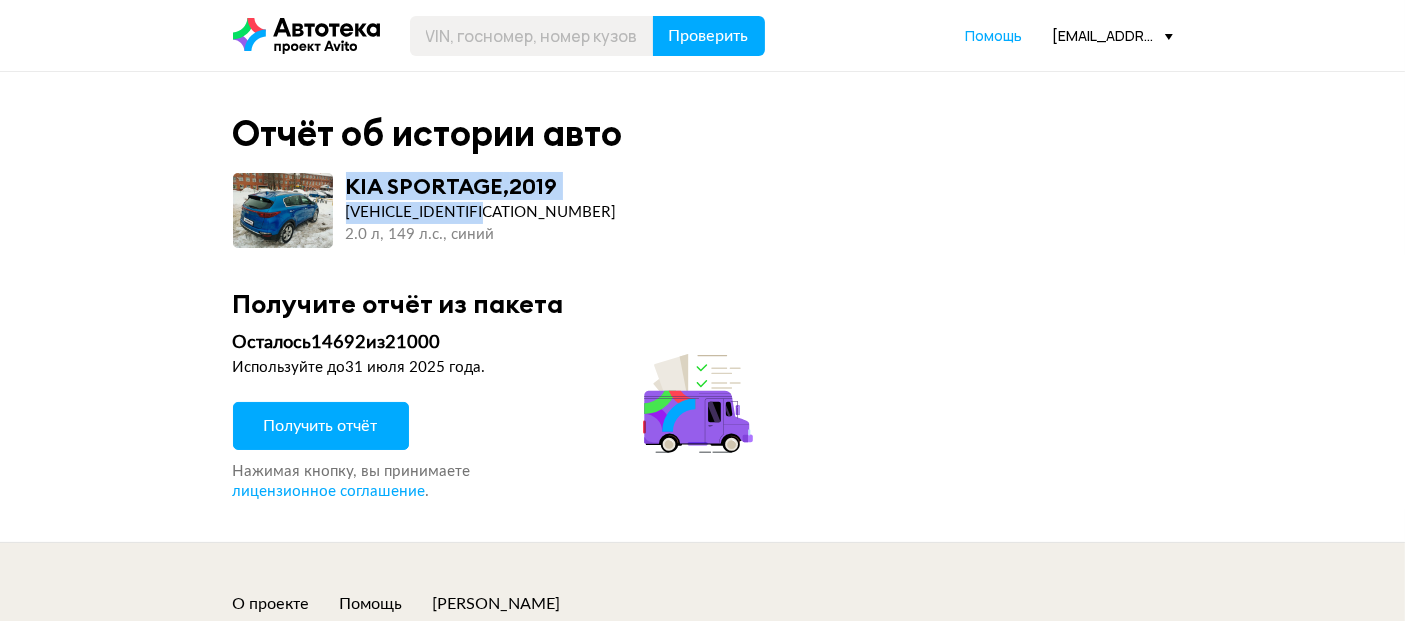 drag, startPoint x: 455, startPoint y: 198, endPoint x: 308, endPoint y: 171, distance: 149.45903 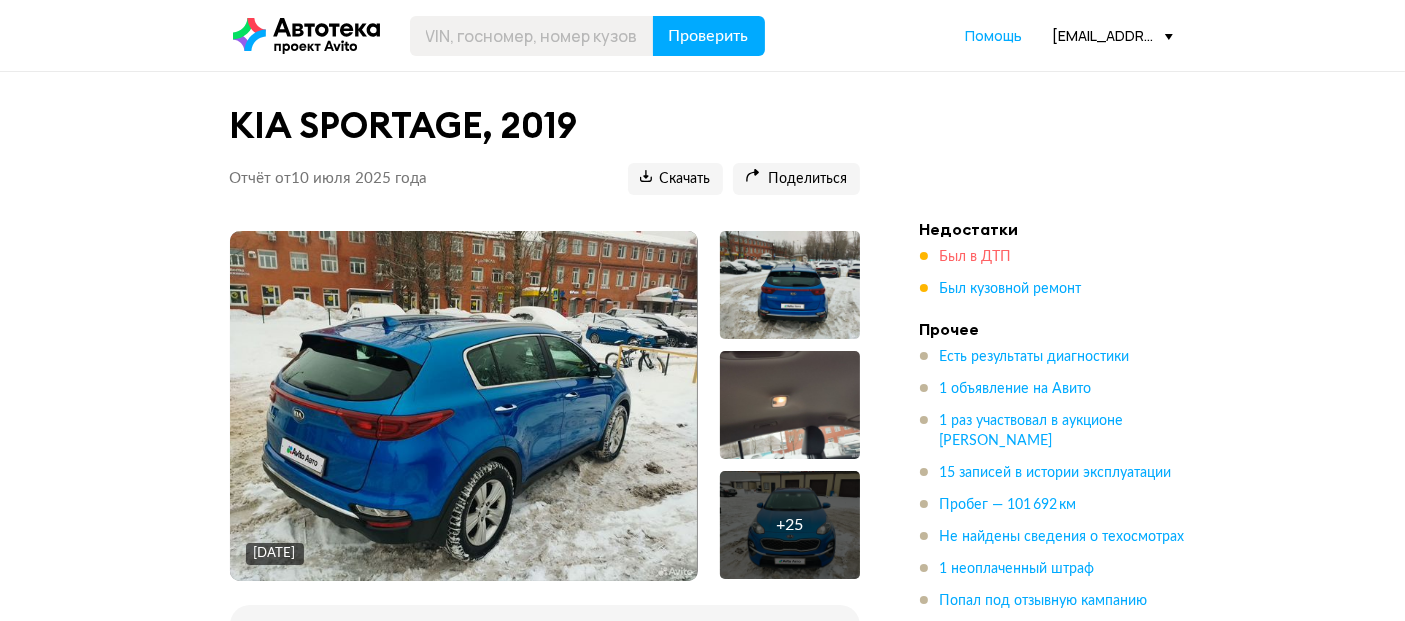 click on "Был в ДТП" at bounding box center (976, 257) 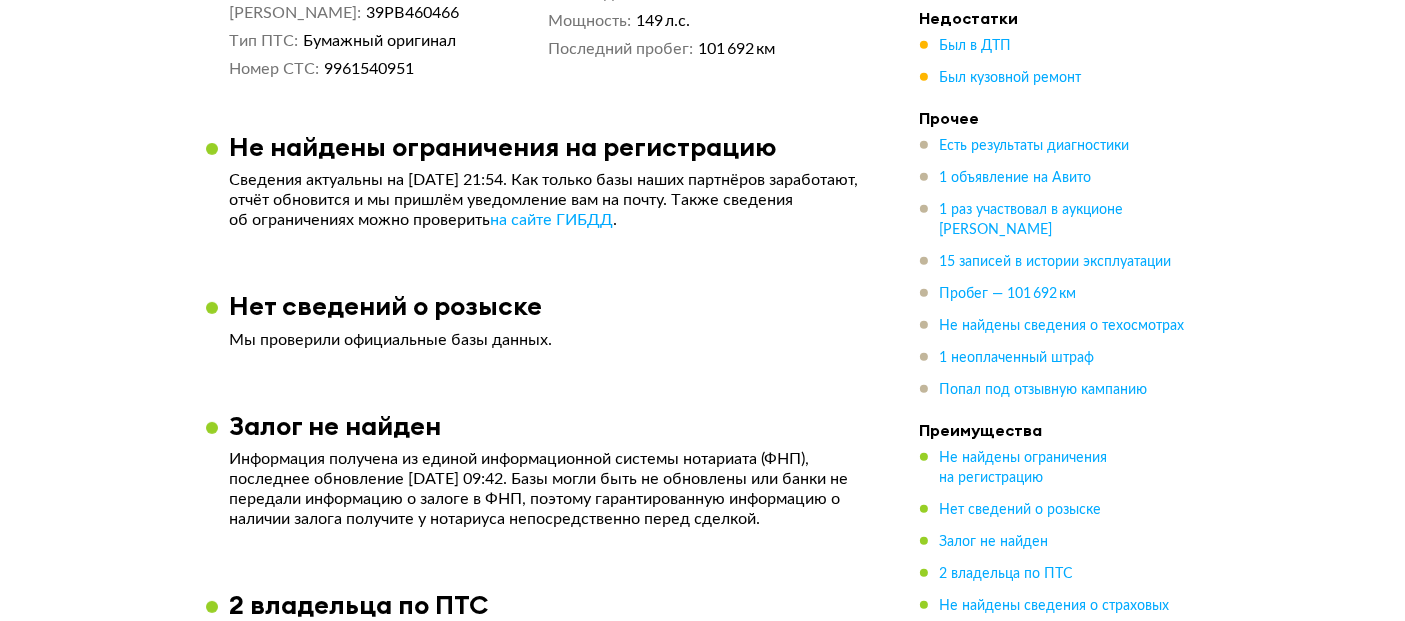 scroll, scrollTop: 2271, scrollLeft: 0, axis: vertical 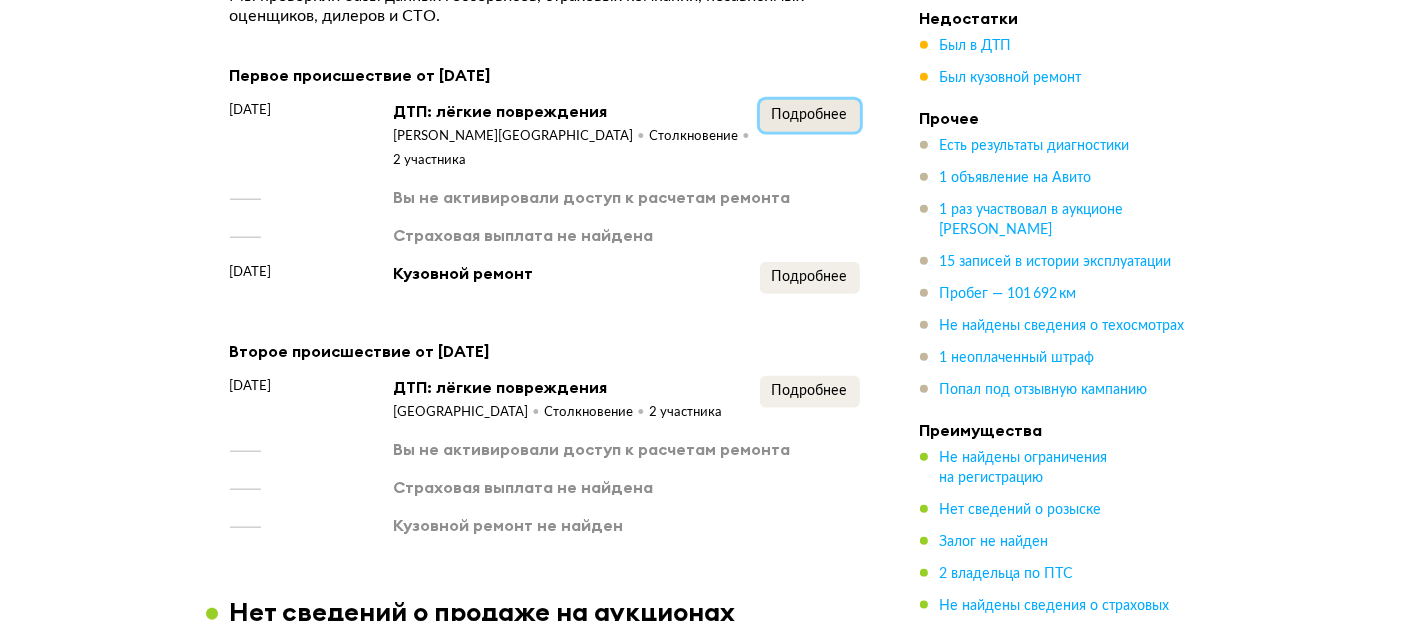 click on "Подробнее" at bounding box center (810, 115) 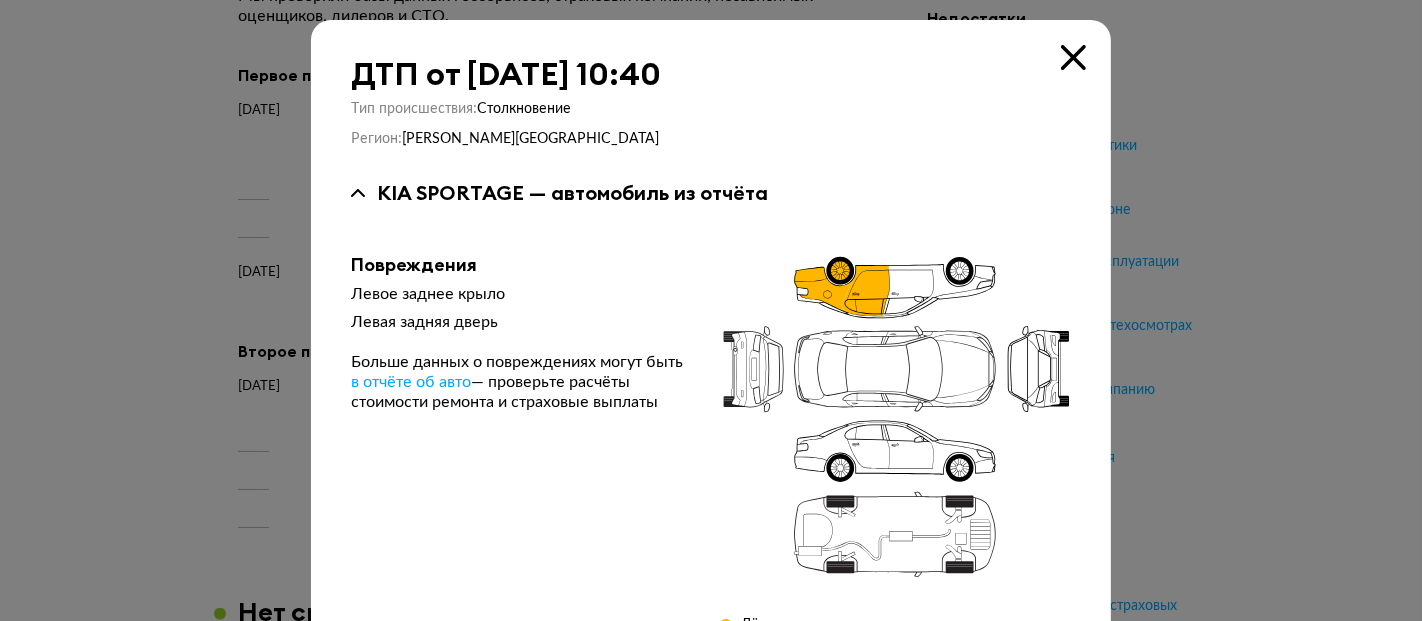 click at bounding box center (711, 310) 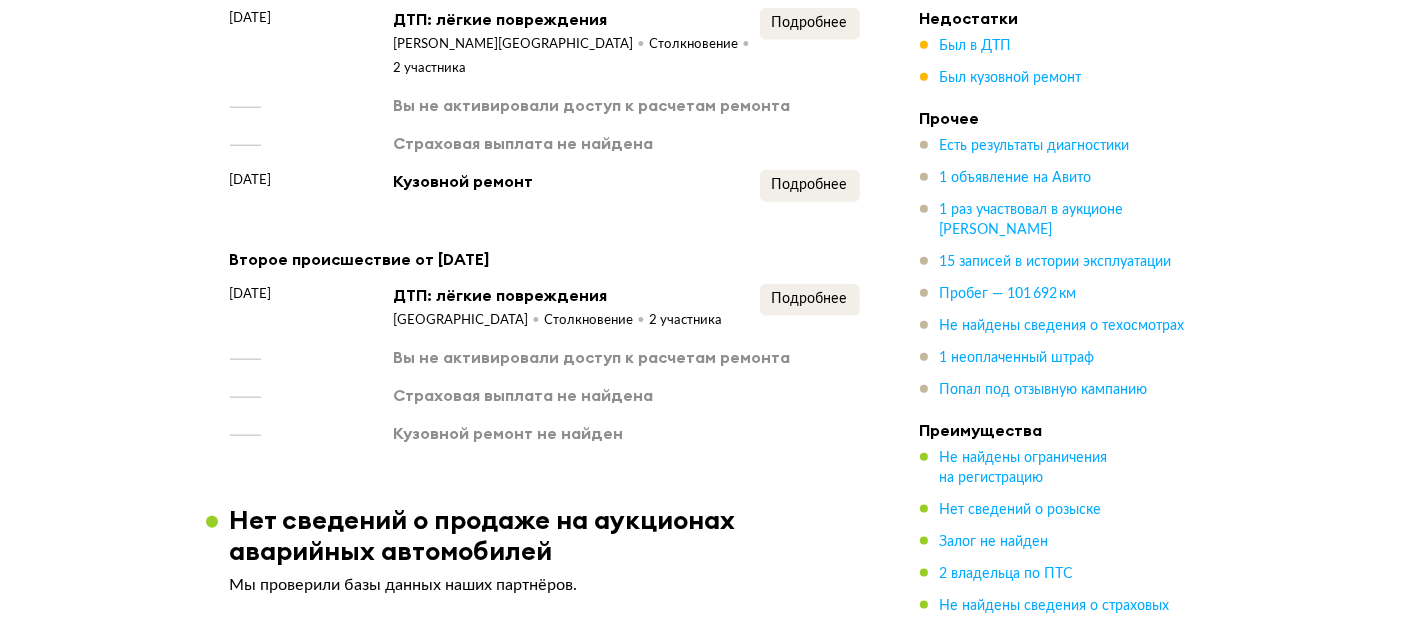 scroll, scrollTop: 2493, scrollLeft: 0, axis: vertical 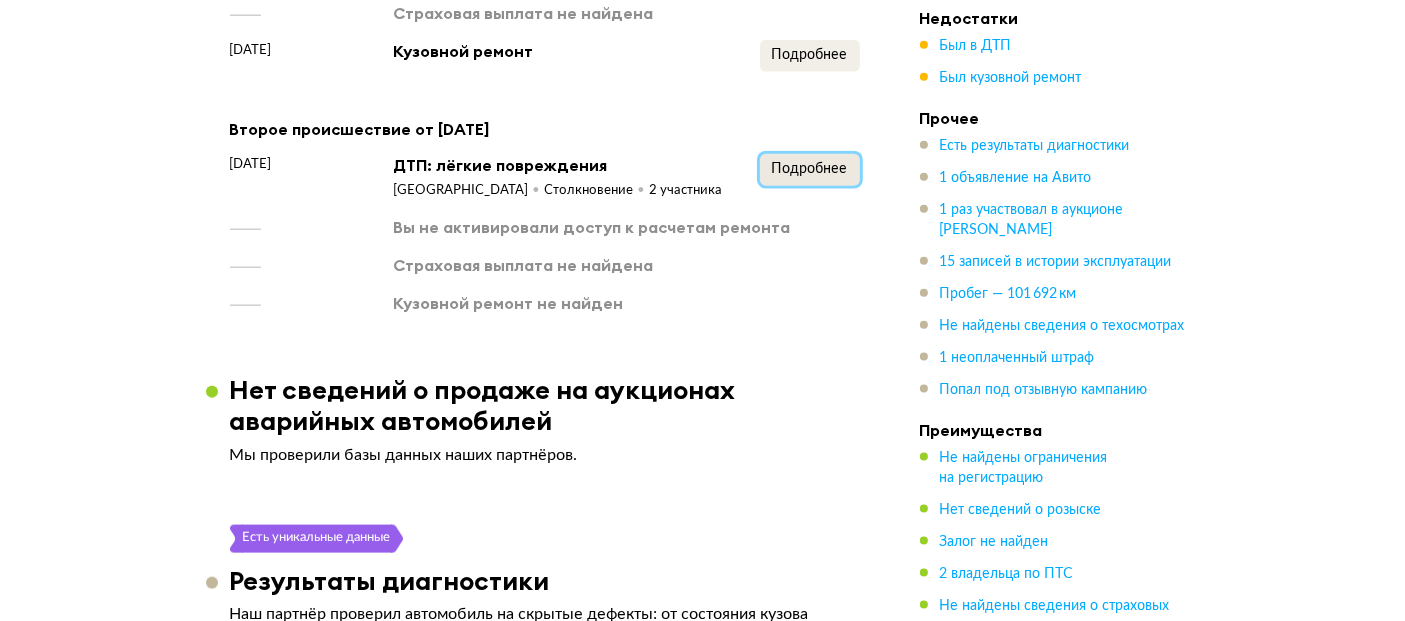click on "Подробнее" at bounding box center (810, 170) 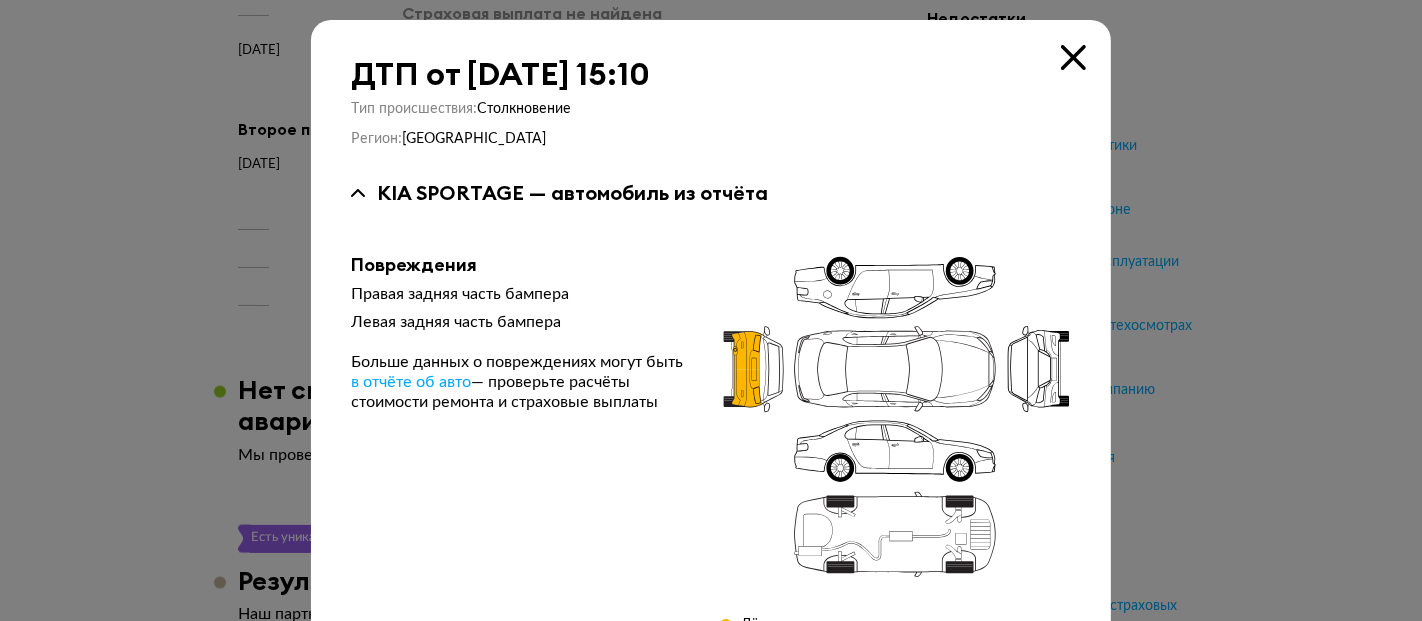 click at bounding box center (711, 310) 